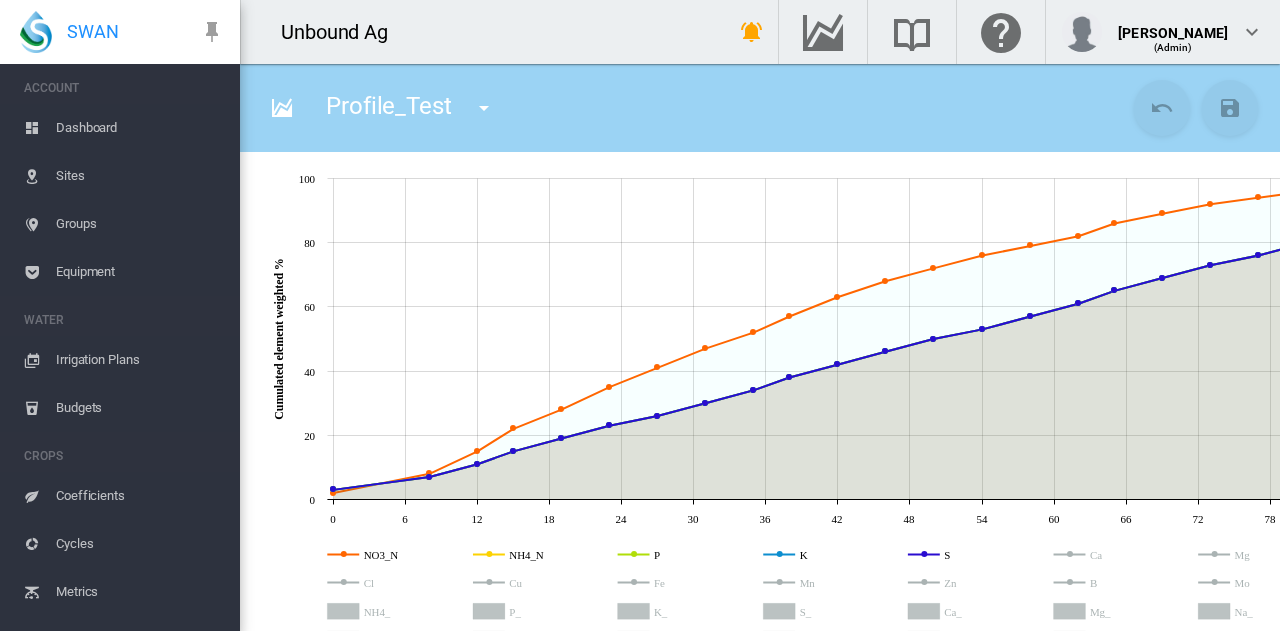 scroll, scrollTop: 0, scrollLeft: 0, axis: both 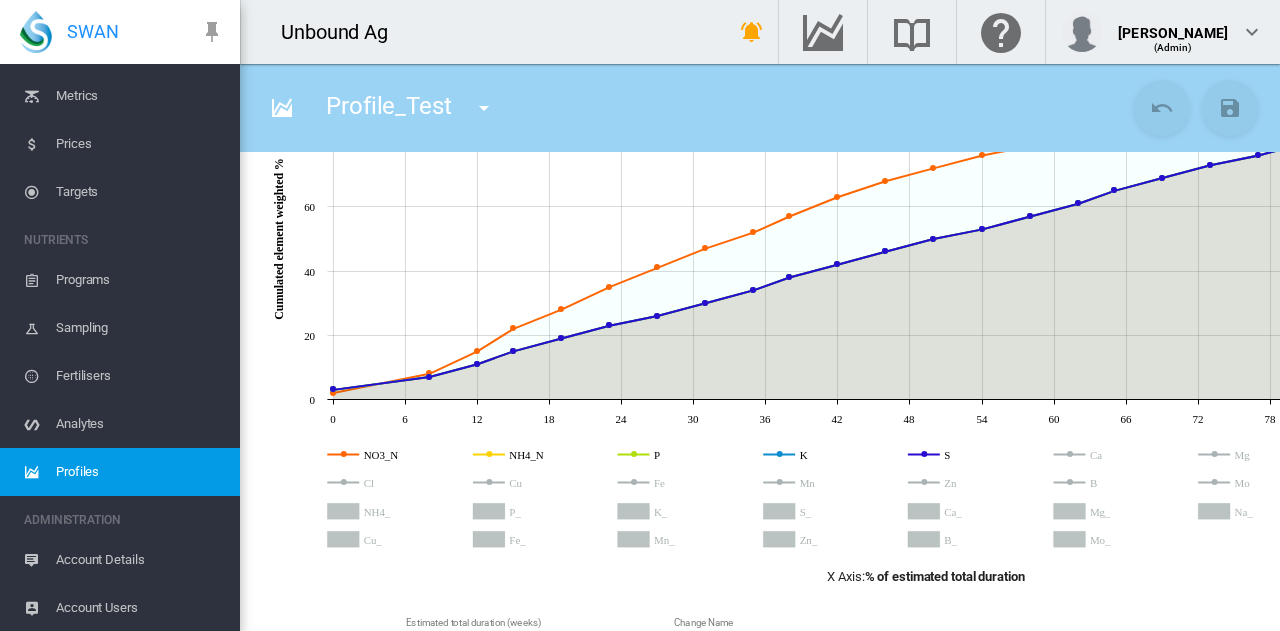 click on "Analytes" at bounding box center (140, 424) 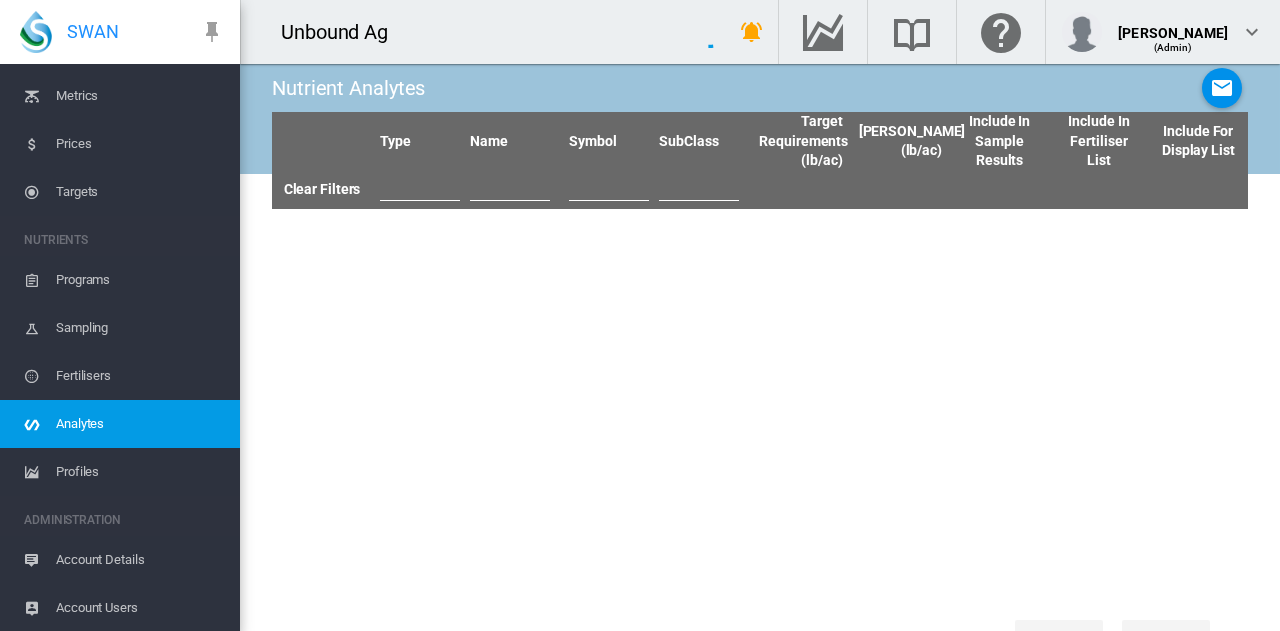 click on "Fertilisers" at bounding box center [140, 376] 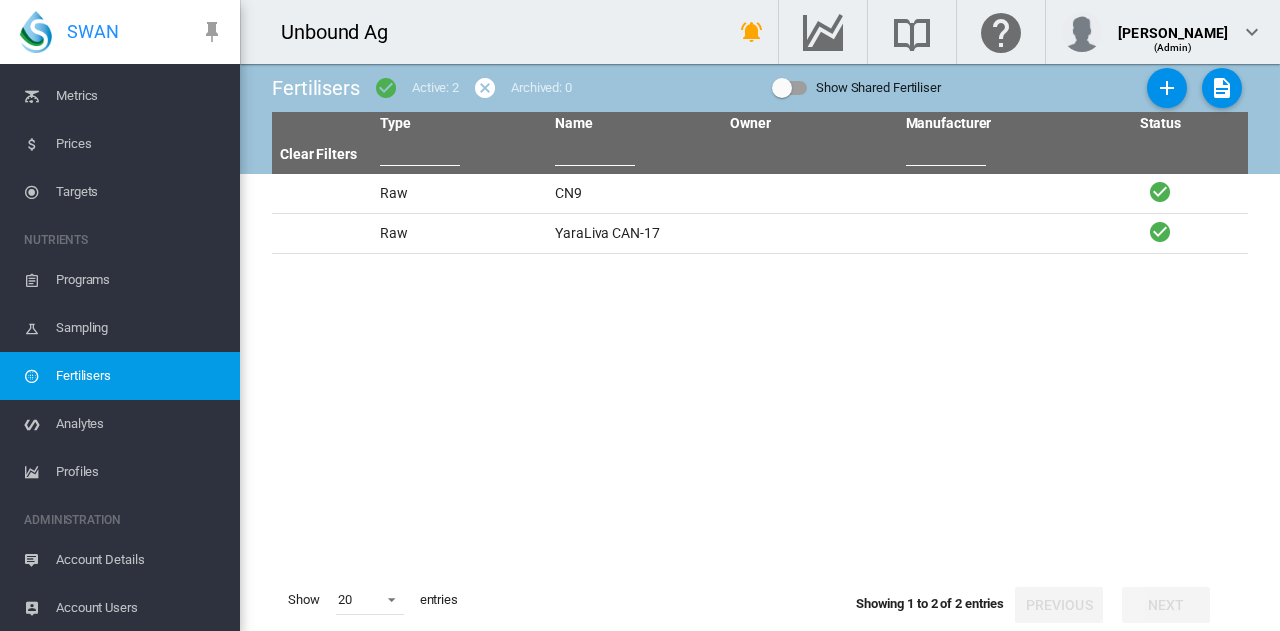 click on "Profiles" at bounding box center [140, 472] 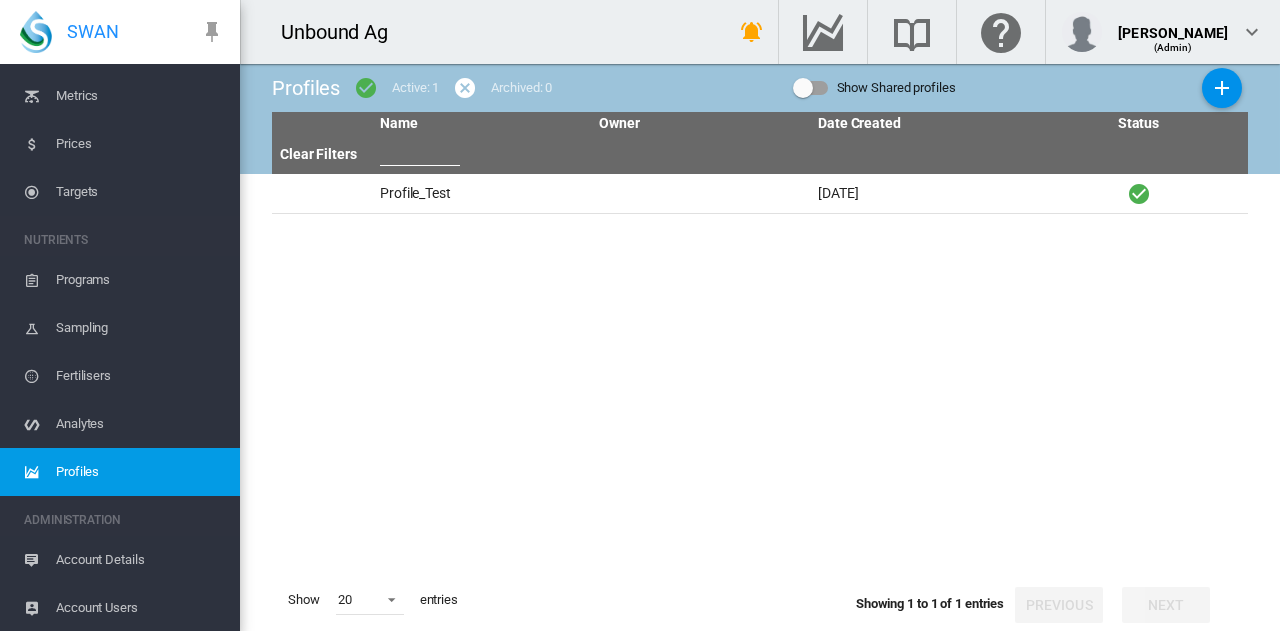 click on "Fertilisers" at bounding box center (140, 376) 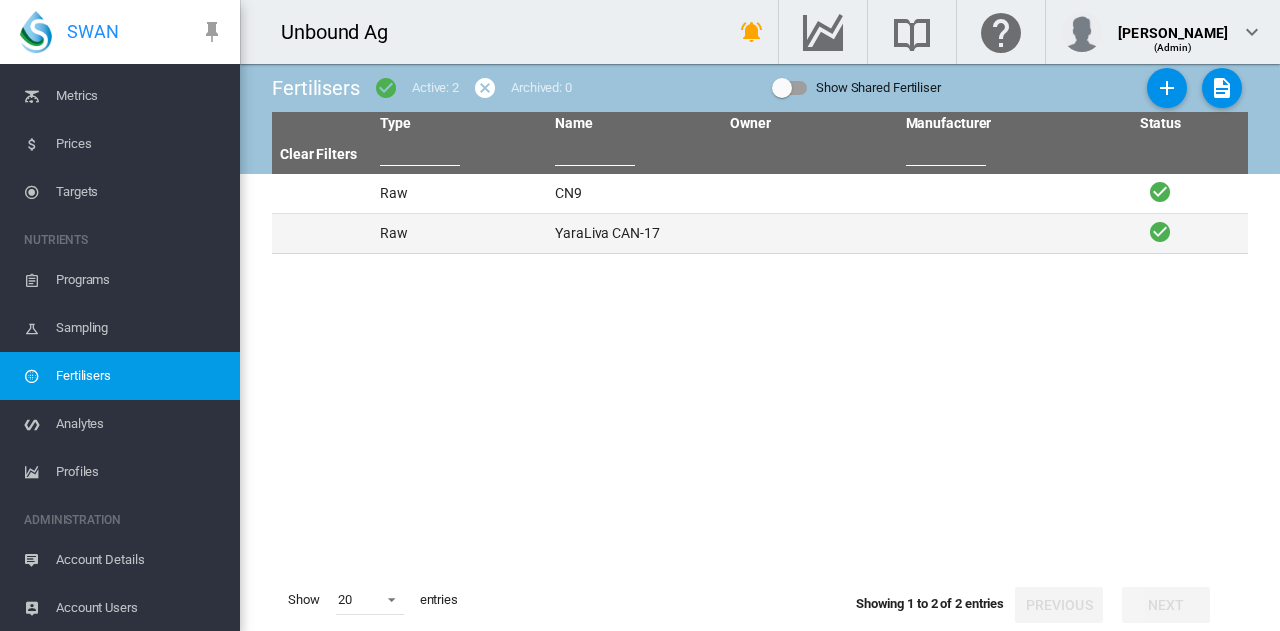 click on "YaraLiva CAN-17" at bounding box center (634, 233) 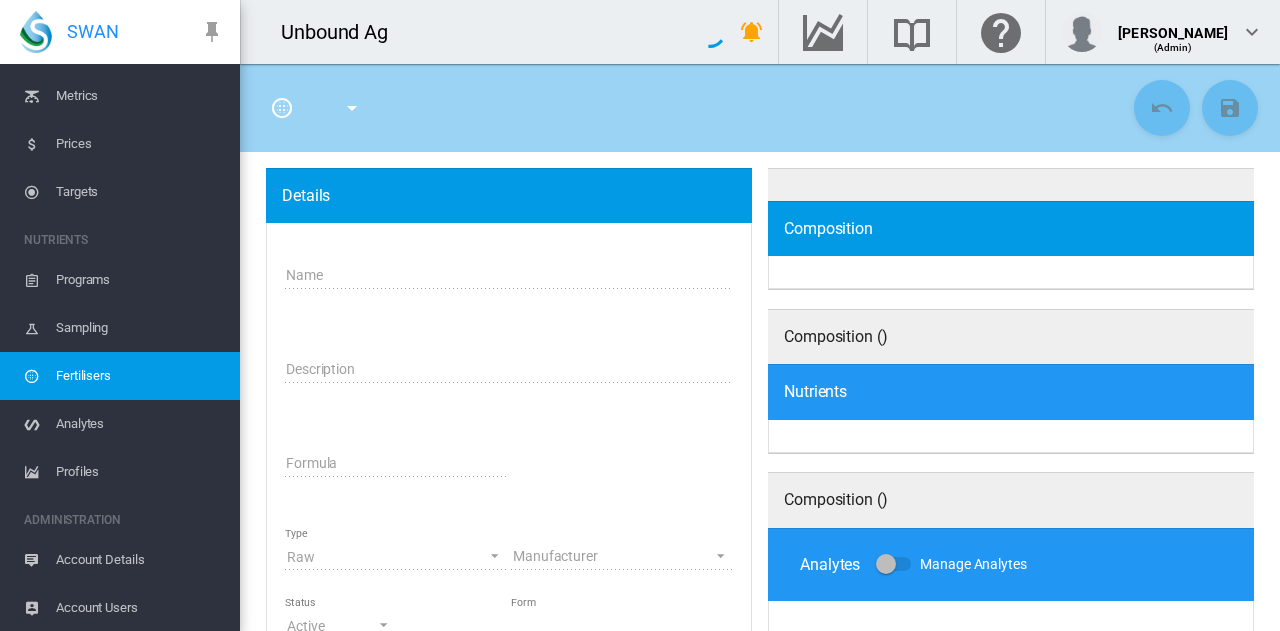 type on "**********" 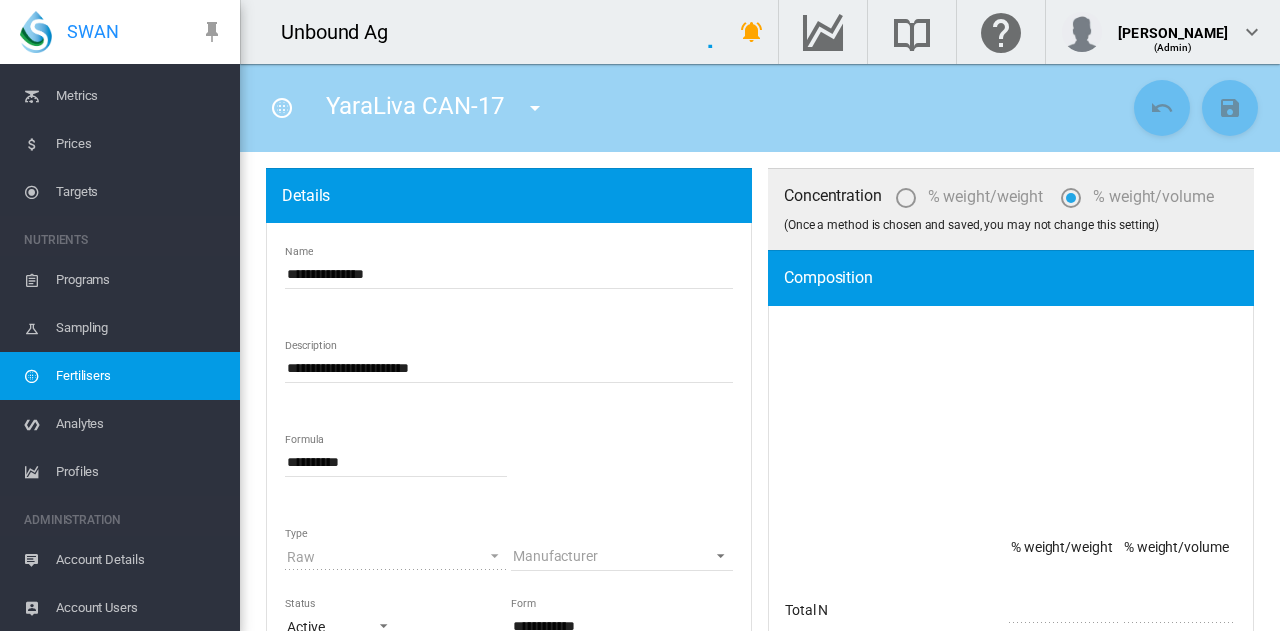 type on "**" 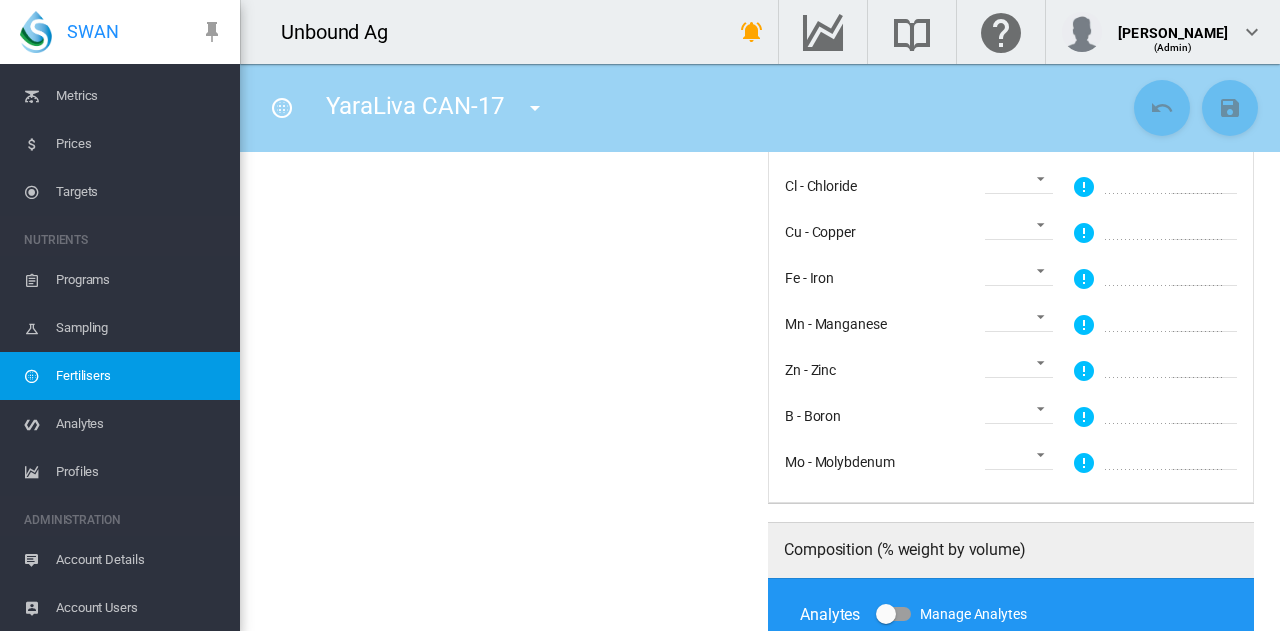 scroll, scrollTop: 1689, scrollLeft: 0, axis: vertical 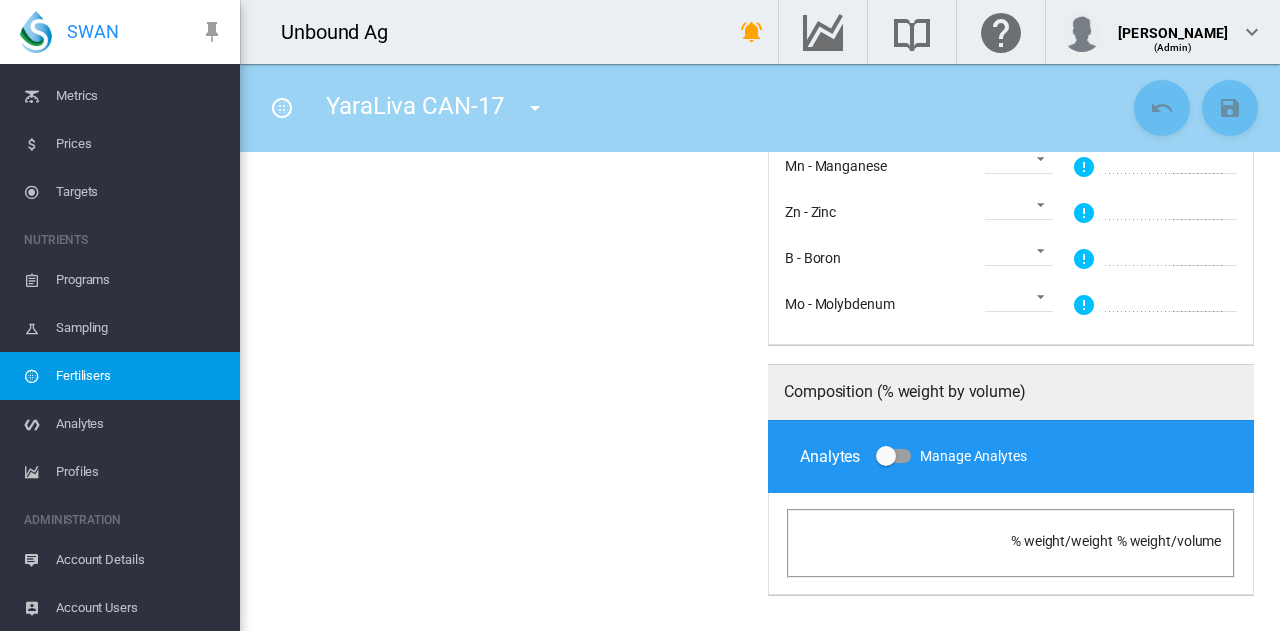 click on "Profiles" at bounding box center [140, 472] 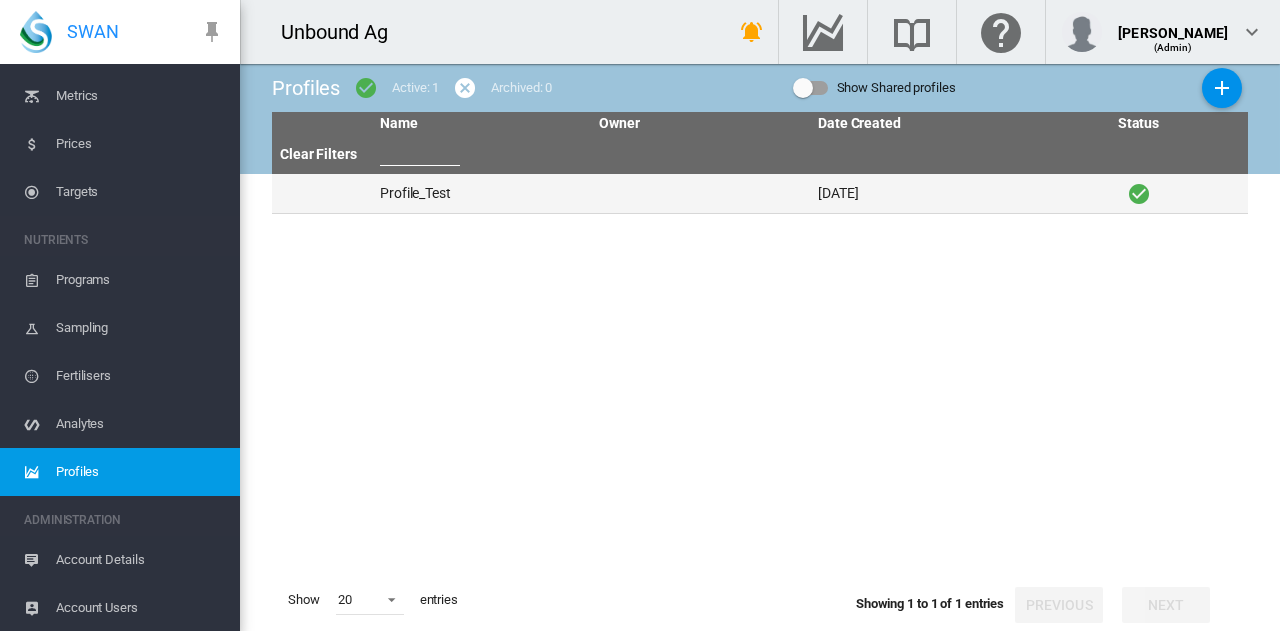 click on "Profile_Test" at bounding box center (481, 193) 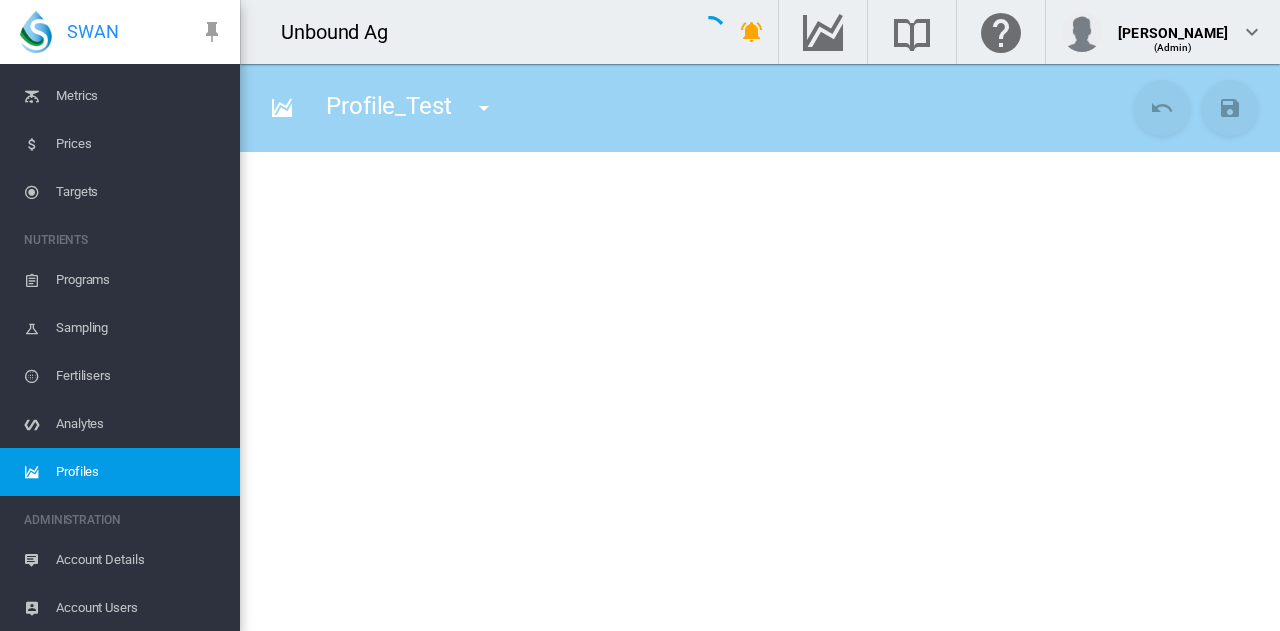 type on "**" 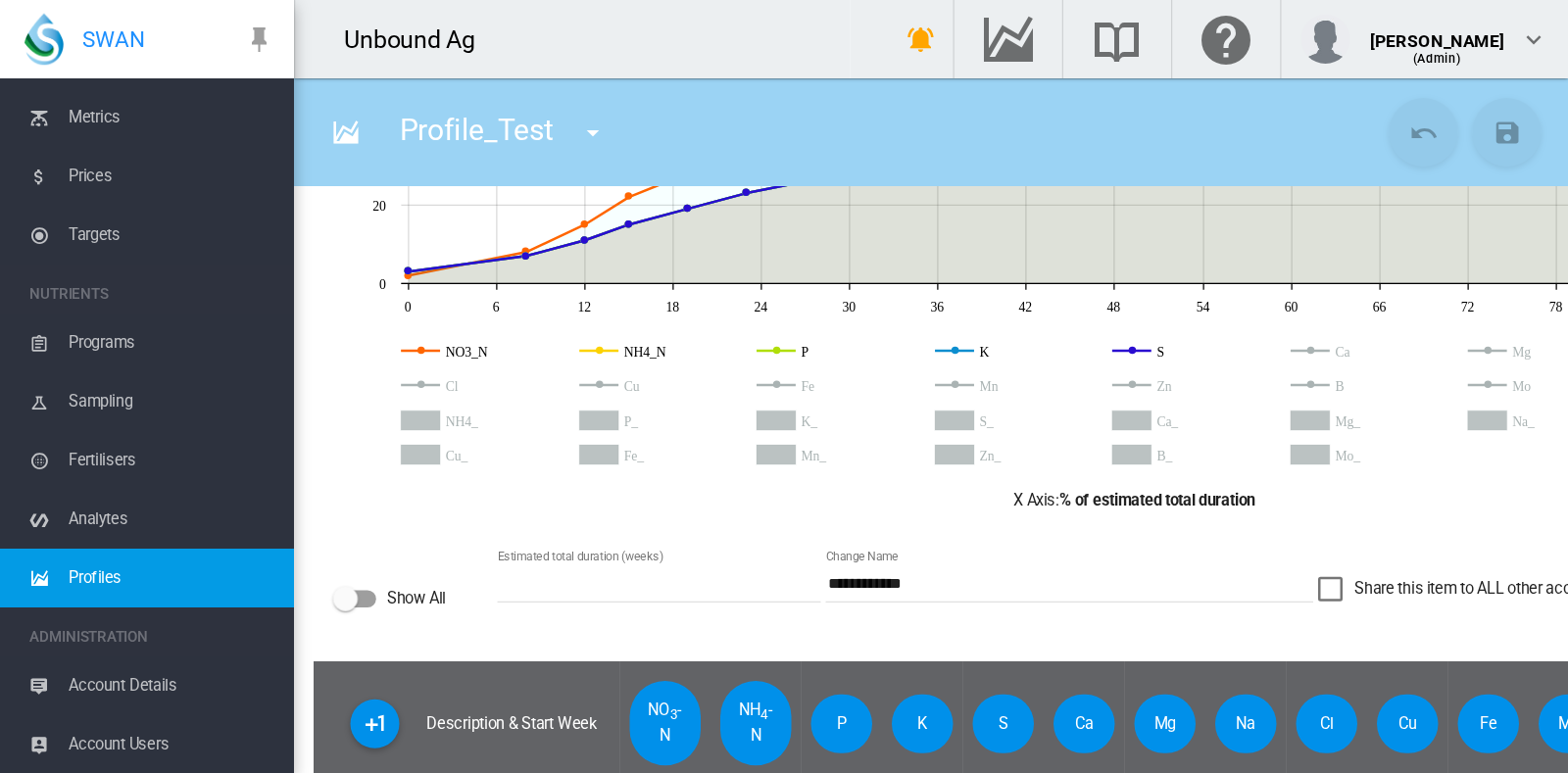 scroll, scrollTop: 294, scrollLeft: 0, axis: vertical 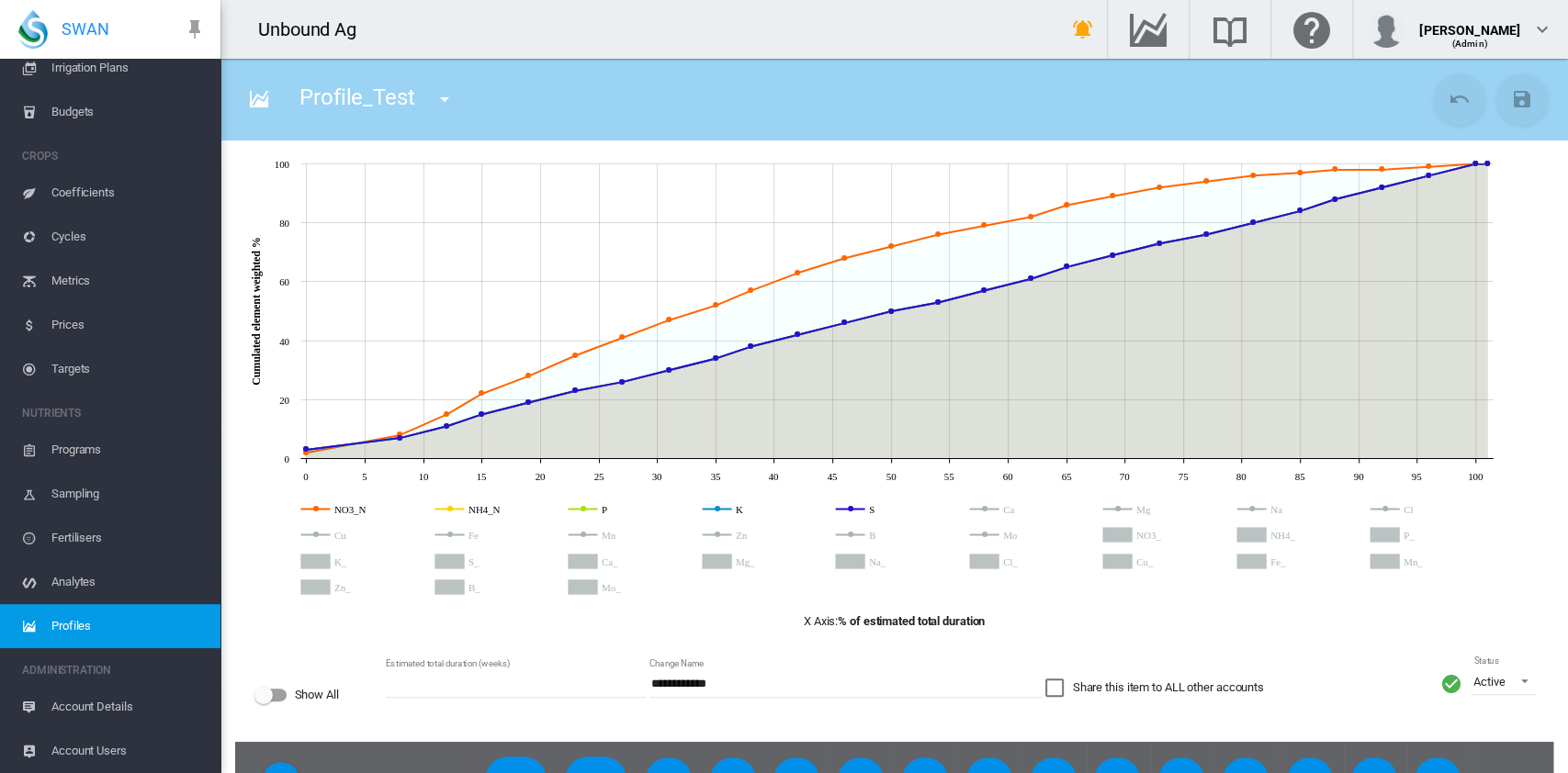 click 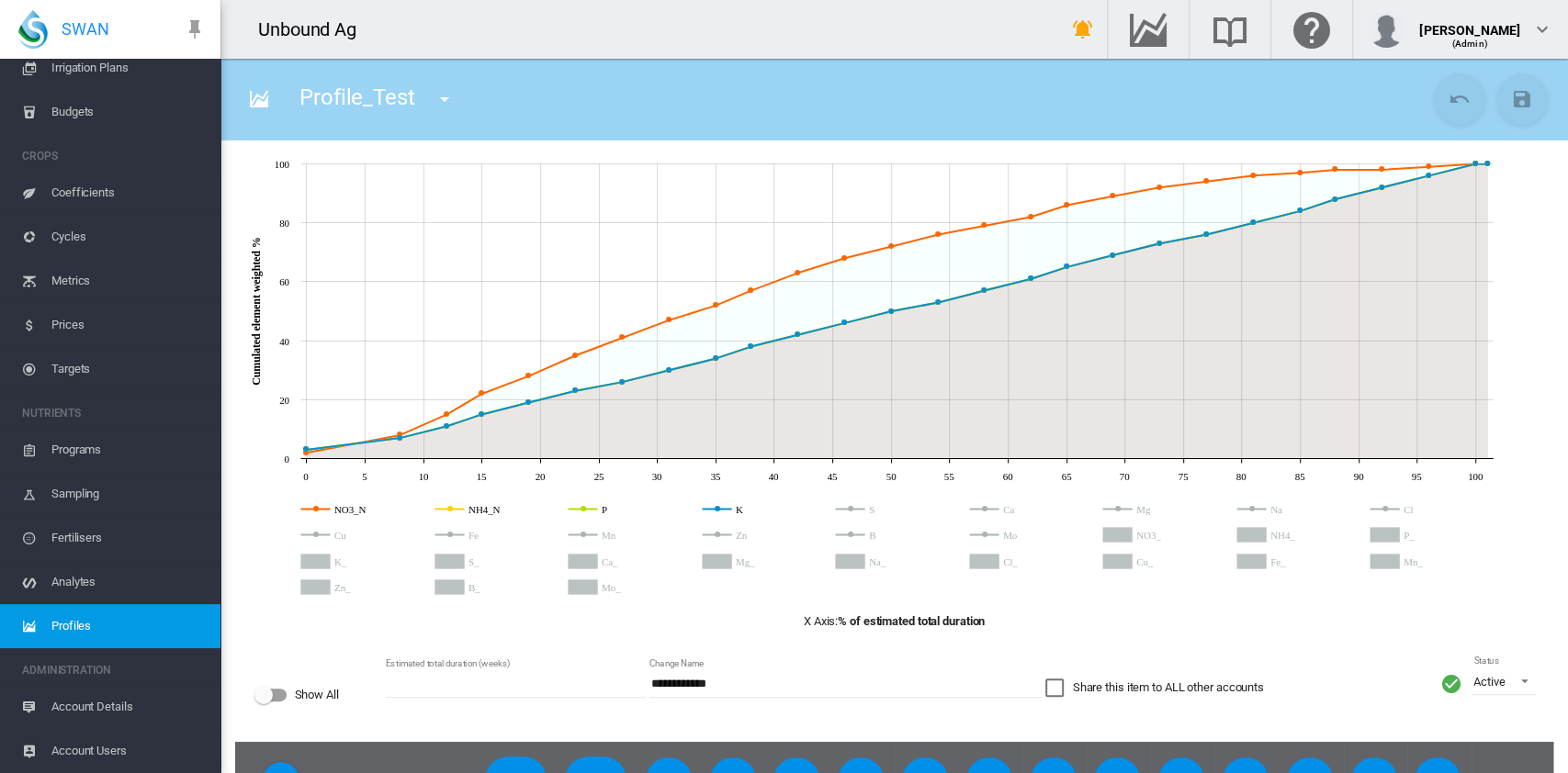 click 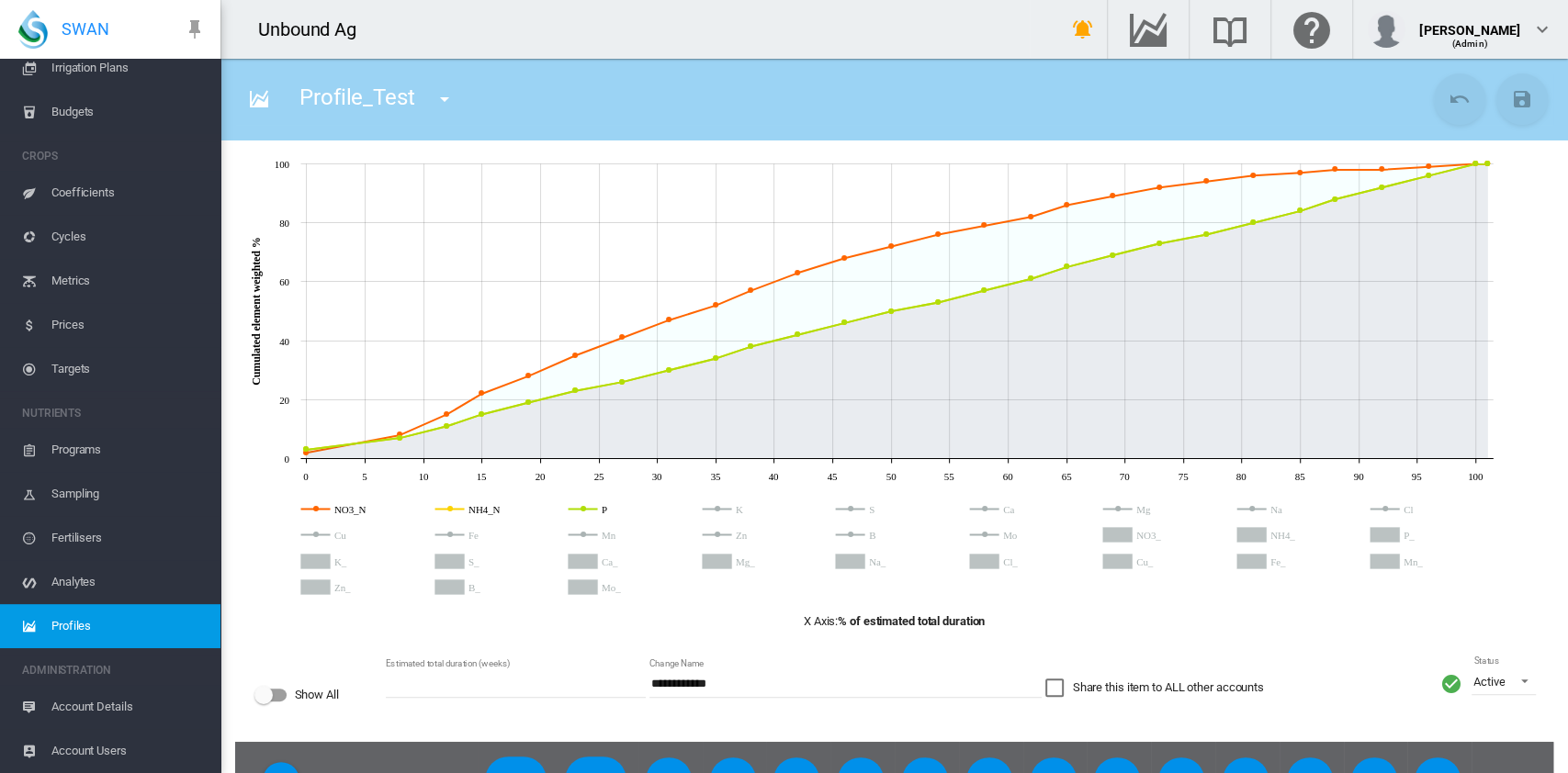 click 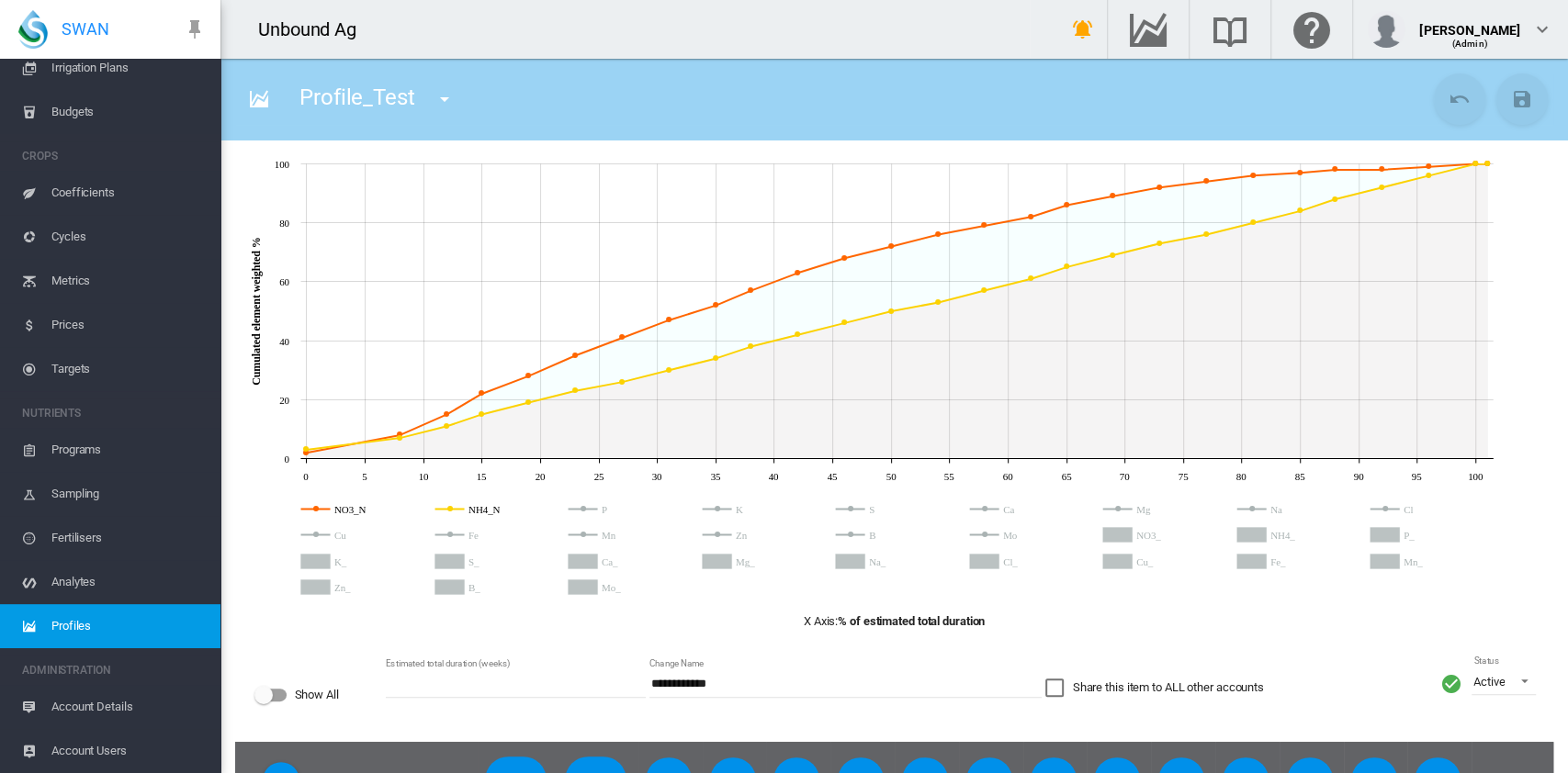 click 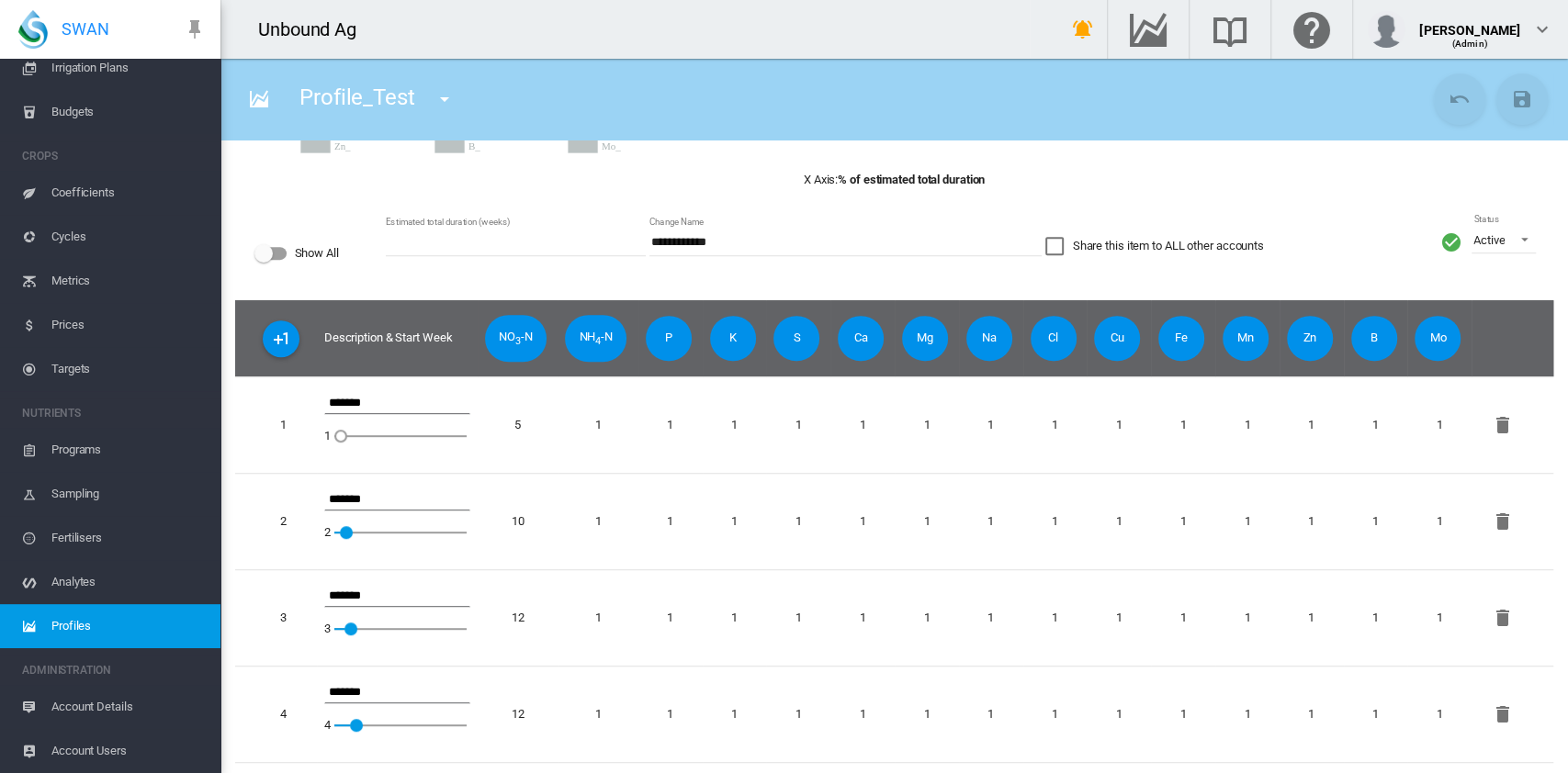 scroll, scrollTop: 525, scrollLeft: 0, axis: vertical 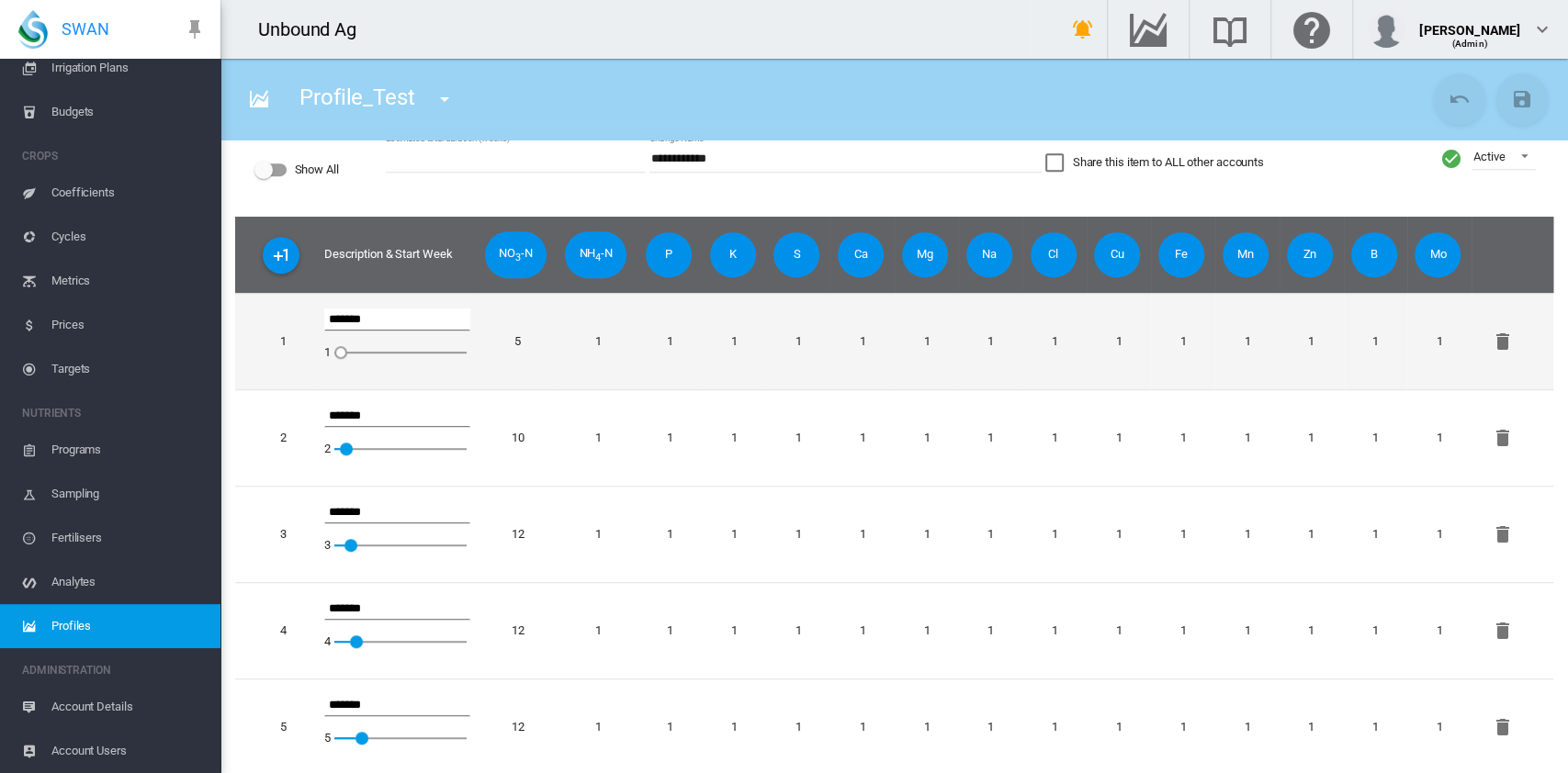 click on "*******" at bounding box center [397, 319] 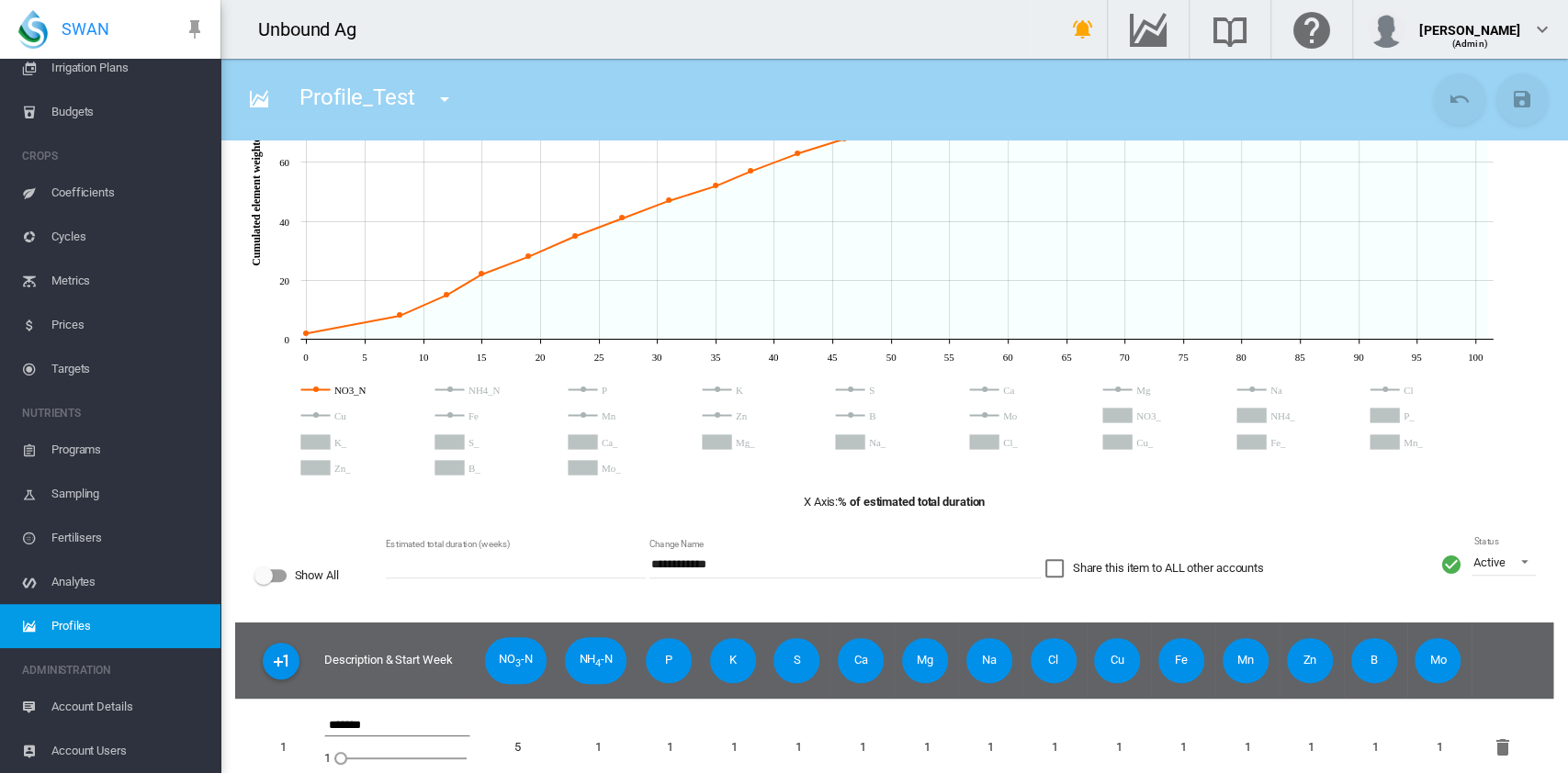 scroll, scrollTop: 244, scrollLeft: 0, axis: vertical 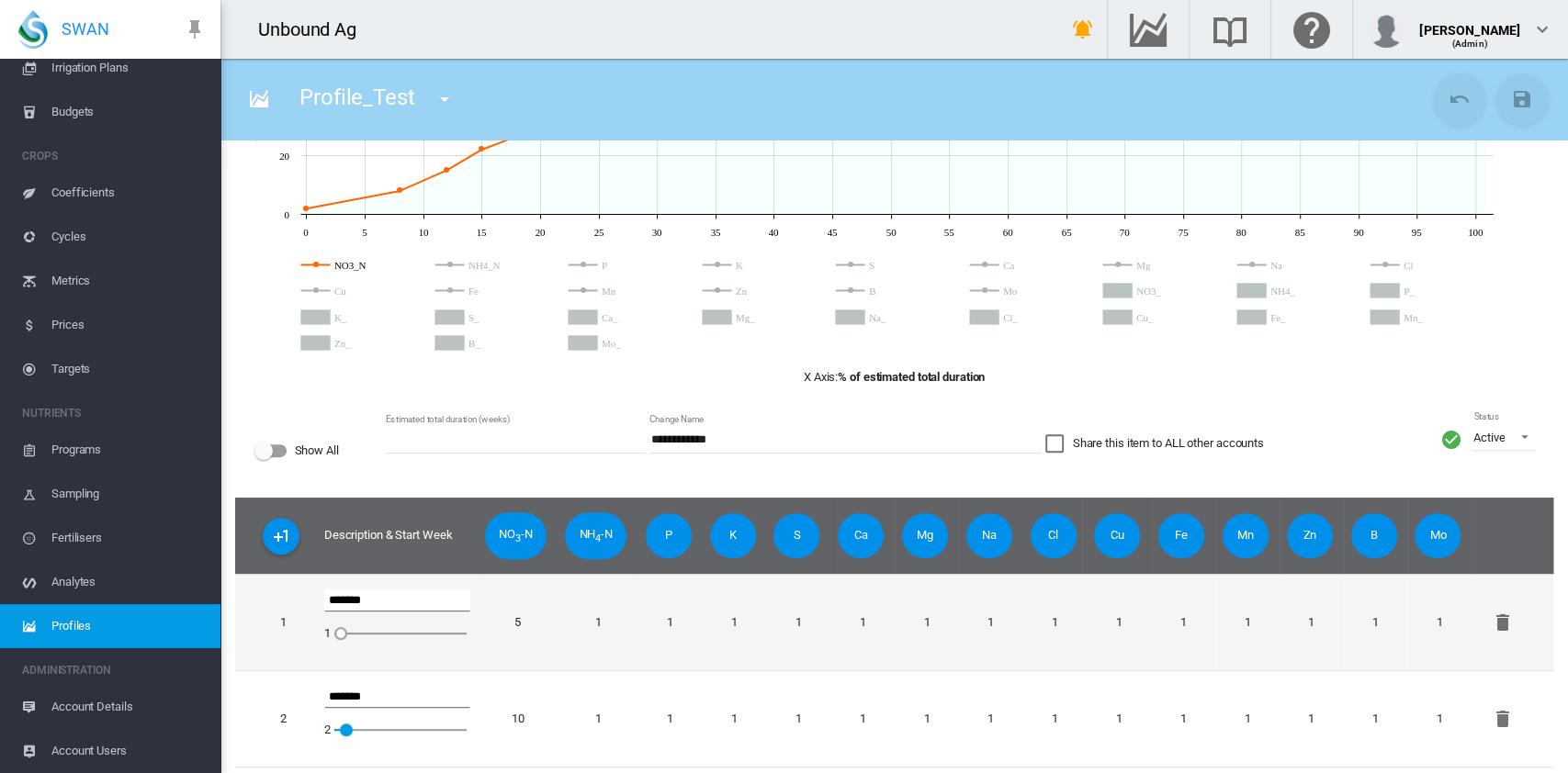 click on "5" at bounding box center (517, 622) 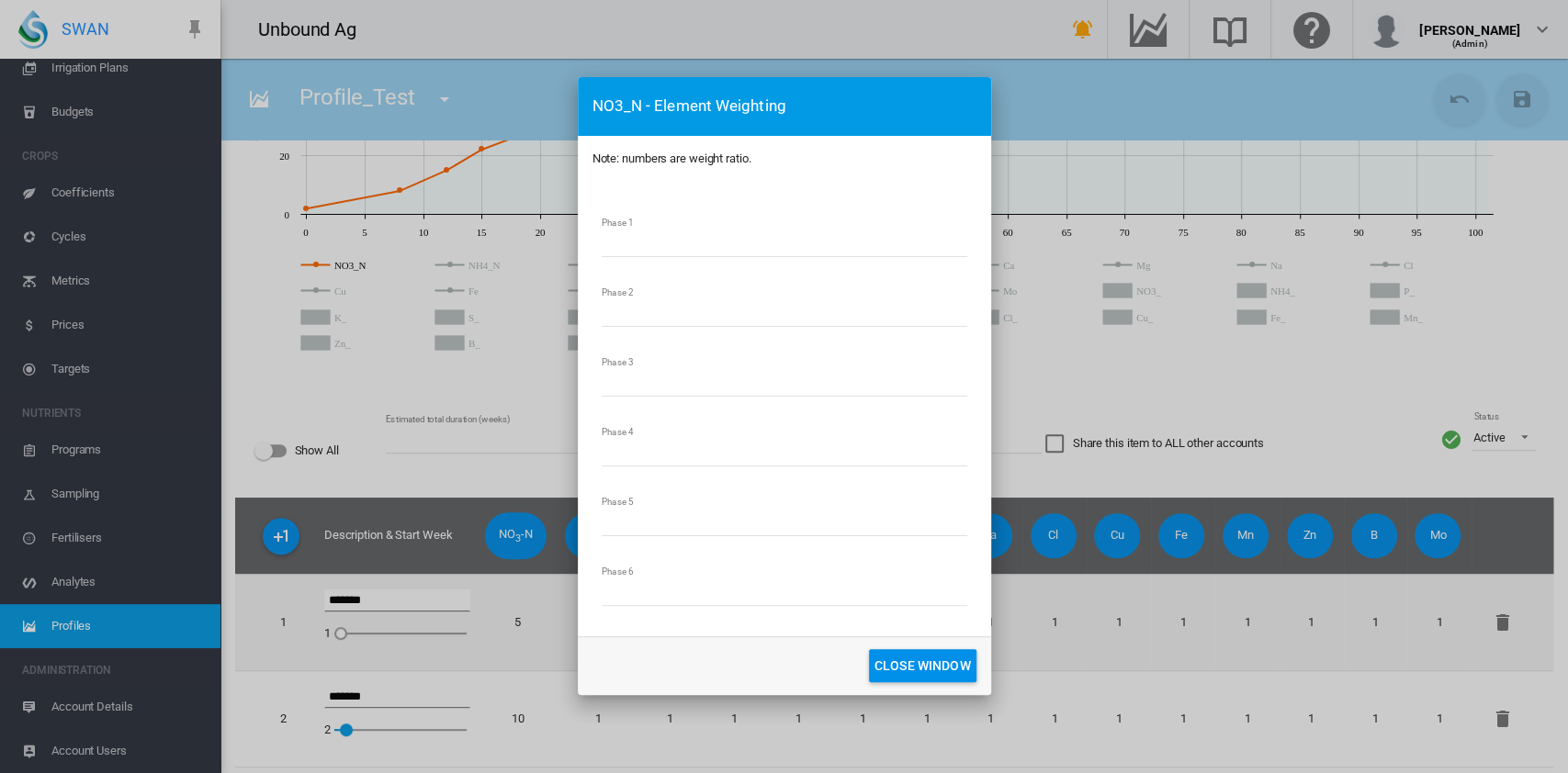 scroll, scrollTop: 367, scrollLeft: 0, axis: vertical 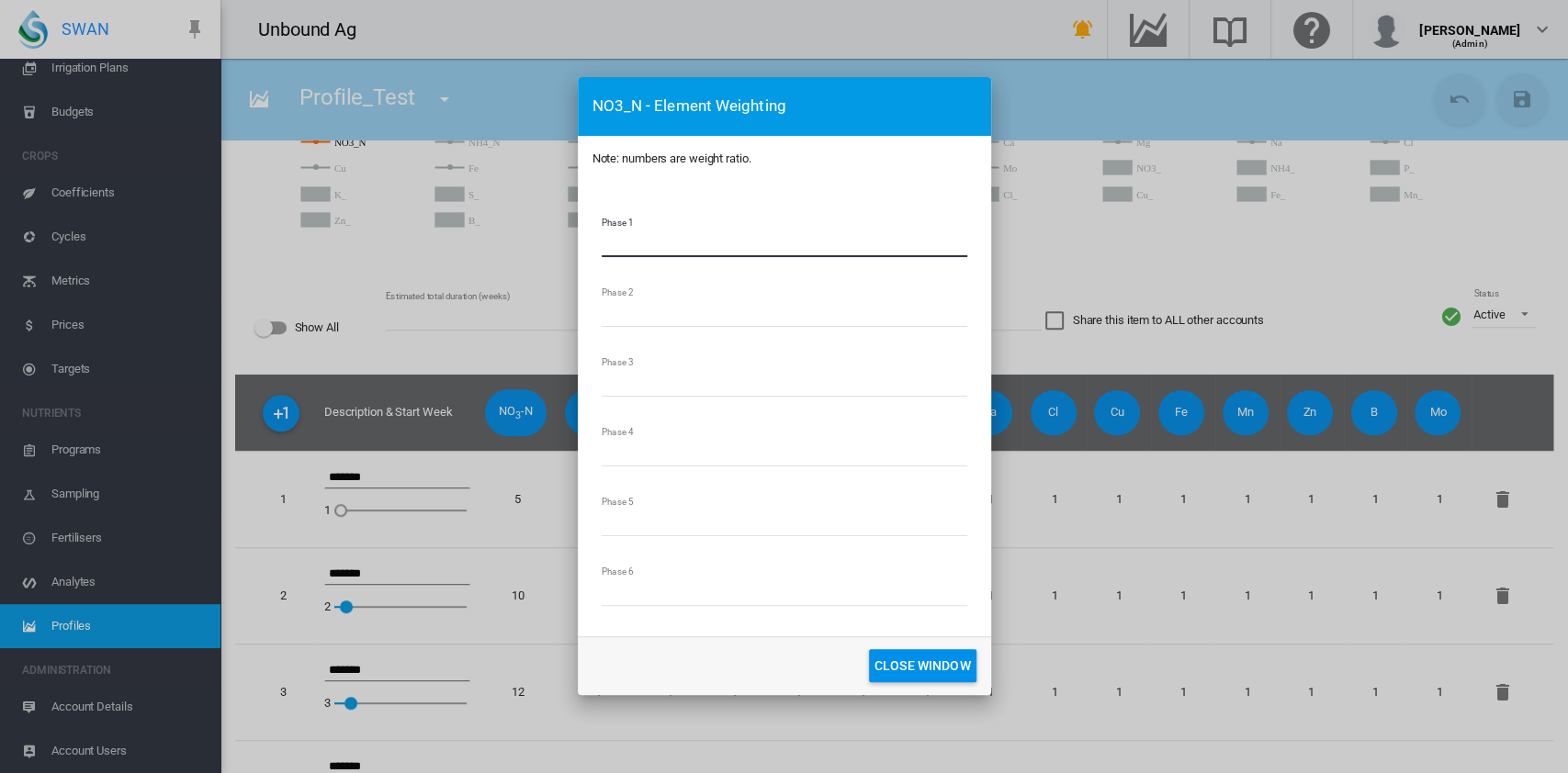 drag, startPoint x: 596, startPoint y: 250, endPoint x: 557, endPoint y: 252, distance: 39.051248 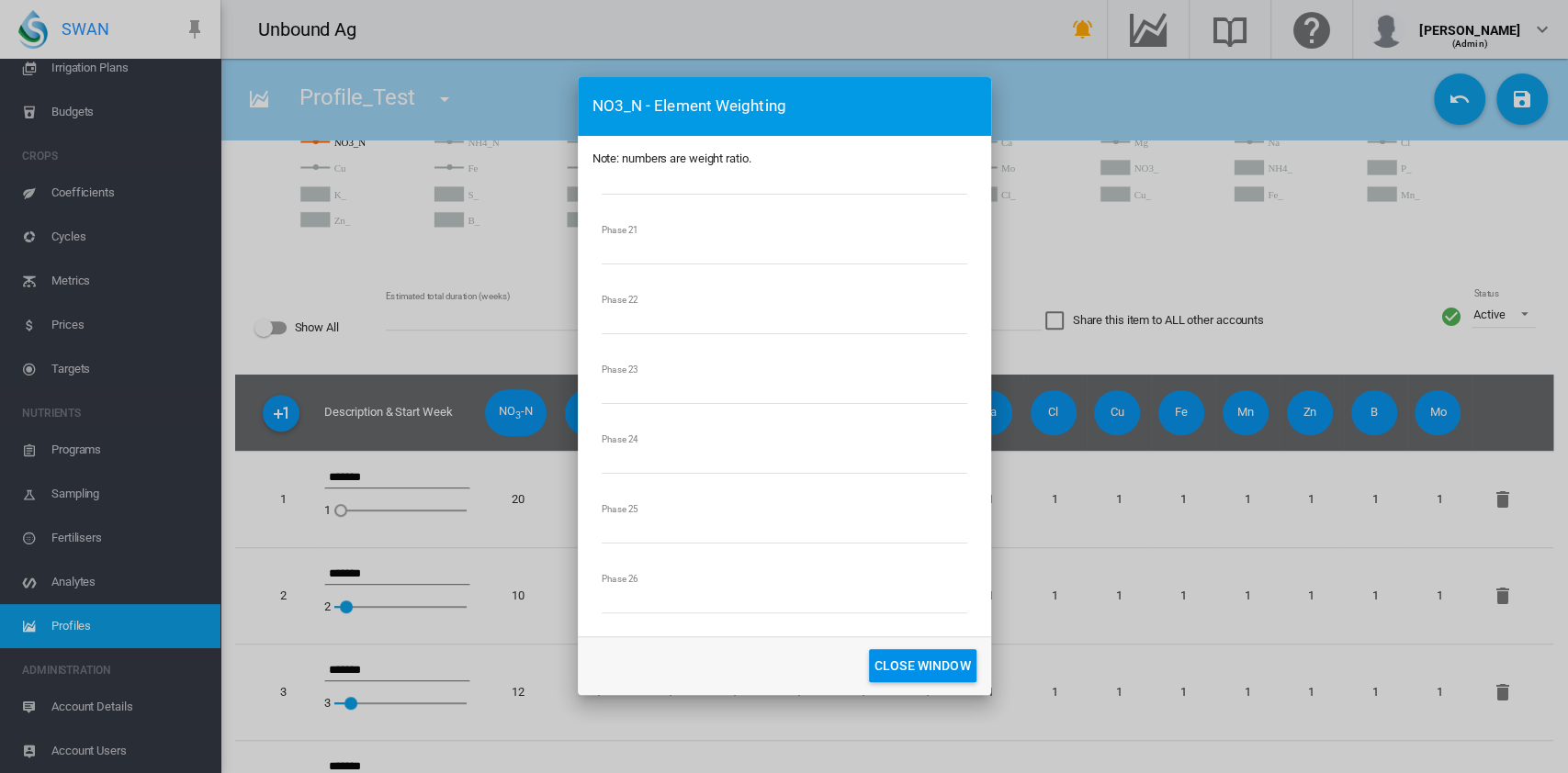 scroll, scrollTop: 1427, scrollLeft: 0, axis: vertical 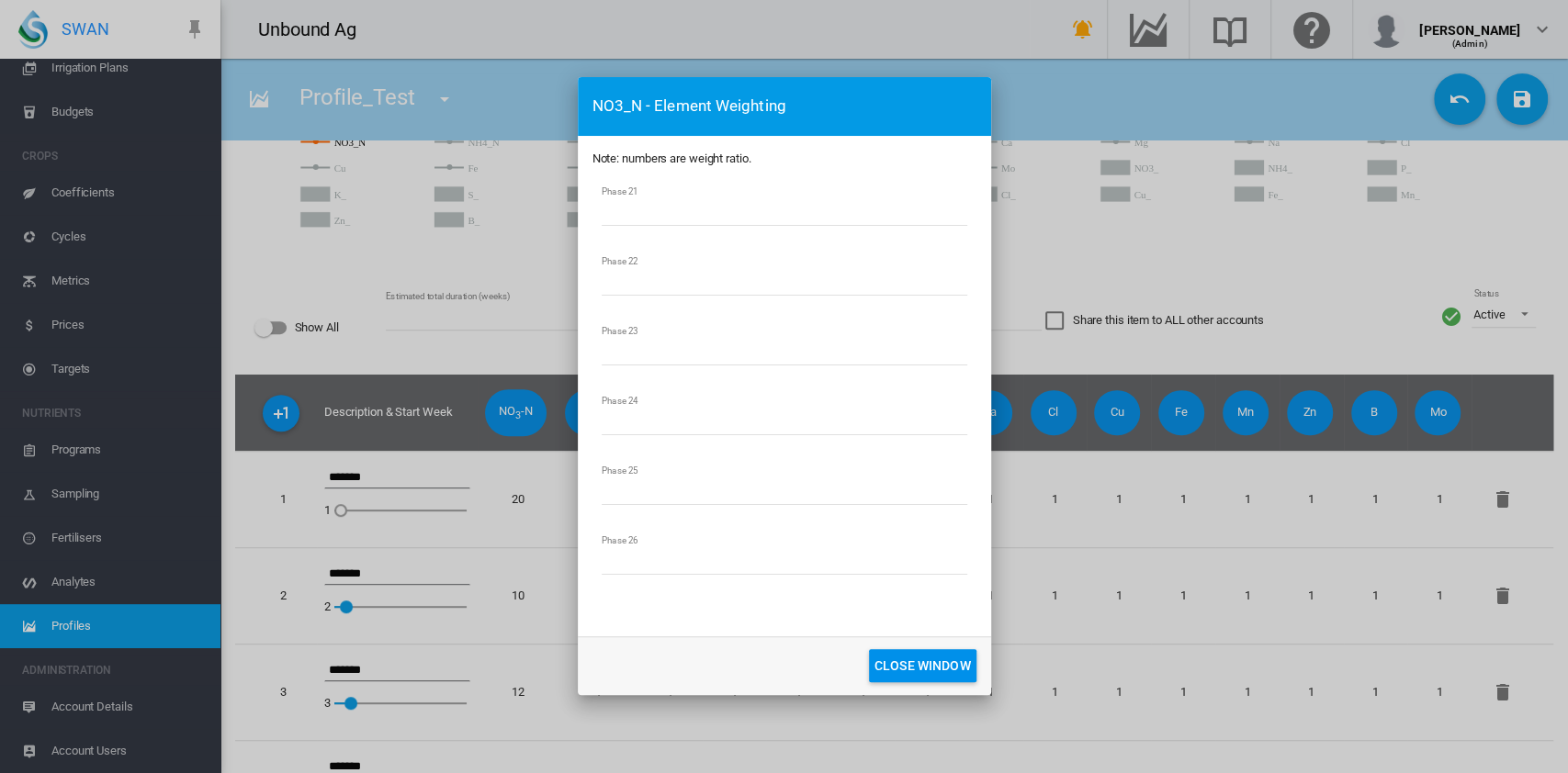 type on "**" 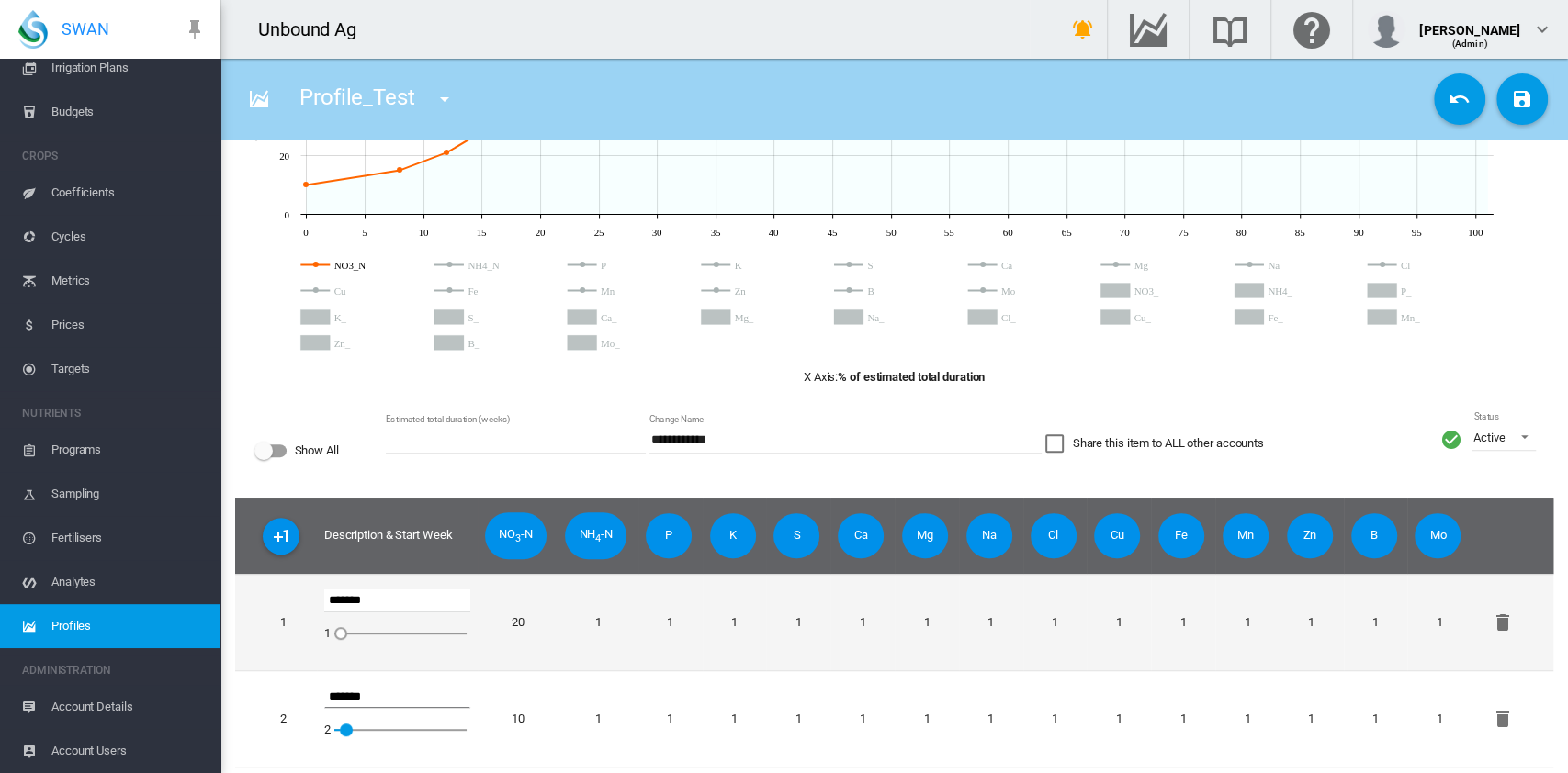 scroll, scrollTop: 122, scrollLeft: 0, axis: vertical 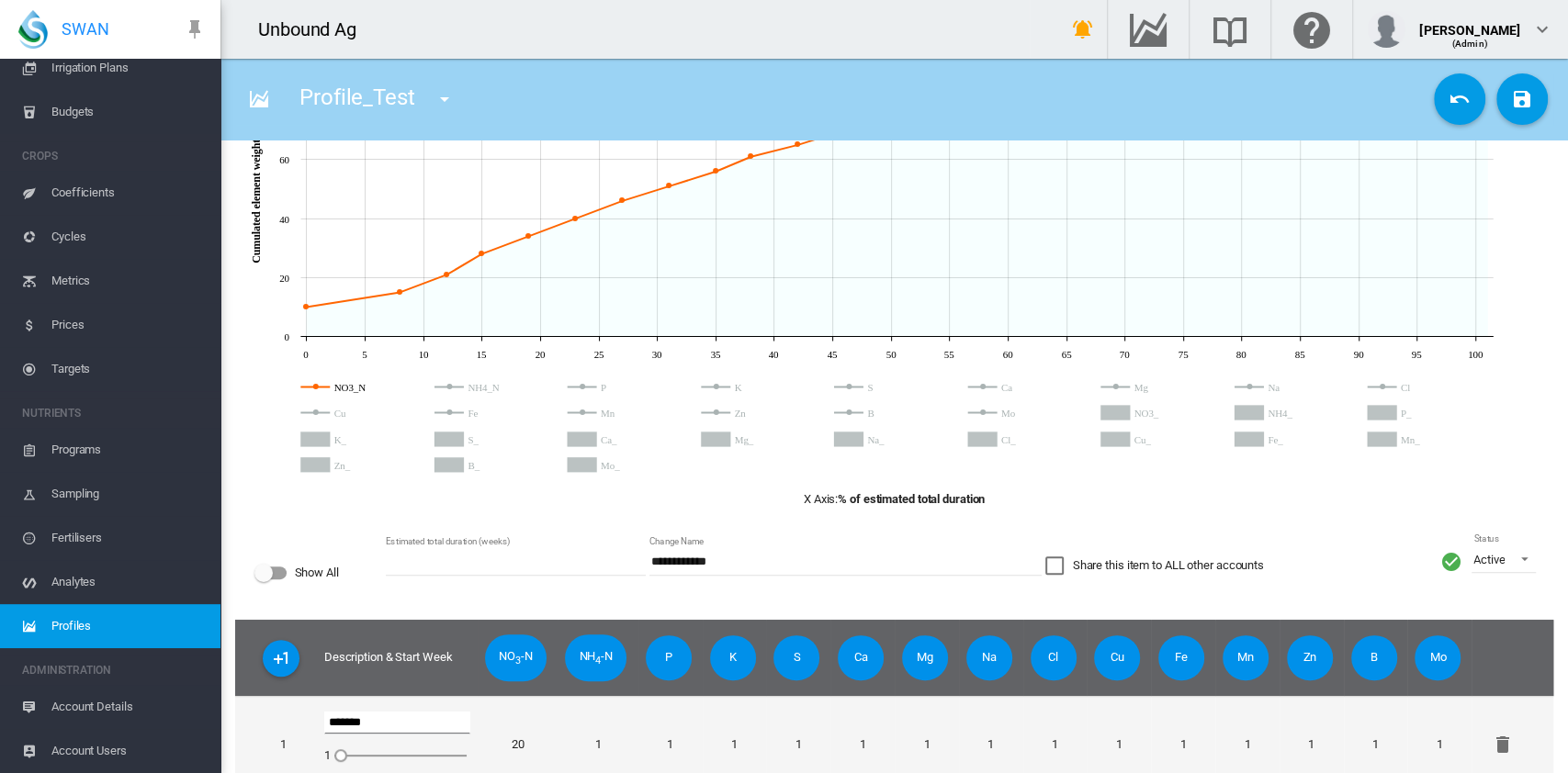 click on "20" at bounding box center (517, 744) 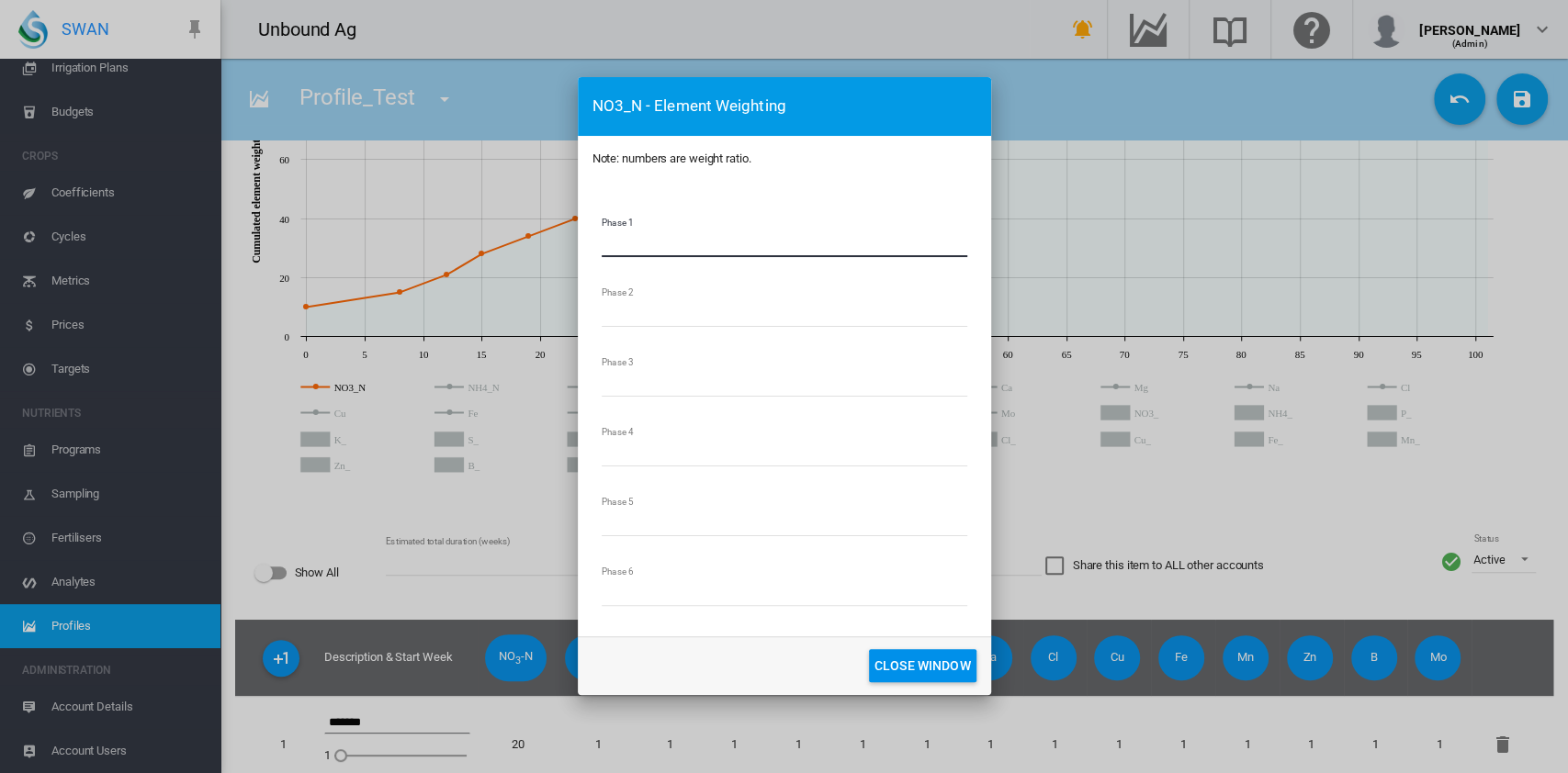 drag, startPoint x: 661, startPoint y: 241, endPoint x: 499, endPoint y: 247, distance: 162.11107 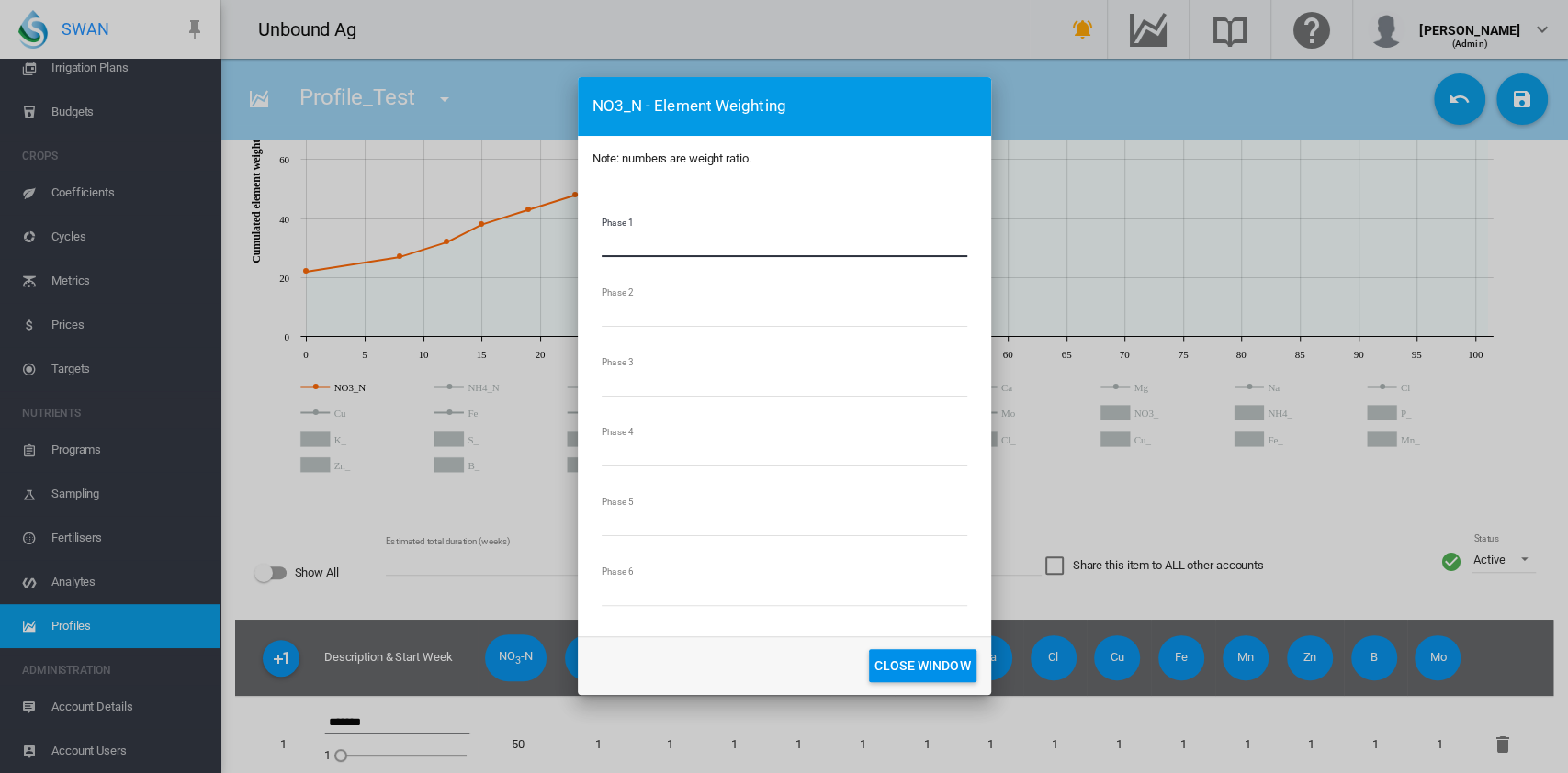 drag, startPoint x: 647, startPoint y: 239, endPoint x: 565, endPoint y: 239, distance: 82 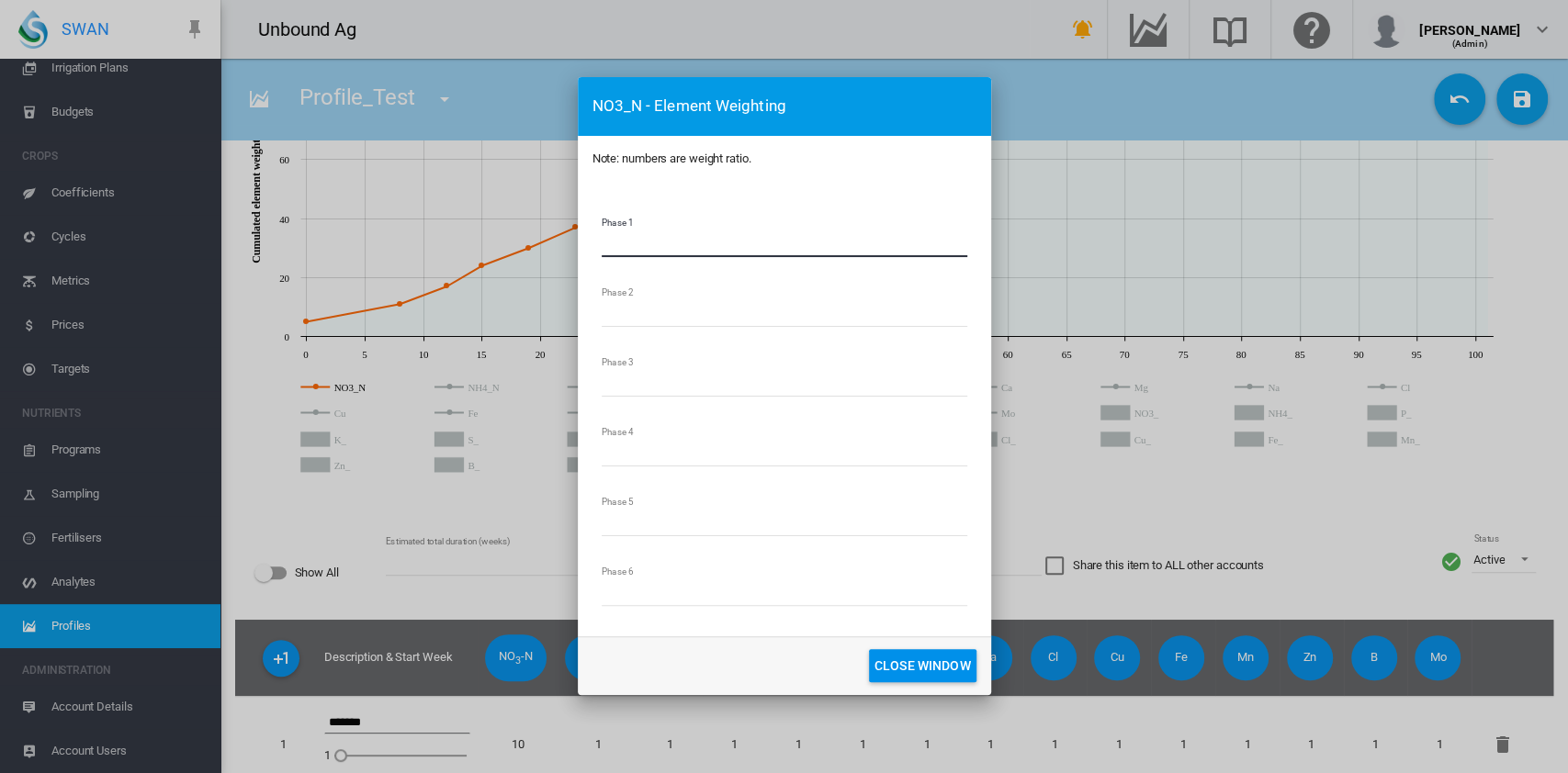 type on "**" 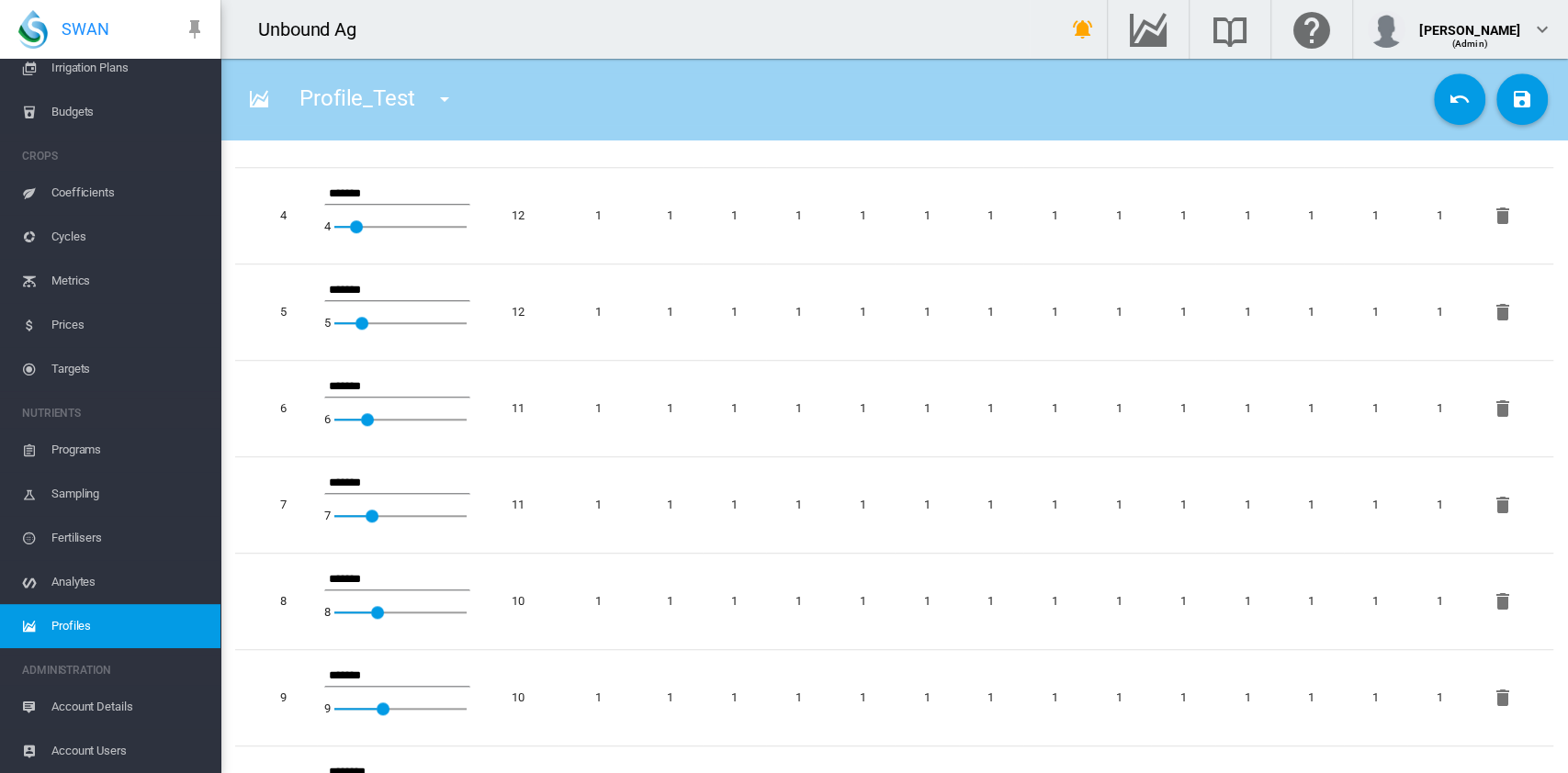 scroll, scrollTop: 979, scrollLeft: 0, axis: vertical 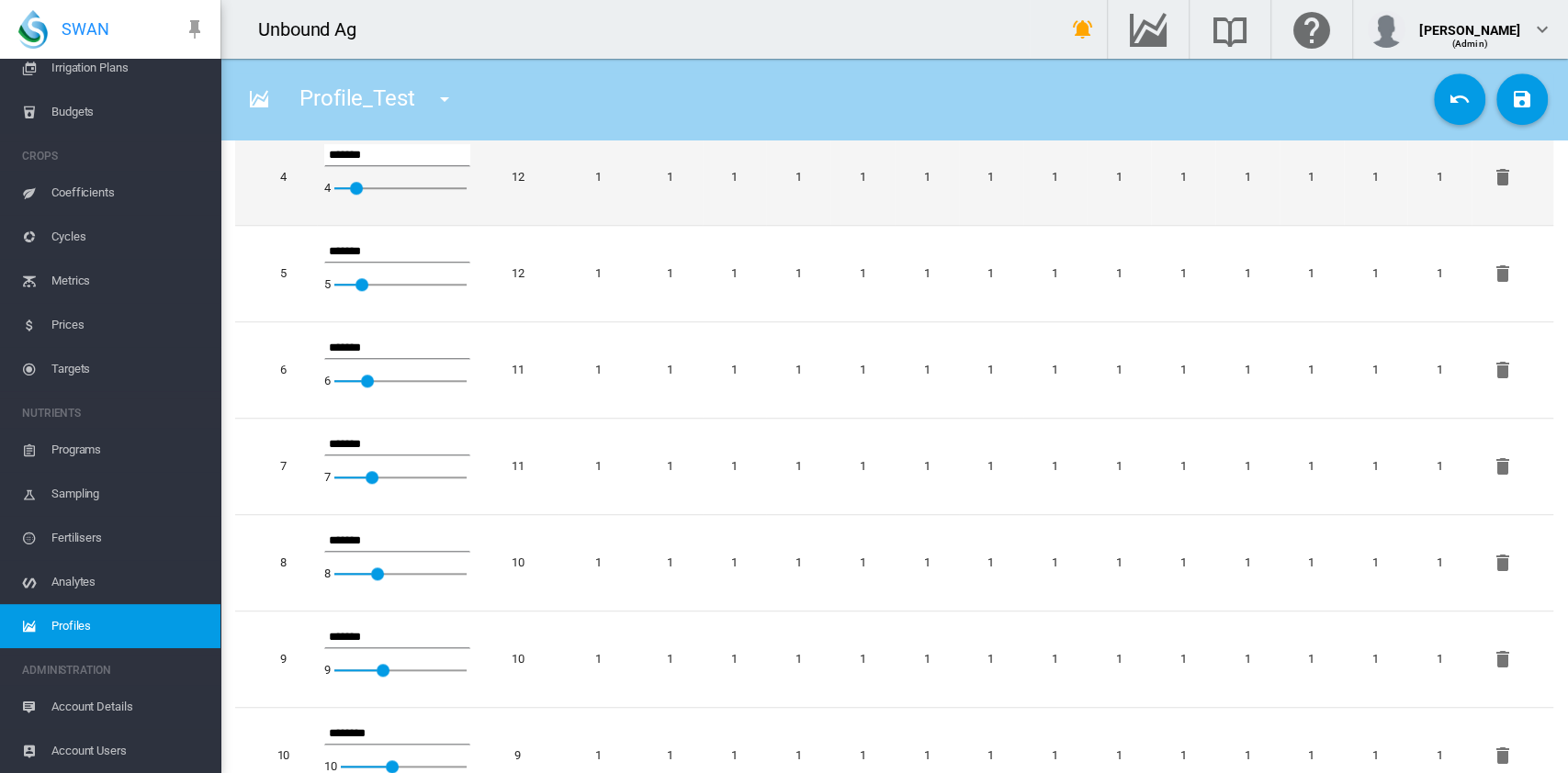 click on "4" at bounding box center (276, 176) 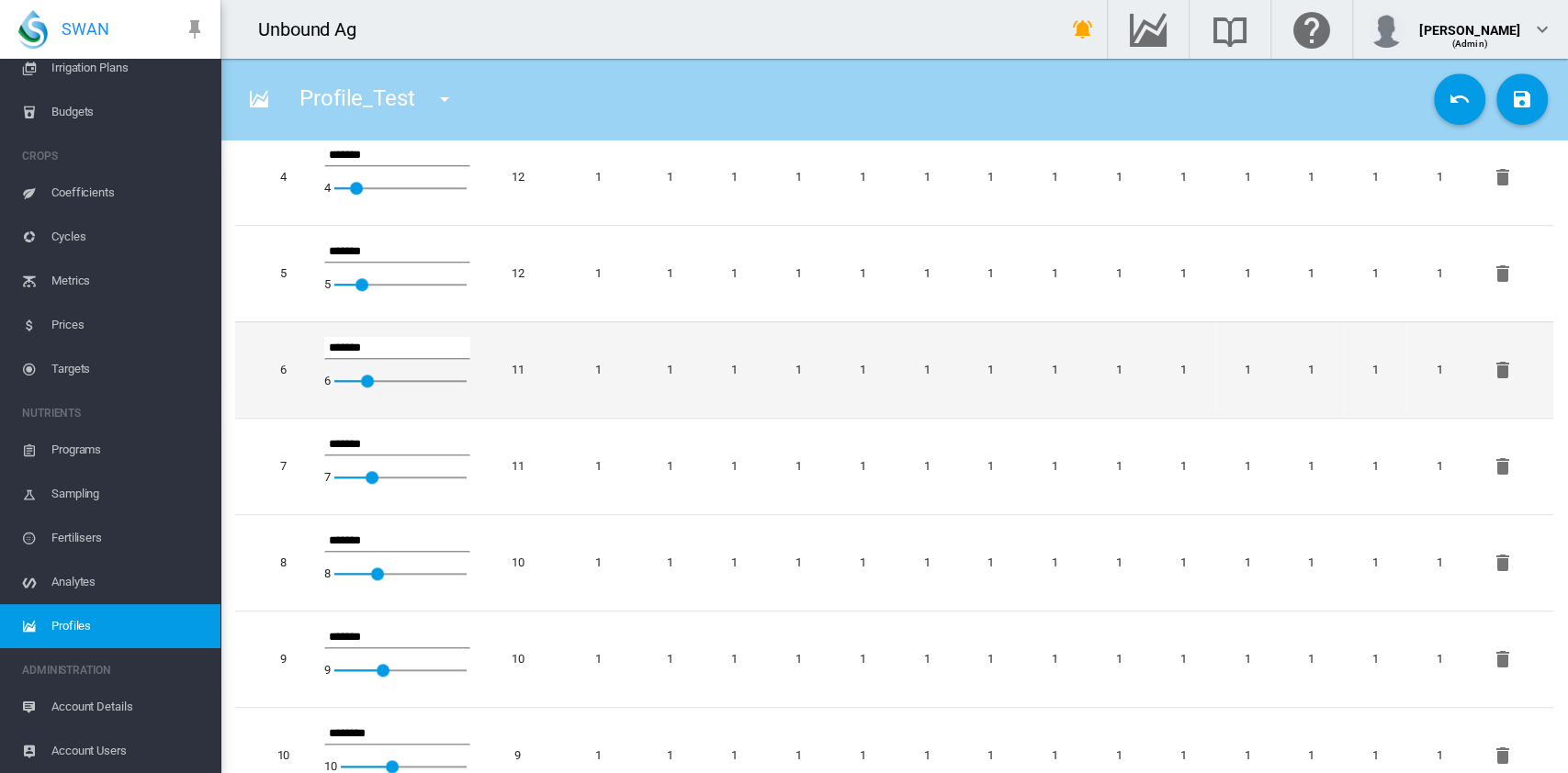 click on "6" at bounding box center [276, 369] 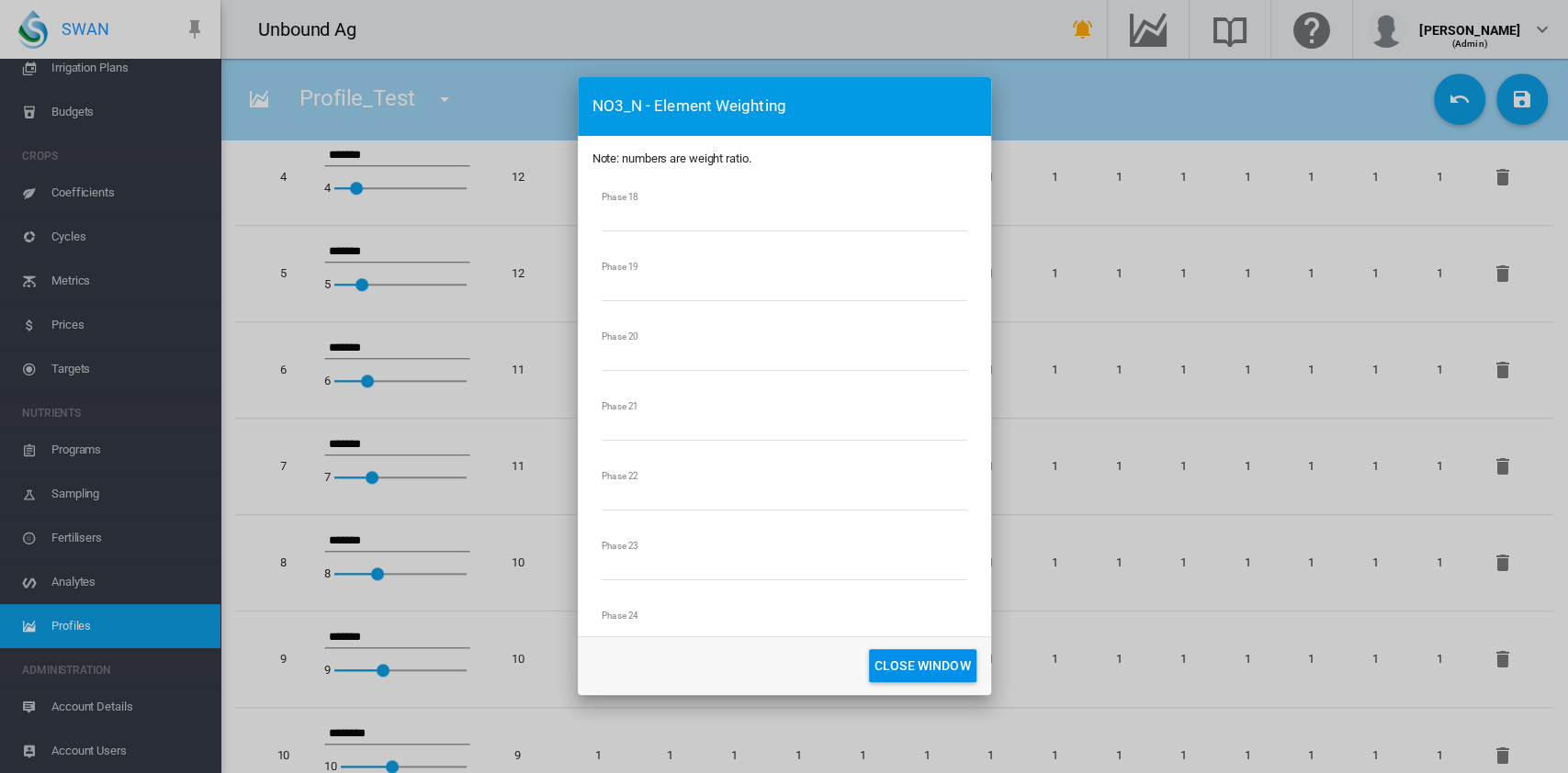 scroll, scrollTop: 1427, scrollLeft: 0, axis: vertical 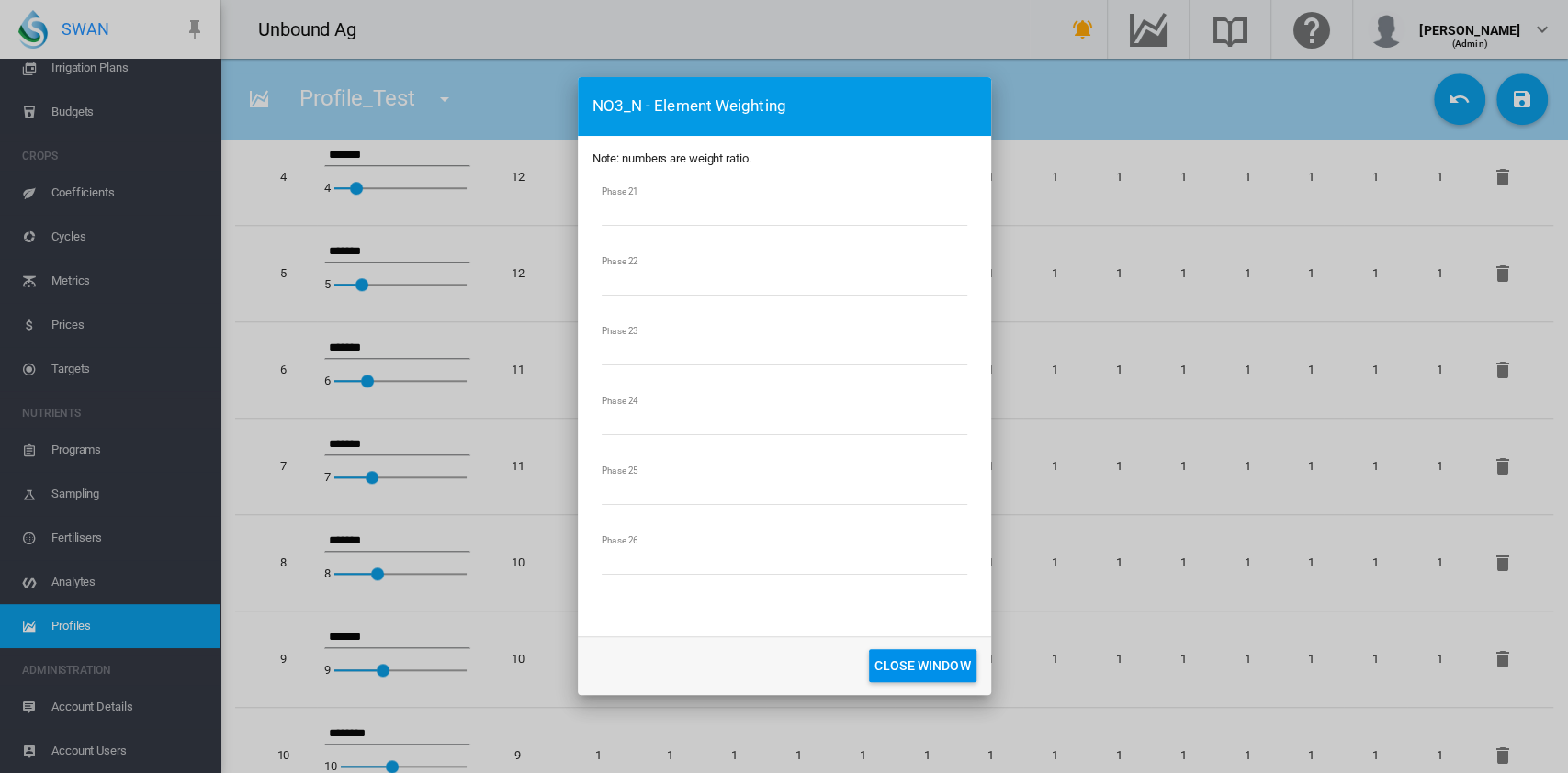 click on "CLOSE WINDOW" 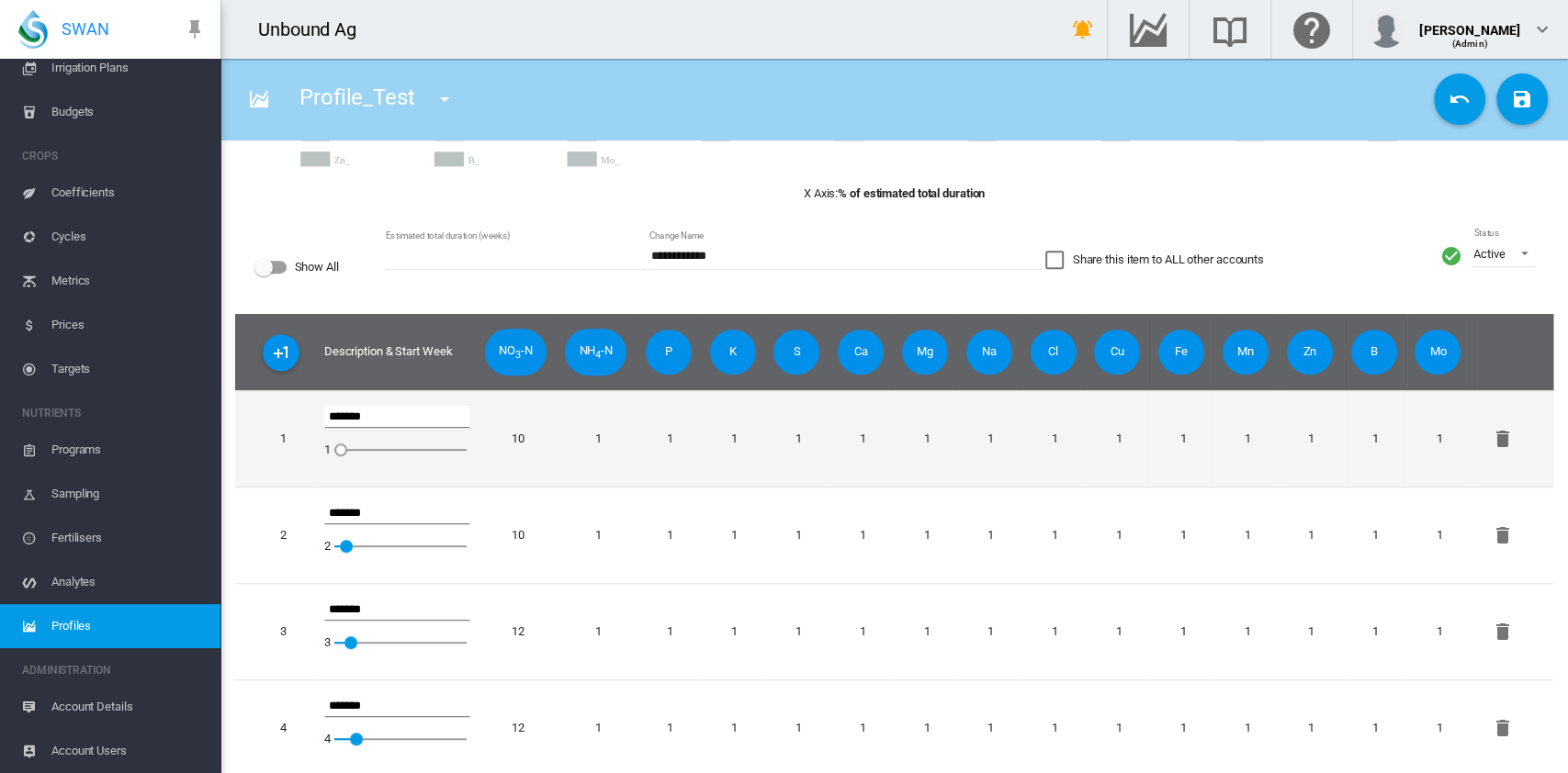 scroll, scrollTop: 0, scrollLeft: 0, axis: both 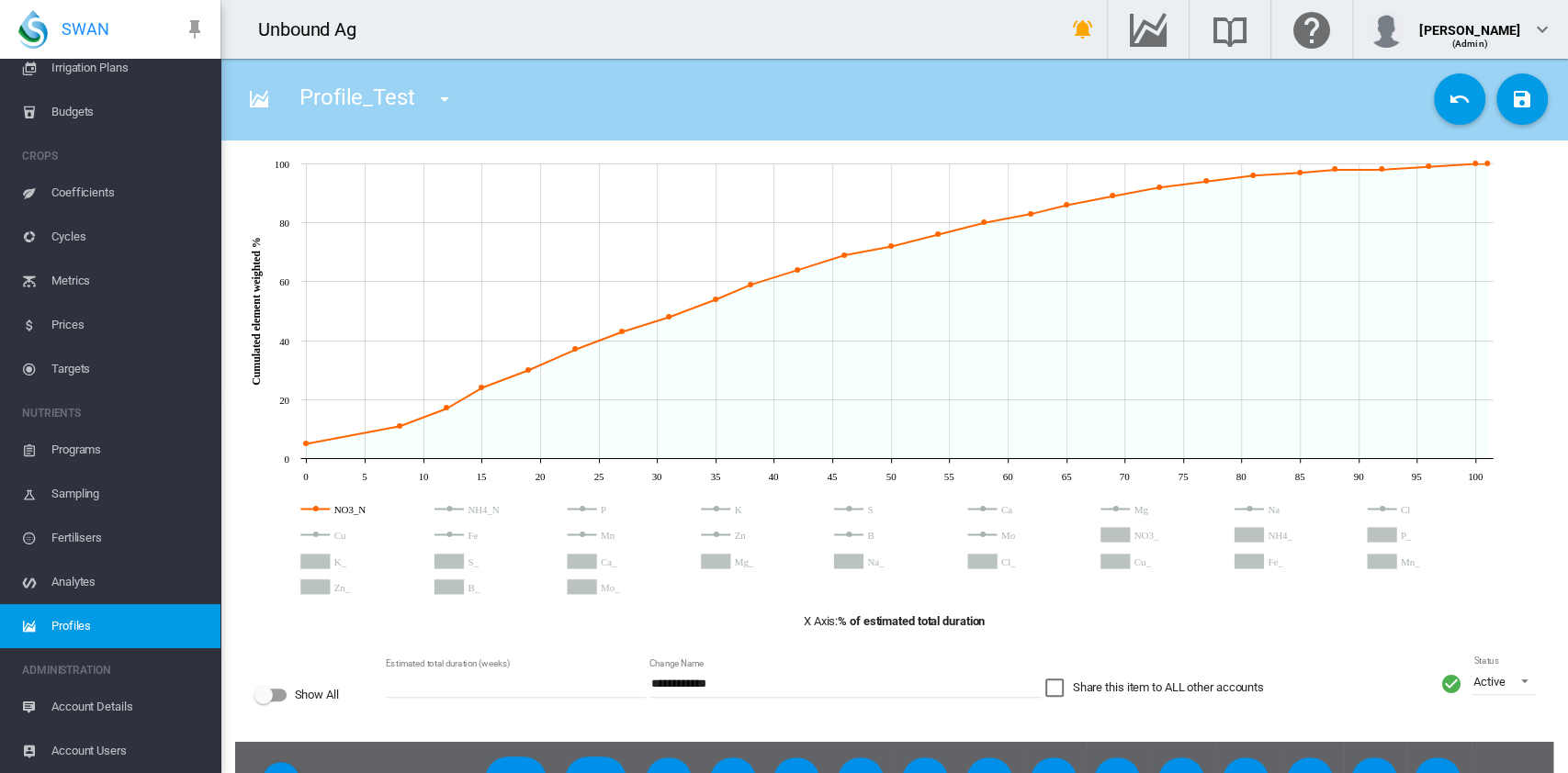 click on "**********" at bounding box center (894, 695) 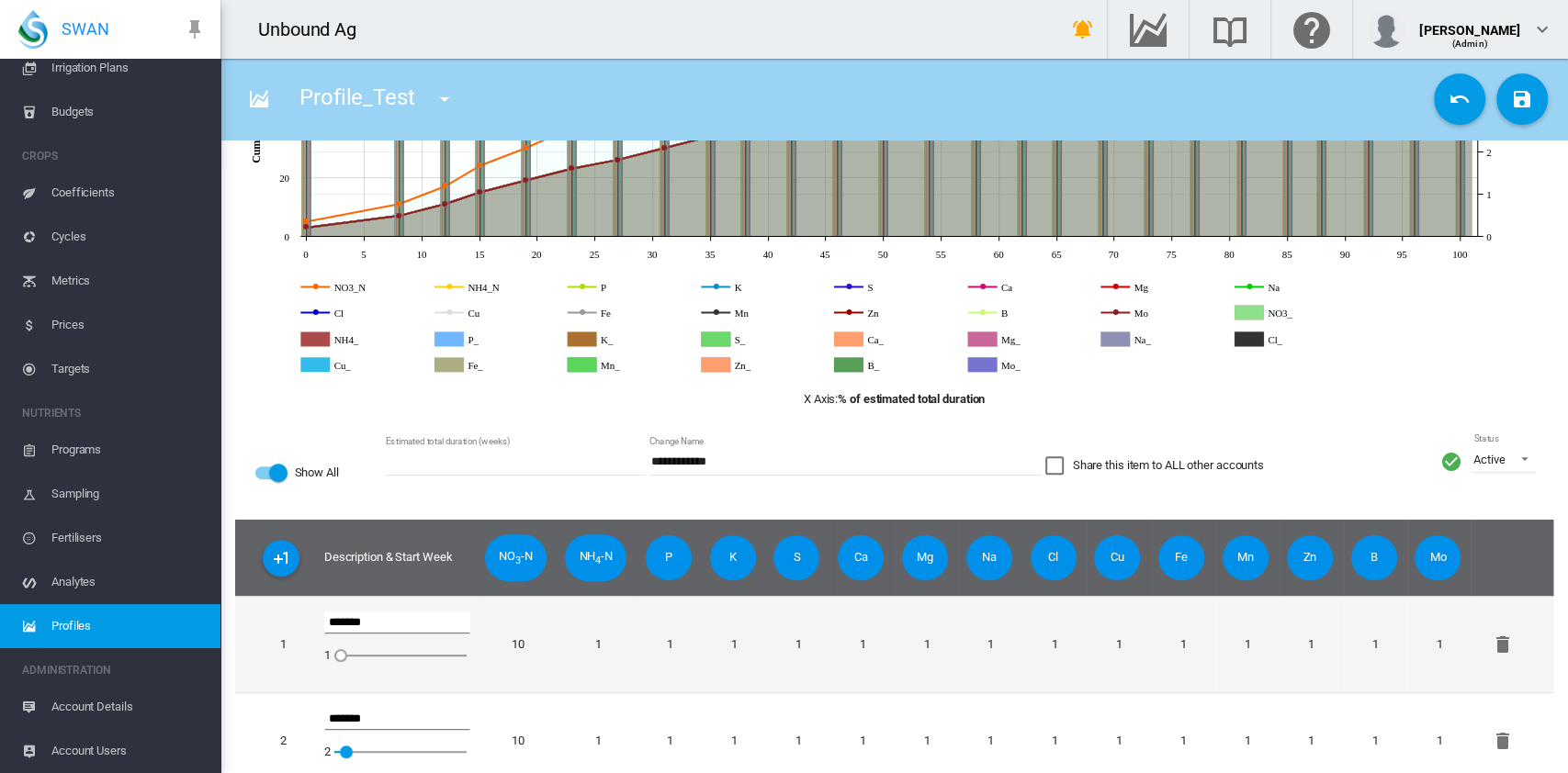 scroll, scrollTop: 244, scrollLeft: 0, axis: vertical 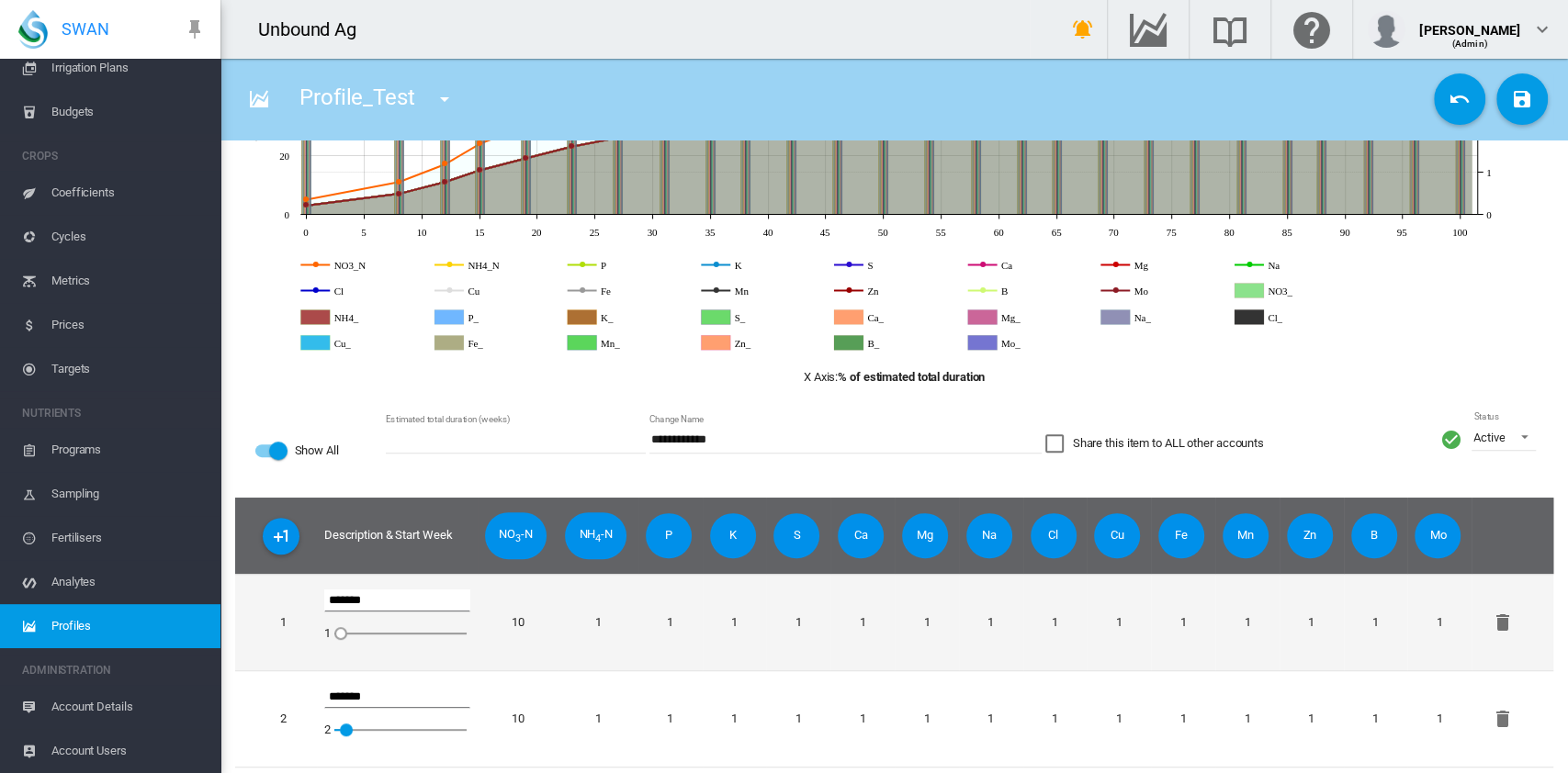click on "10" at bounding box center [517, 622] 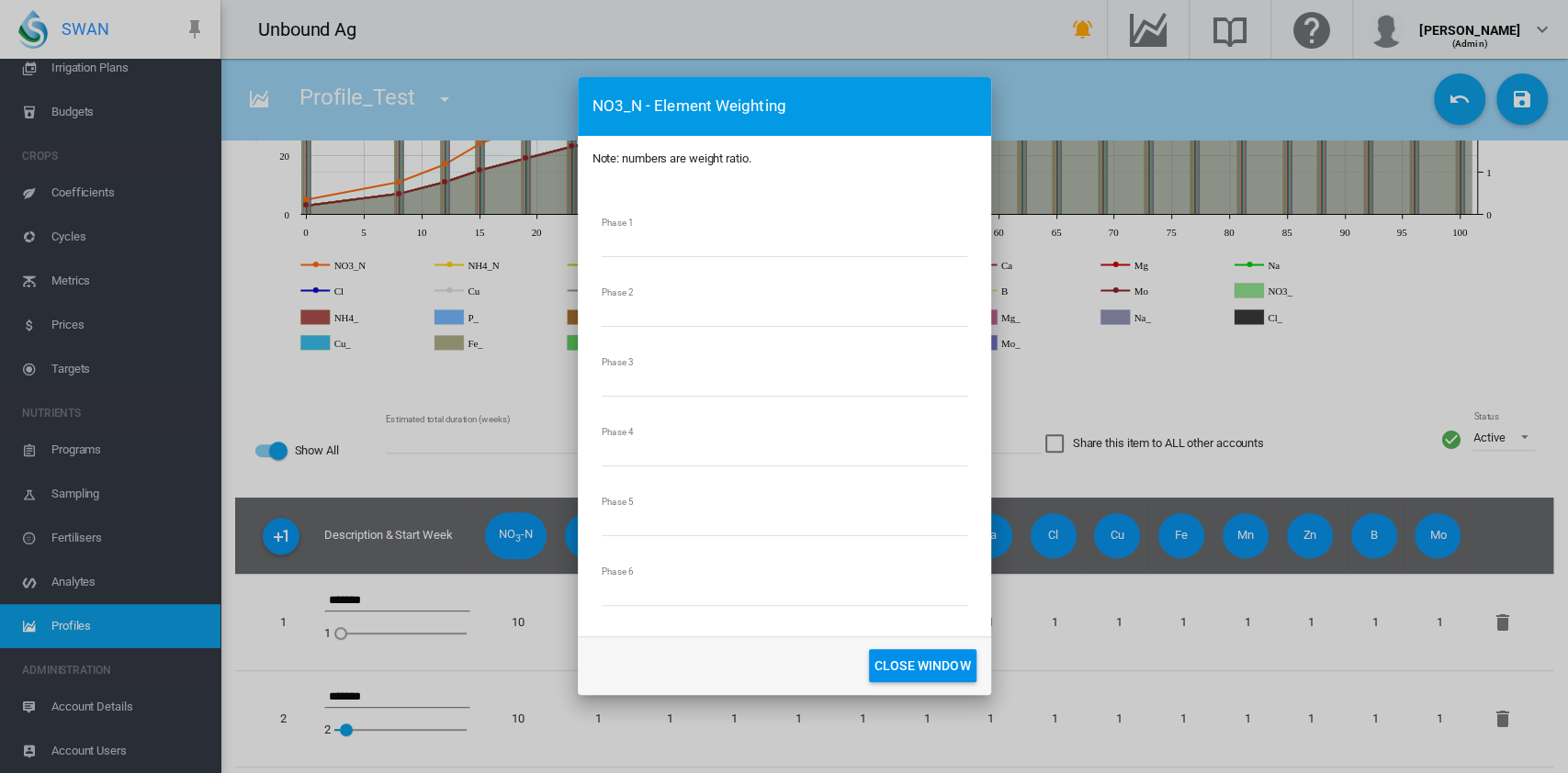 drag, startPoint x: 676, startPoint y: 240, endPoint x: 574, endPoint y: 246, distance: 102.176318 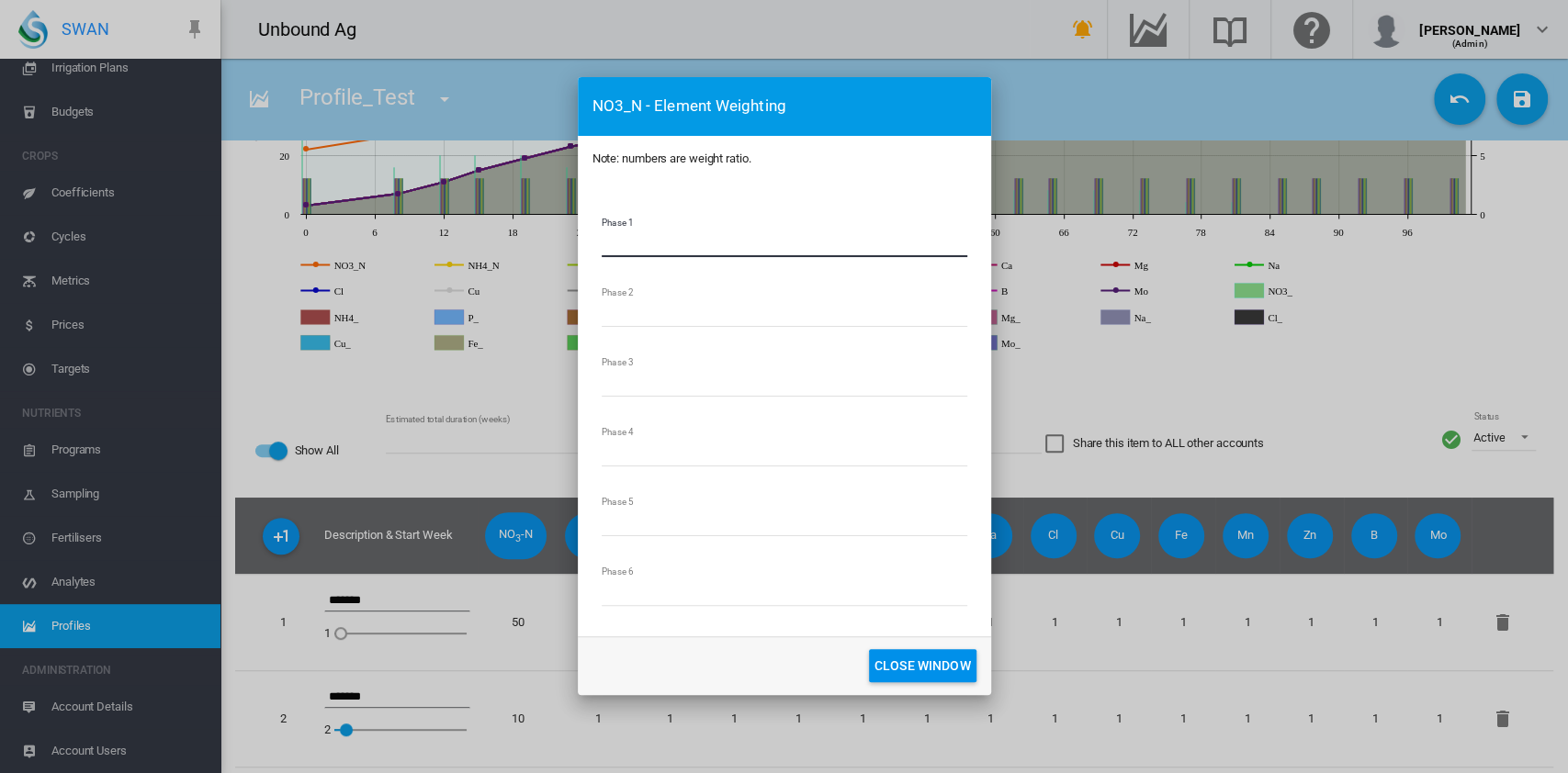 type on "**" 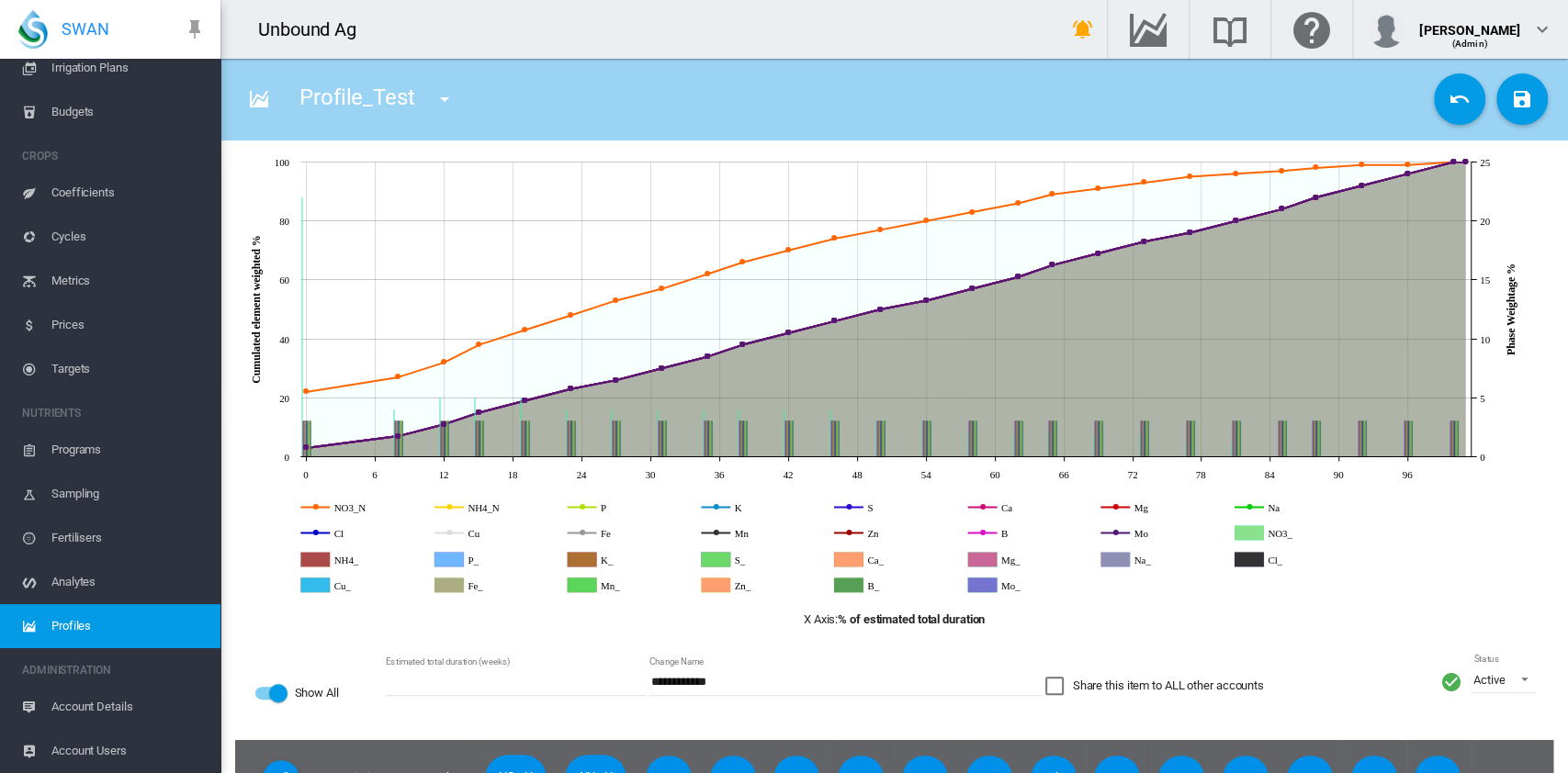 scroll, scrollTop: 0, scrollLeft: 0, axis: both 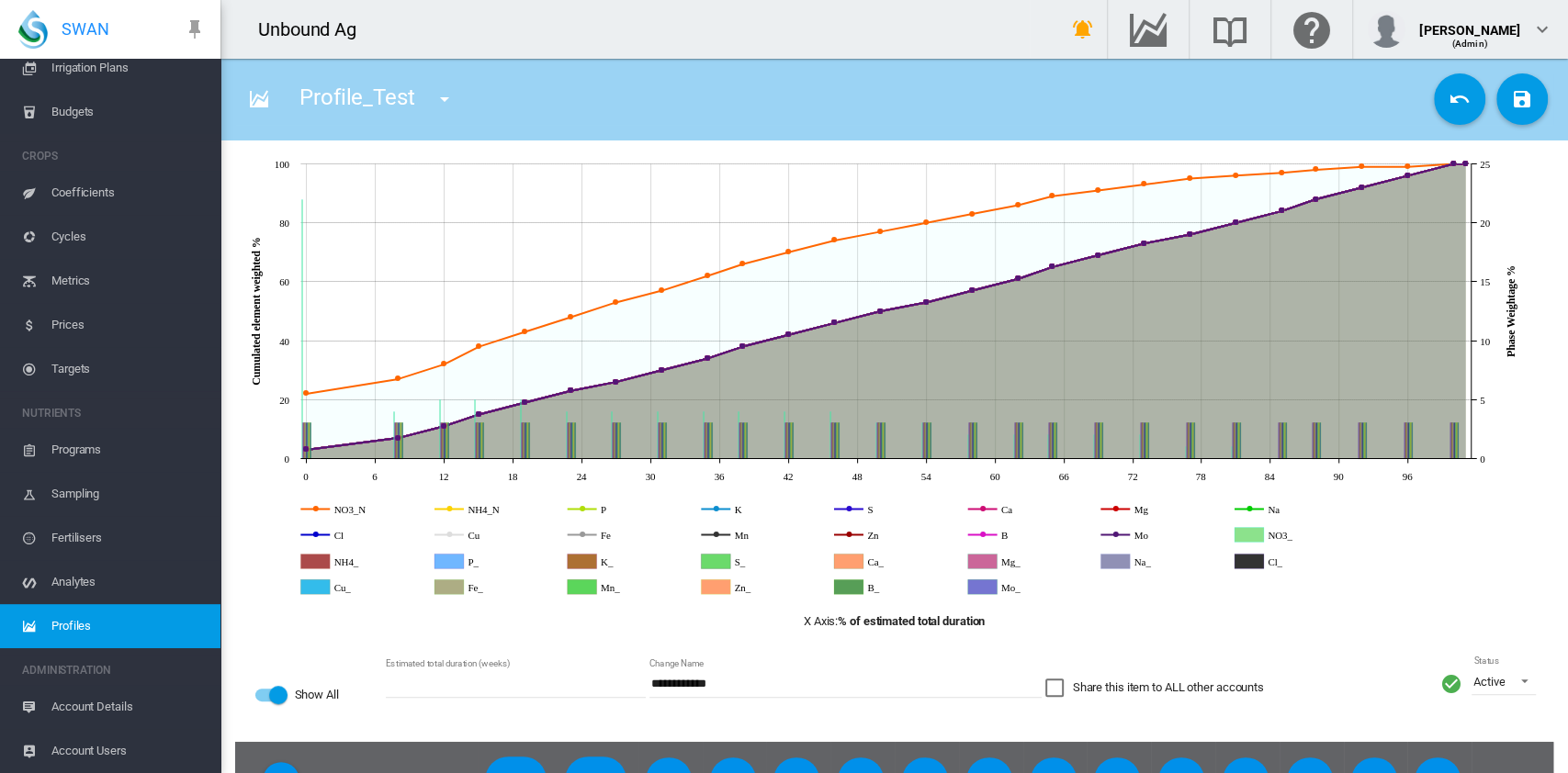 click on "Show All" at bounding box center (319, 695) 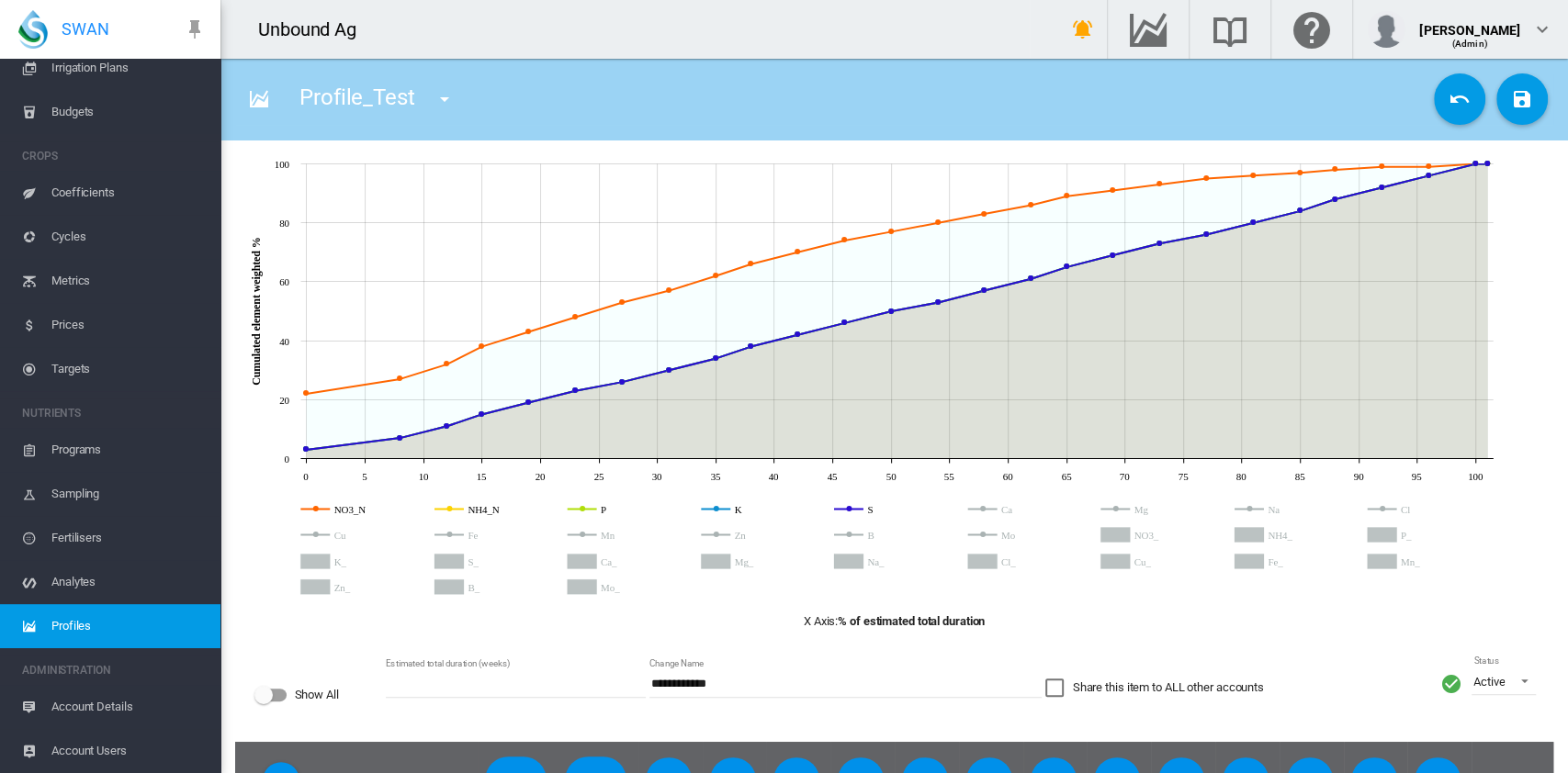 click 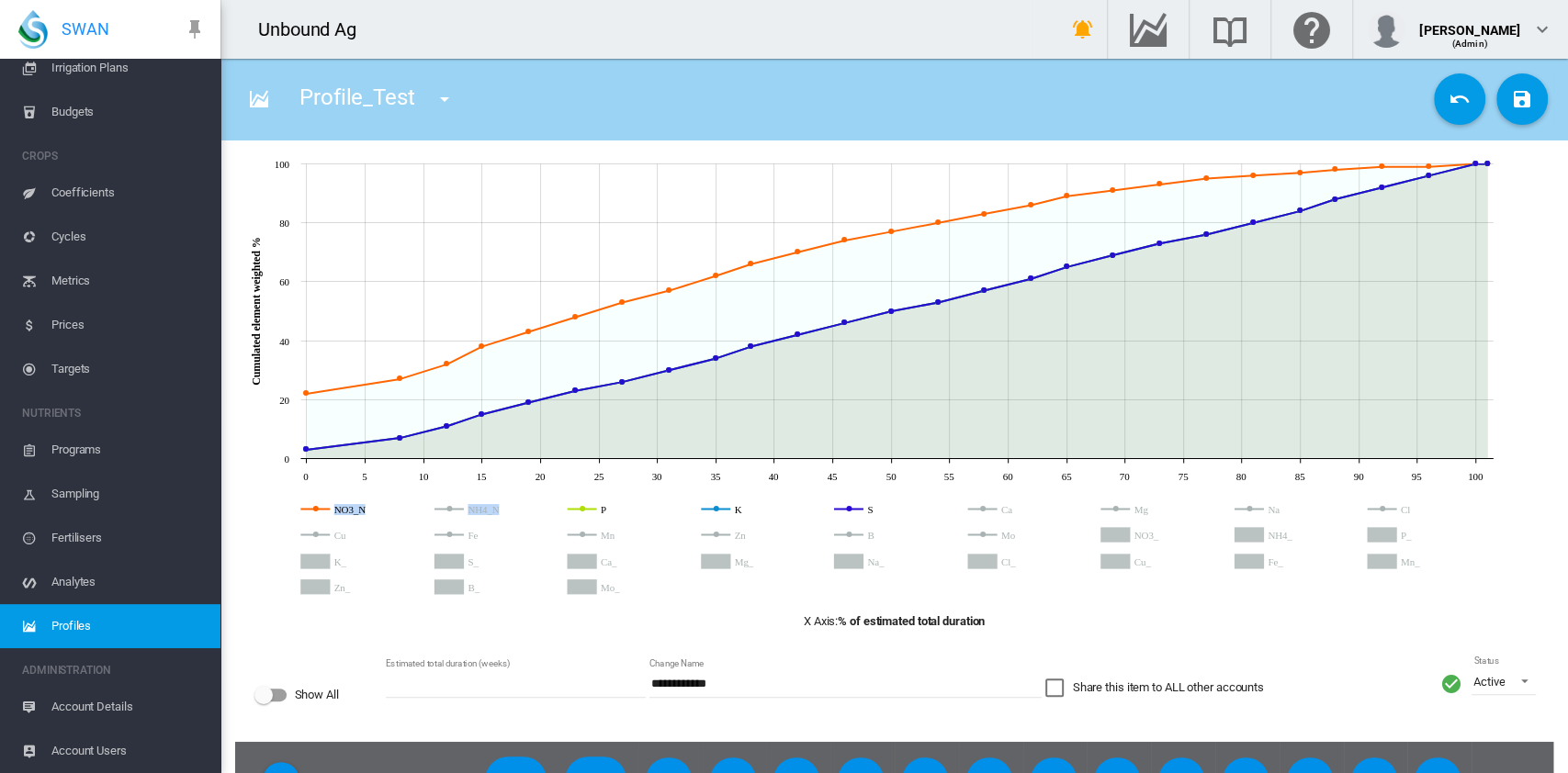 click on "NO3_N   NH4_N   P   K   S   Ca   Mg   Na   Cl   Cu   Fe   Mn   Zn   B   Mo   NO3_   NH4_   P_   K_   S_   Ca_   Mg_   Na_   Cl_   Cu_   Fe_   Mn_   Zn_   B_   Mo_" 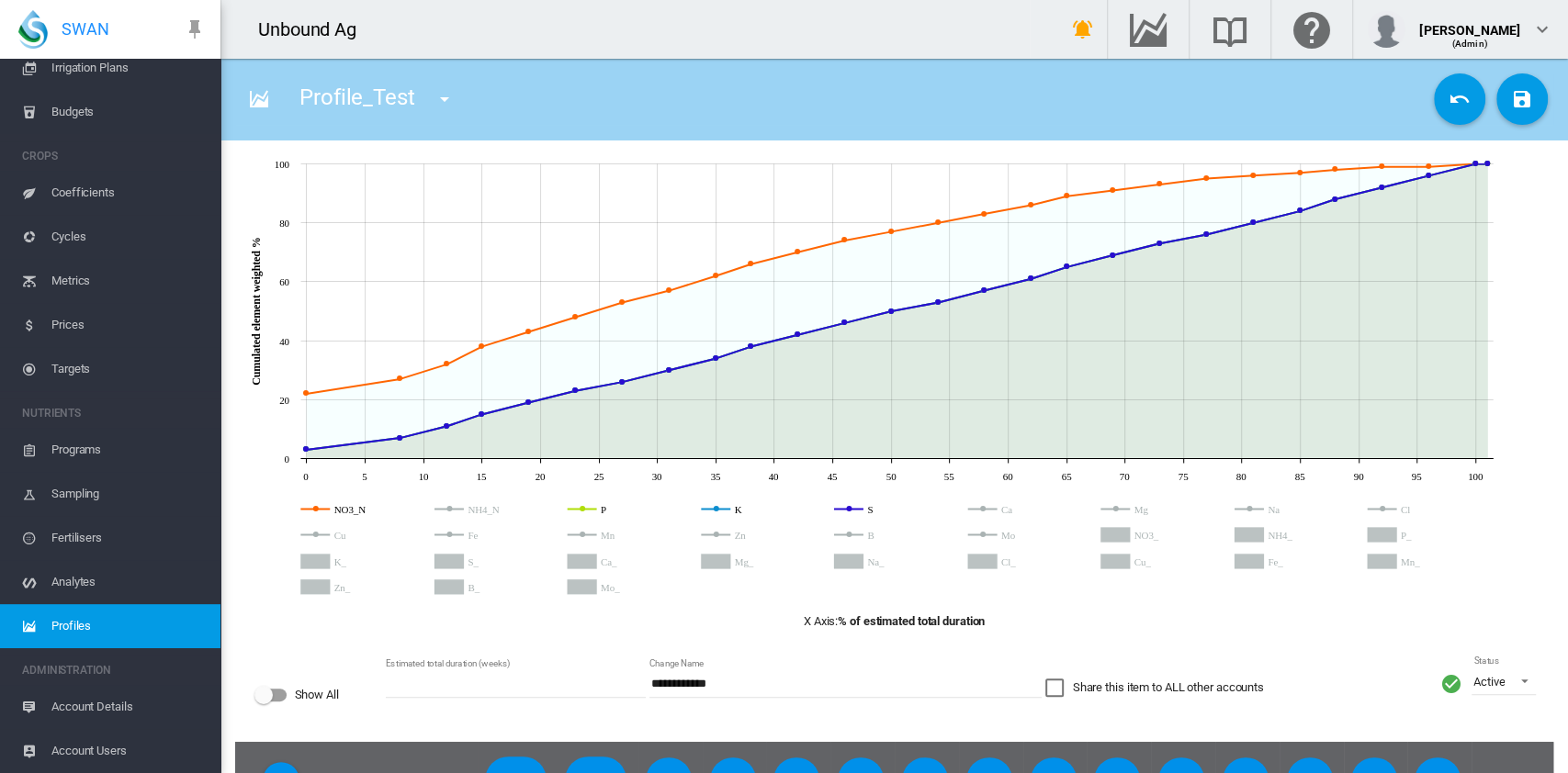 click 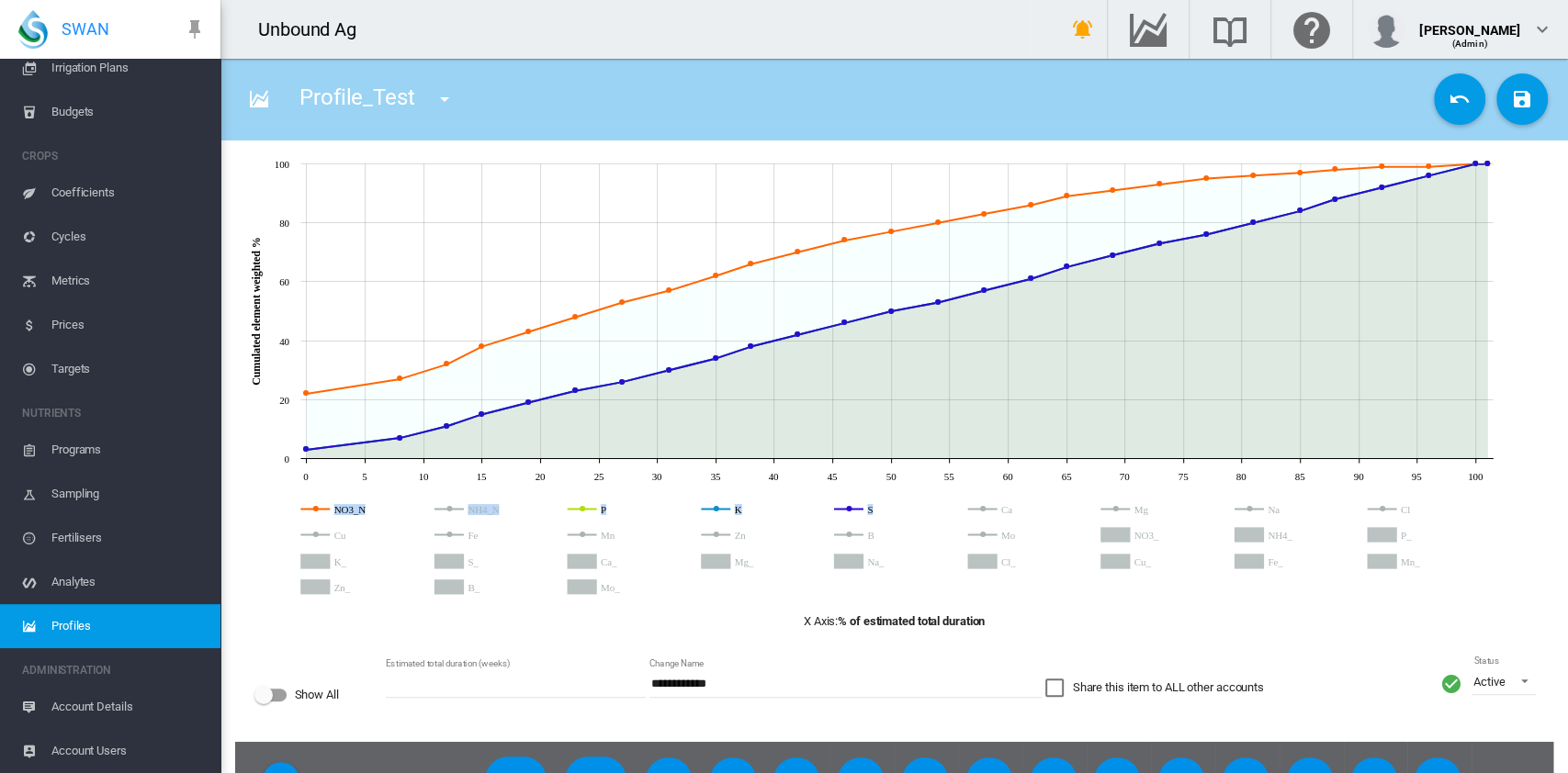 click on "NO3_N   NH4_N   P   K   S   Ca   Mg   Na   Cl   Cu   Fe   Mn   Zn   B   Mo   NO3_   NH4_   P_   K_   S_   Ca_   Mg_   Na_   Cl_   Cu_   Fe_   Mn_   Zn_   B_   Mo_" 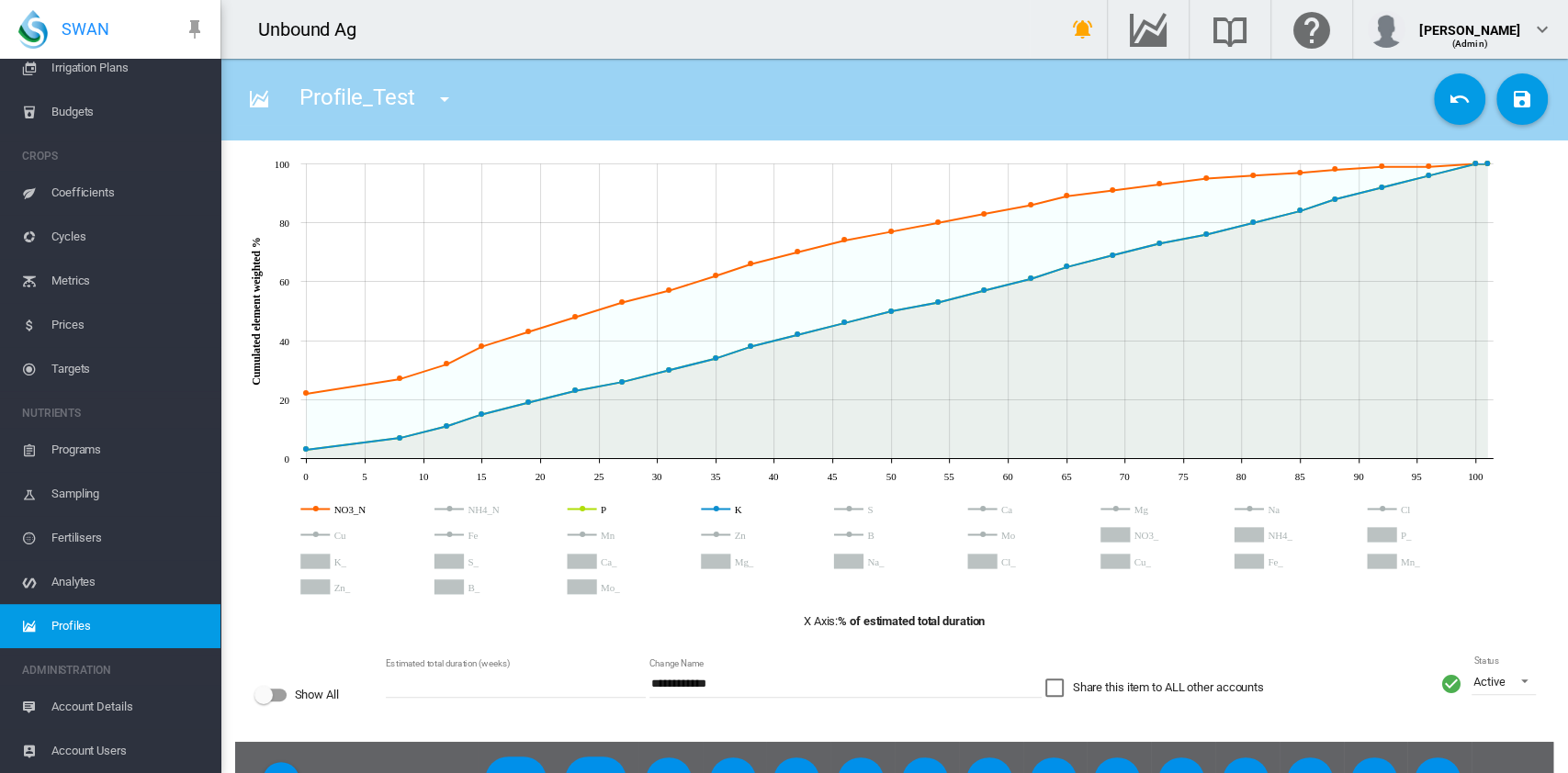 click 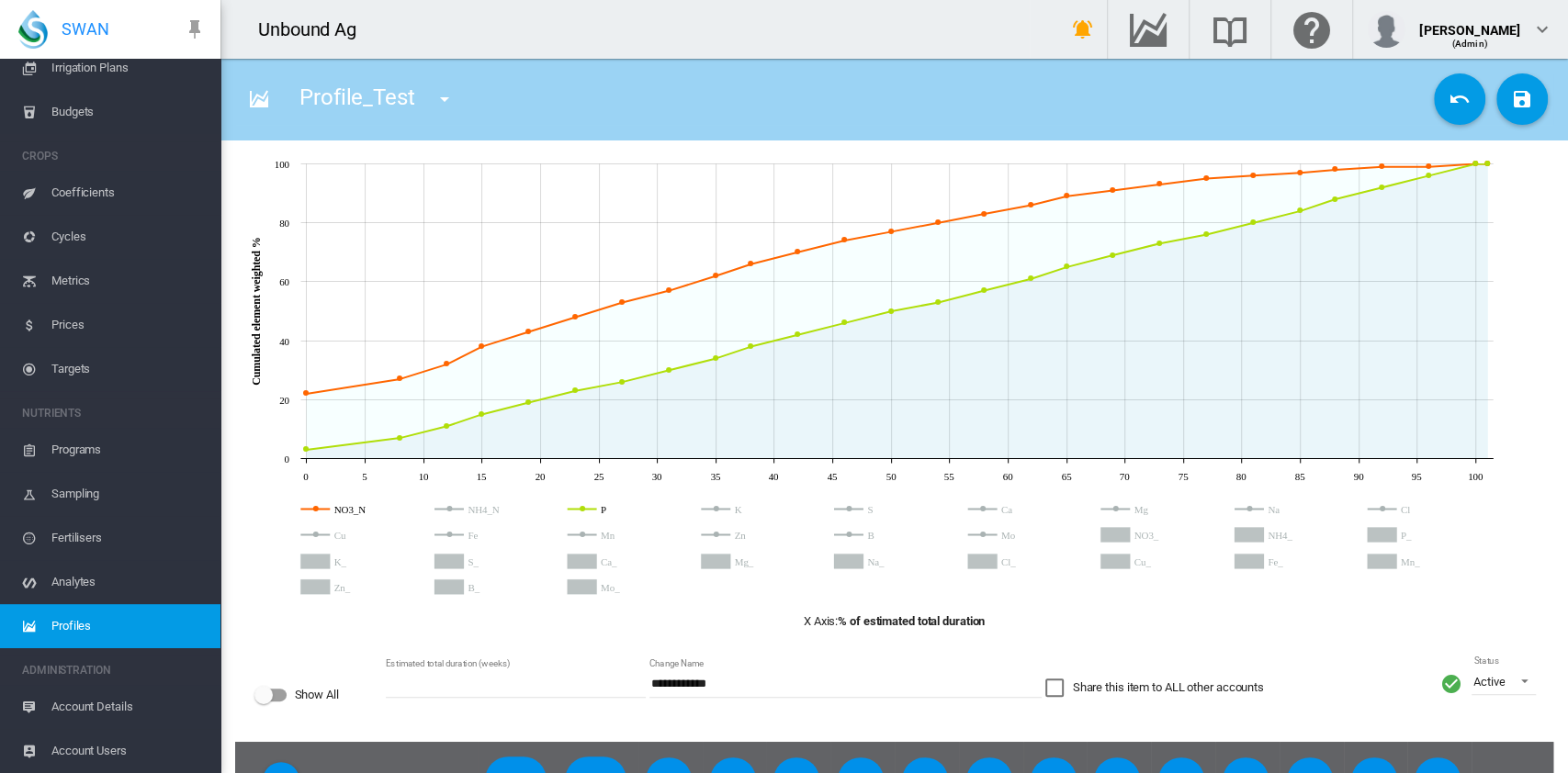 click 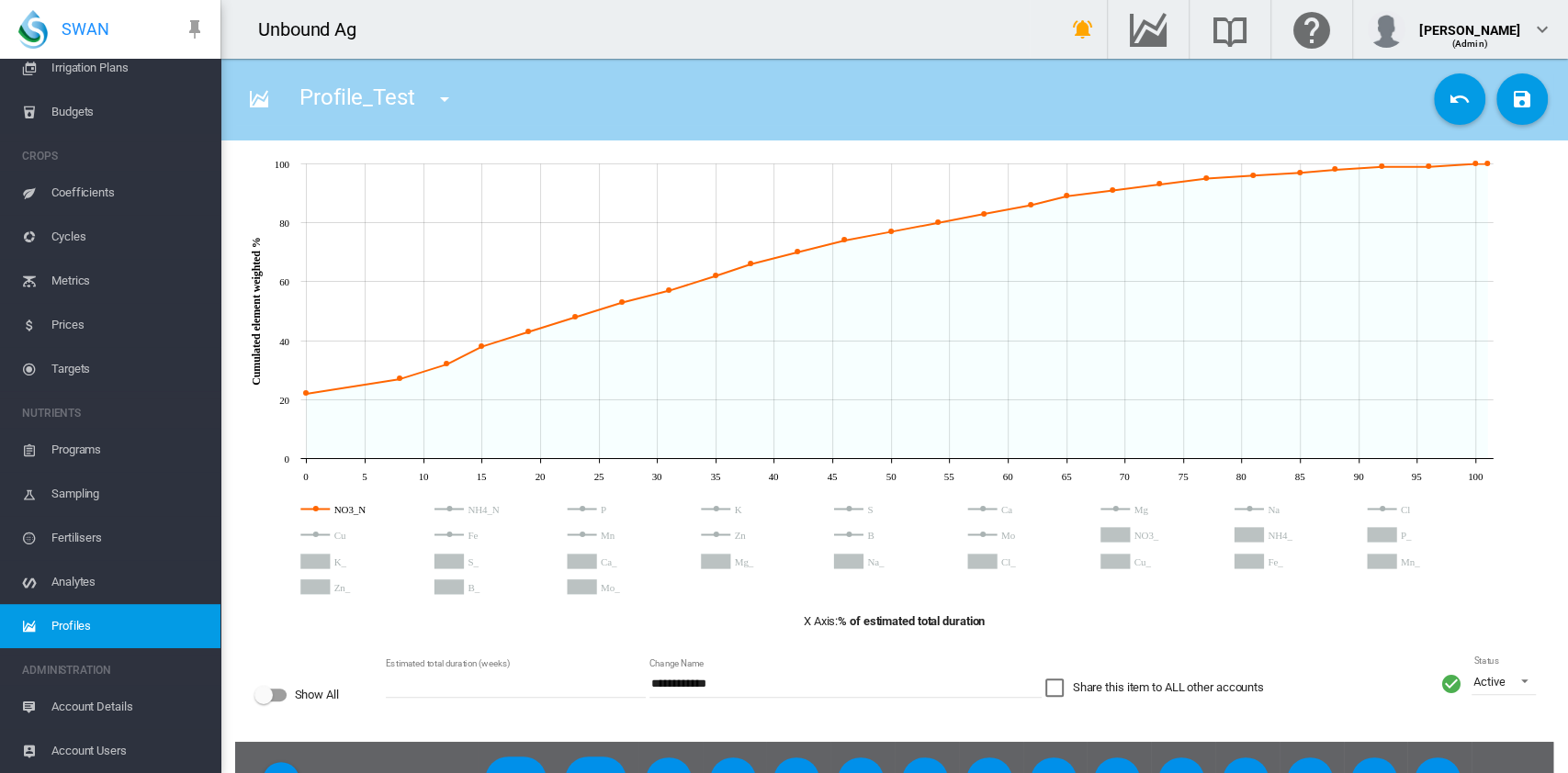 click 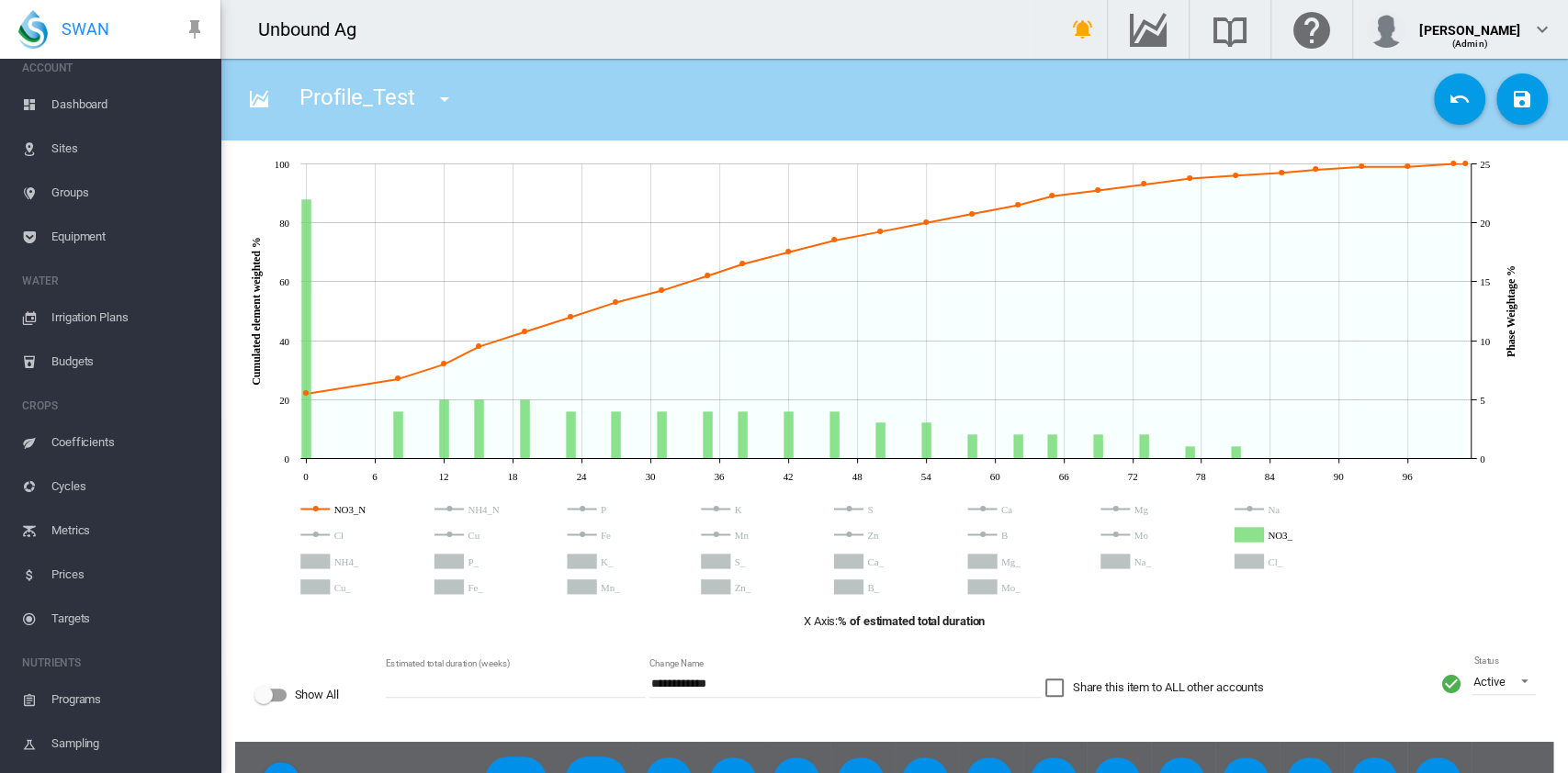 scroll, scrollTop: 0, scrollLeft: 0, axis: both 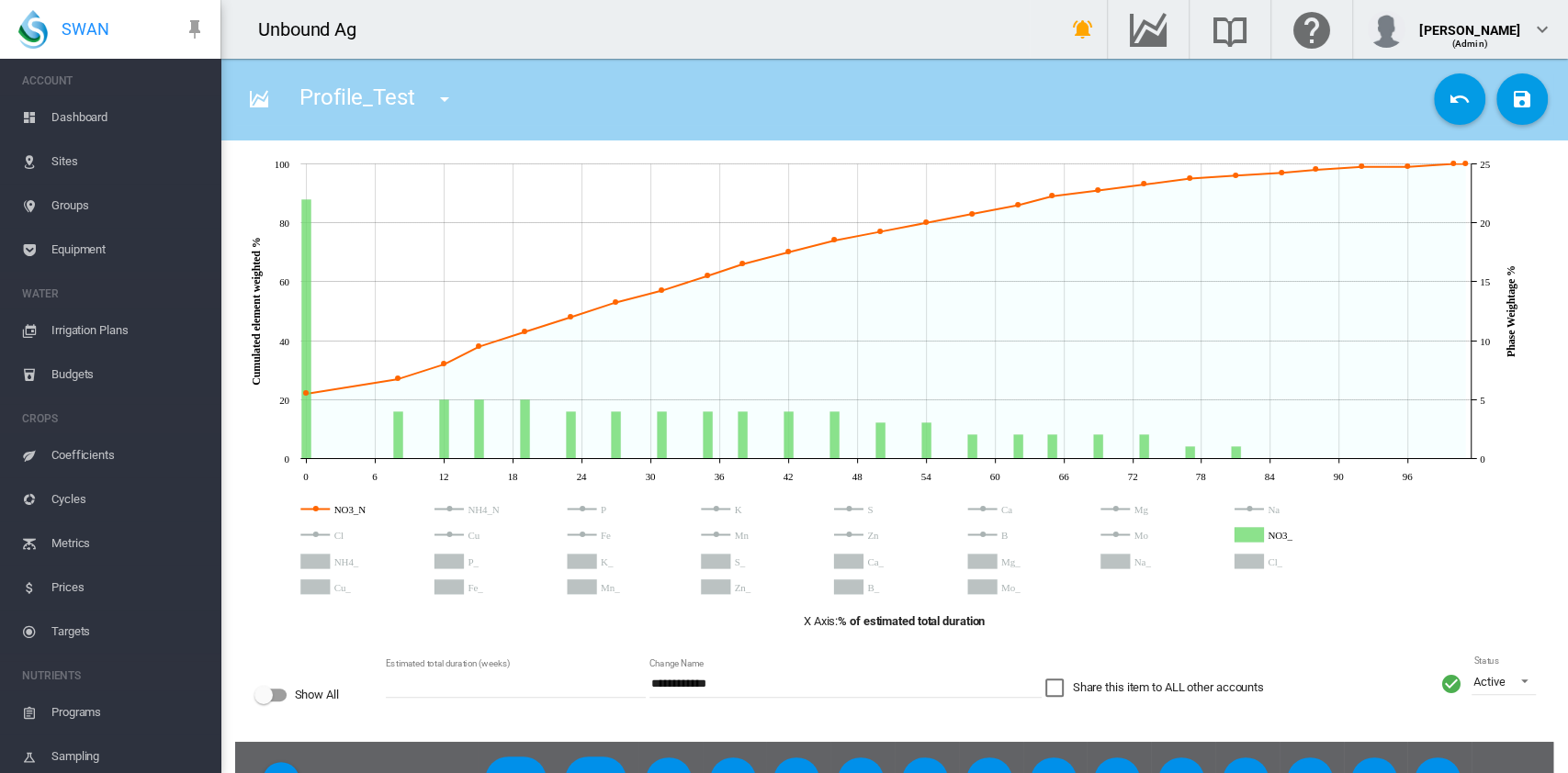 click on "Groups" at bounding box center (129, 206) 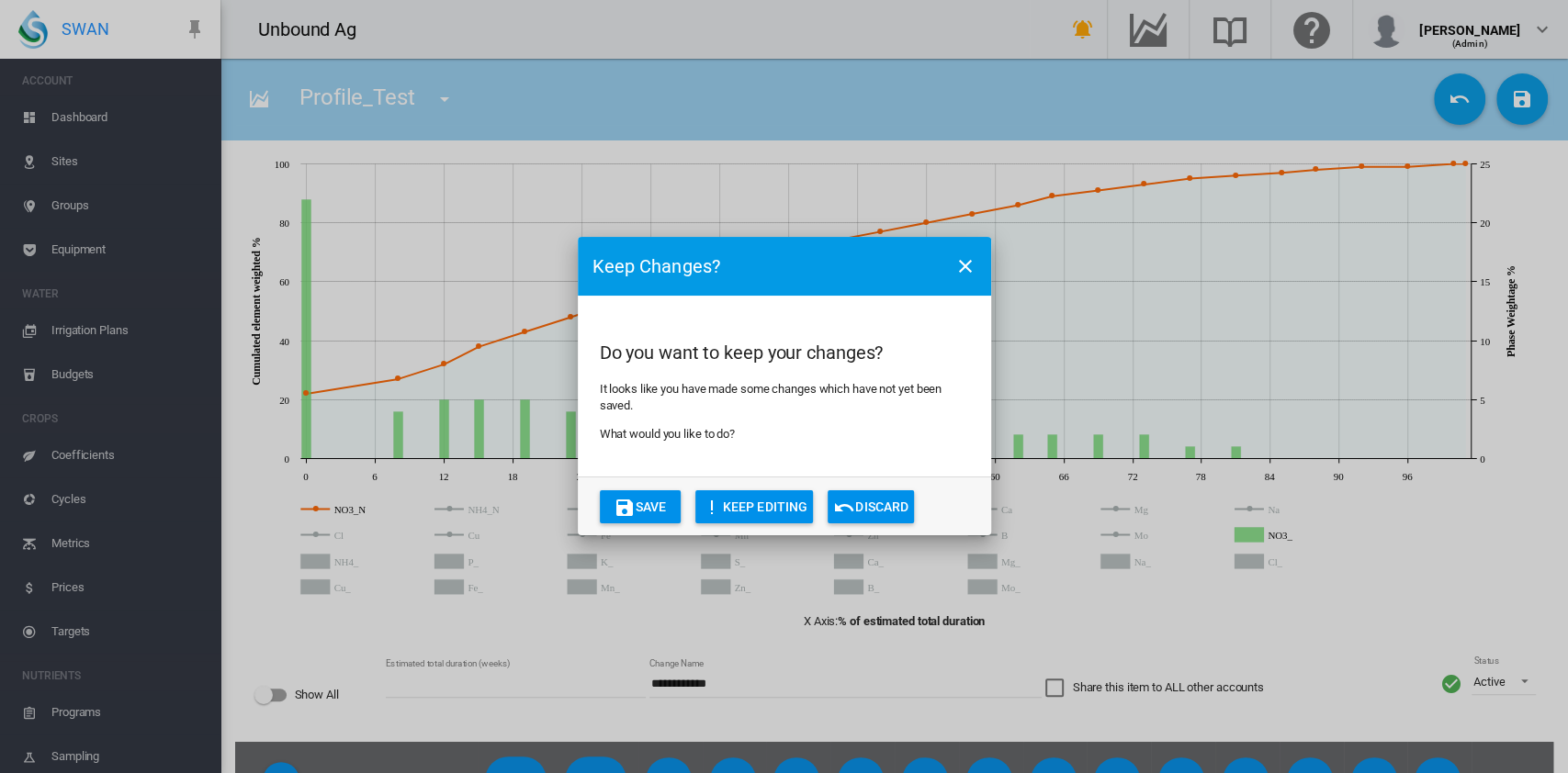 click on "Save" 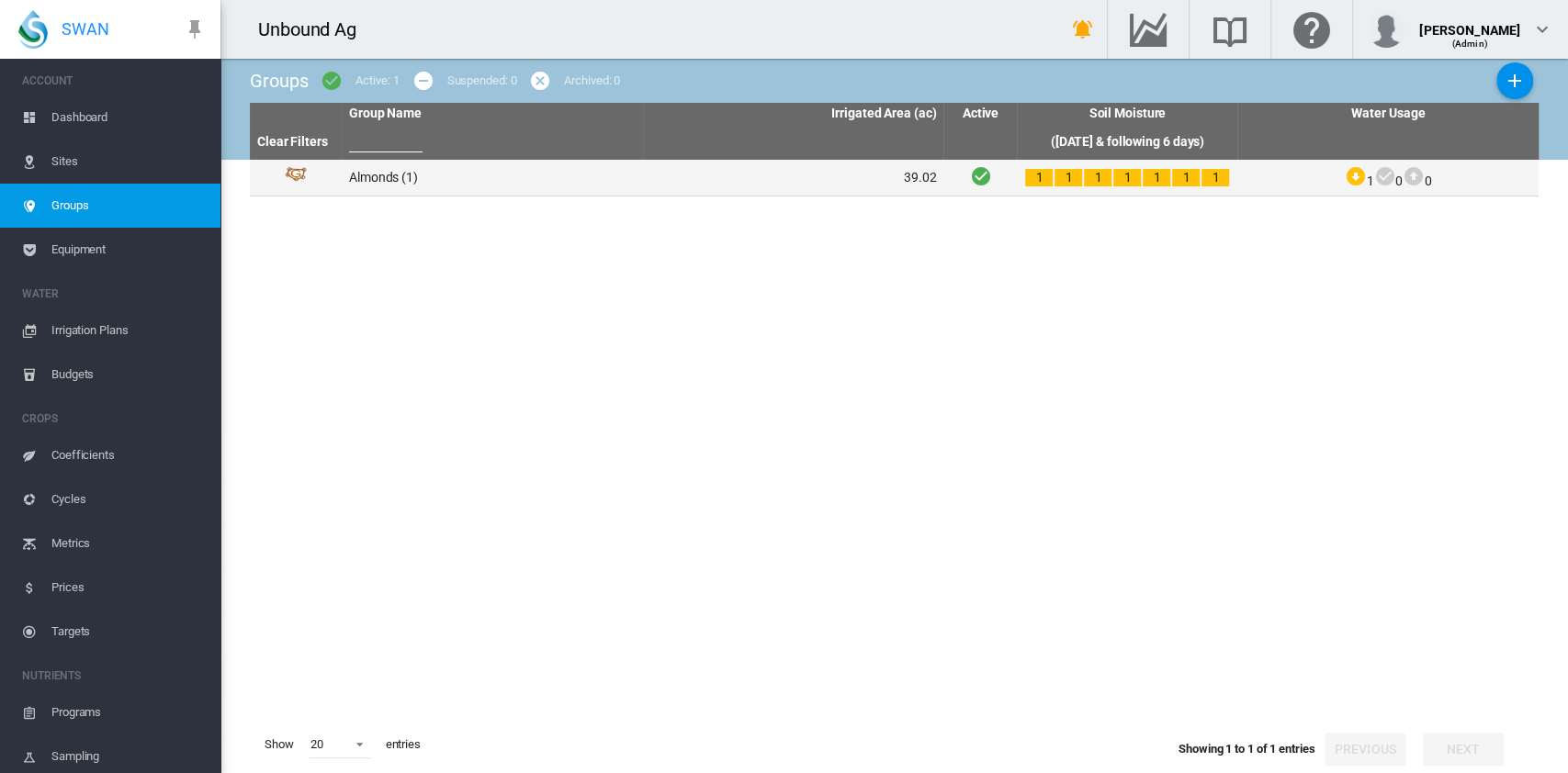 click on "Almonds
(1)" at bounding box center [492, 177] 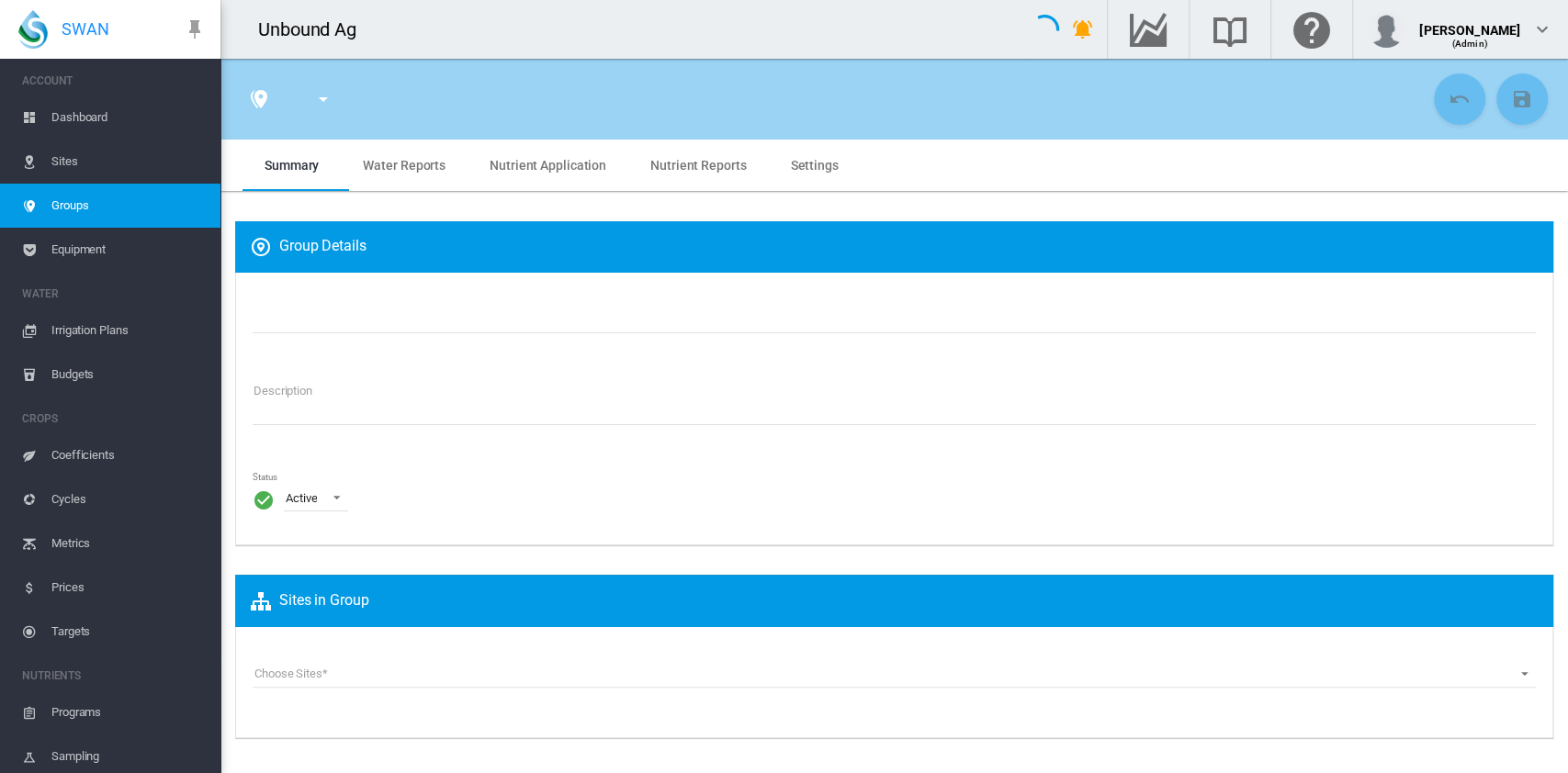 type on "*******" 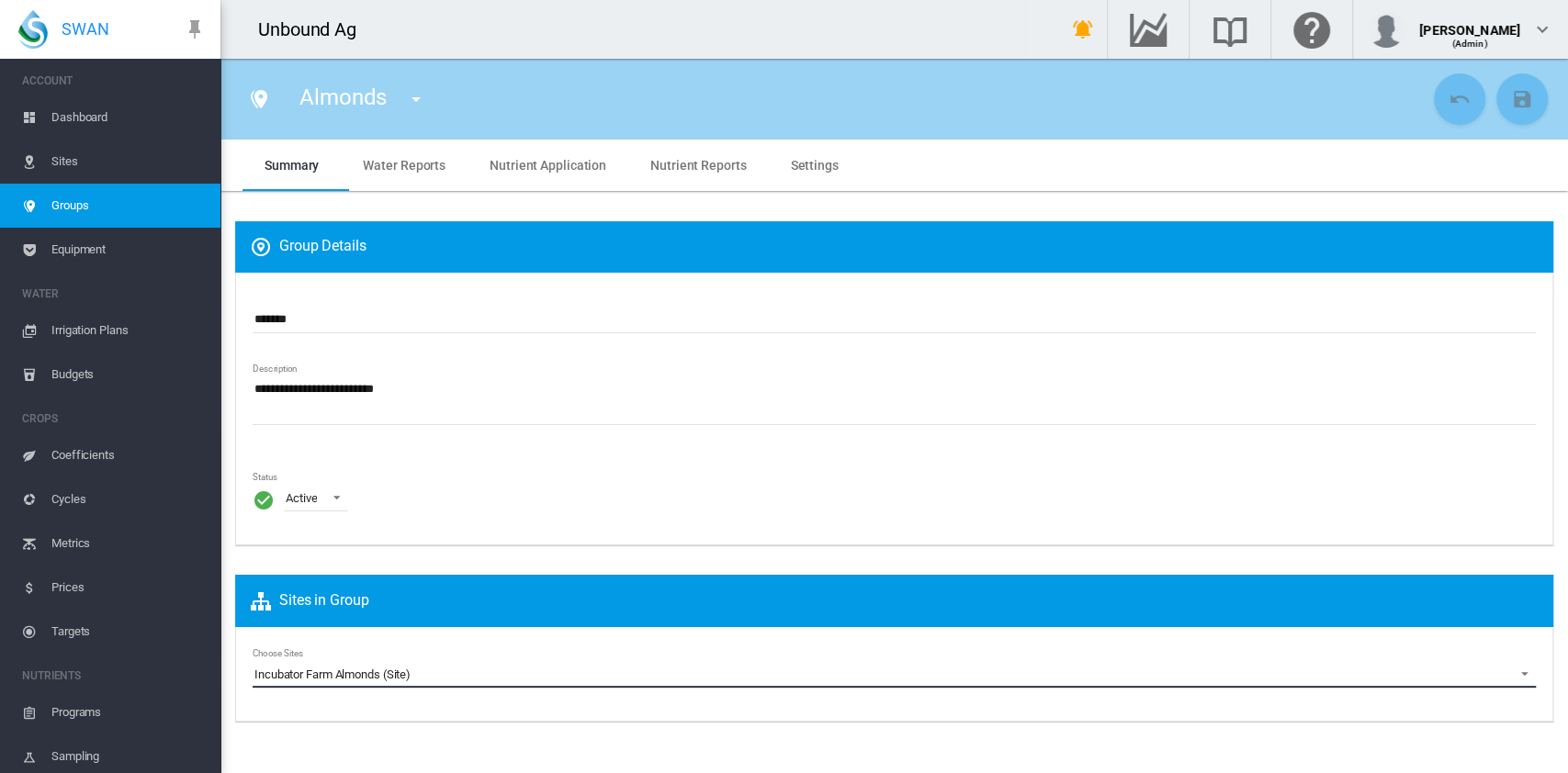 click on "Incubator Farm Almonds (Site)" at bounding box center [333, 675] 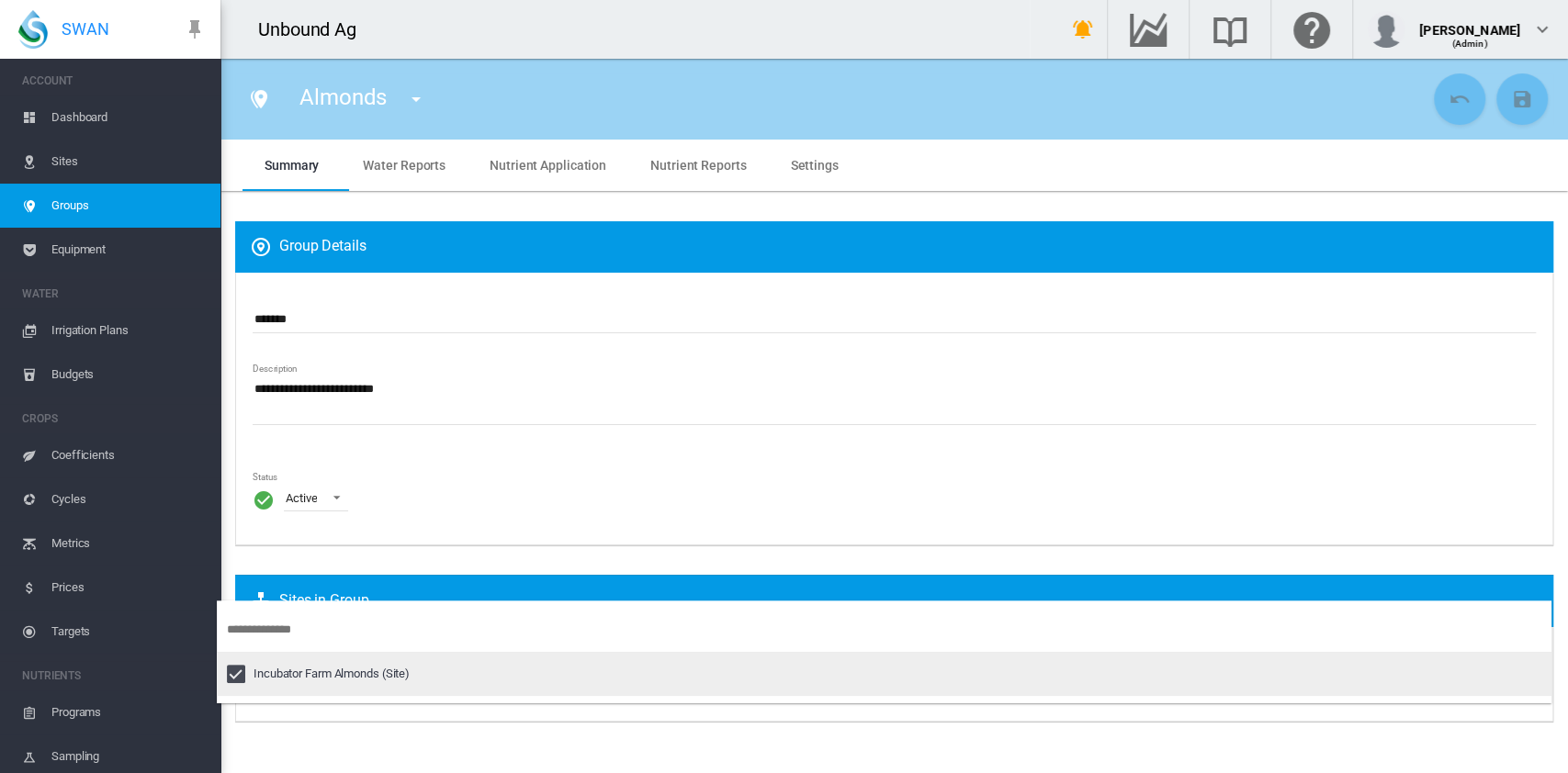 click on "Incubator Farm Almonds (Site)" at bounding box center (332, 674) 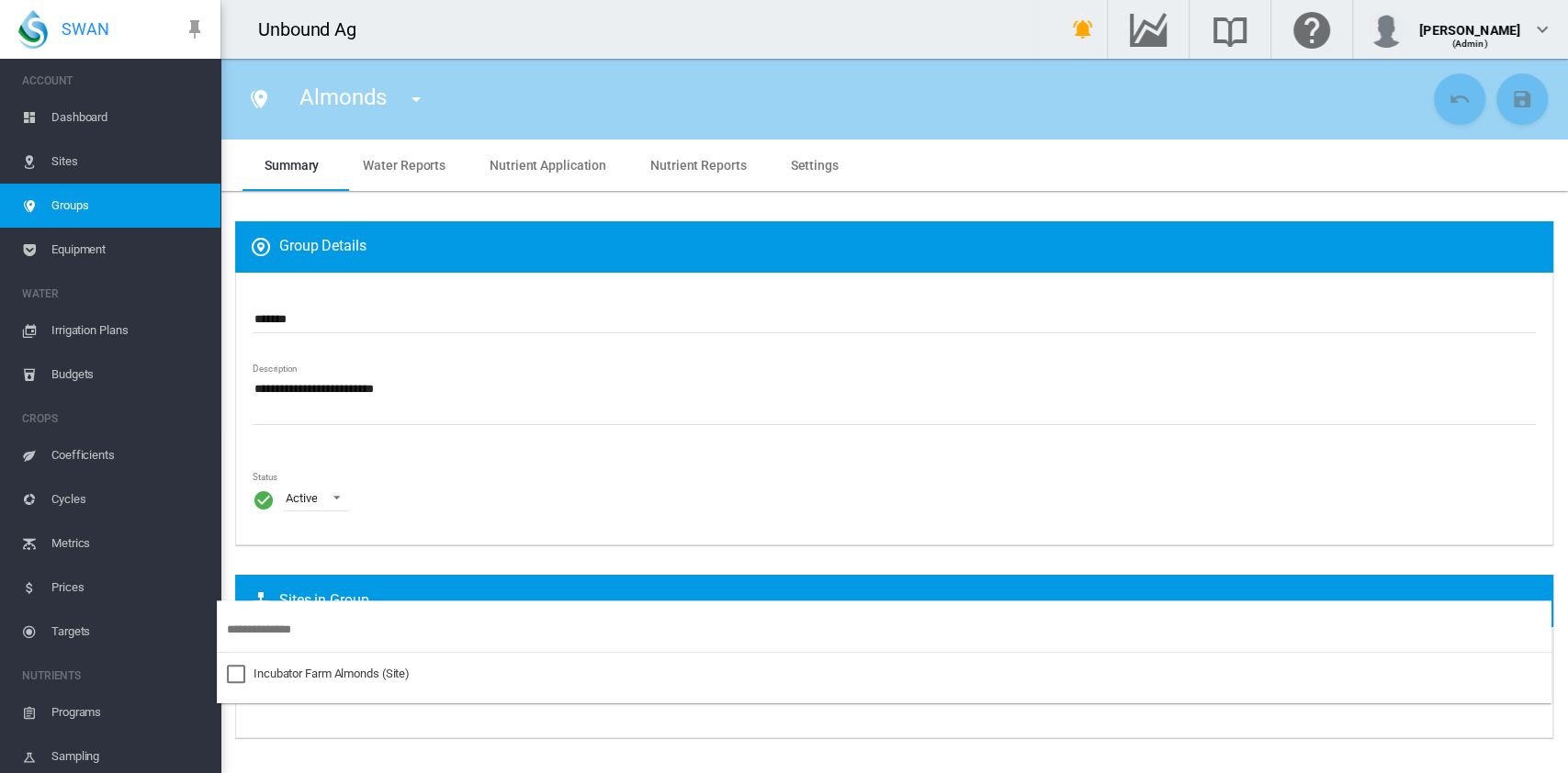 click at bounding box center [784, 386] 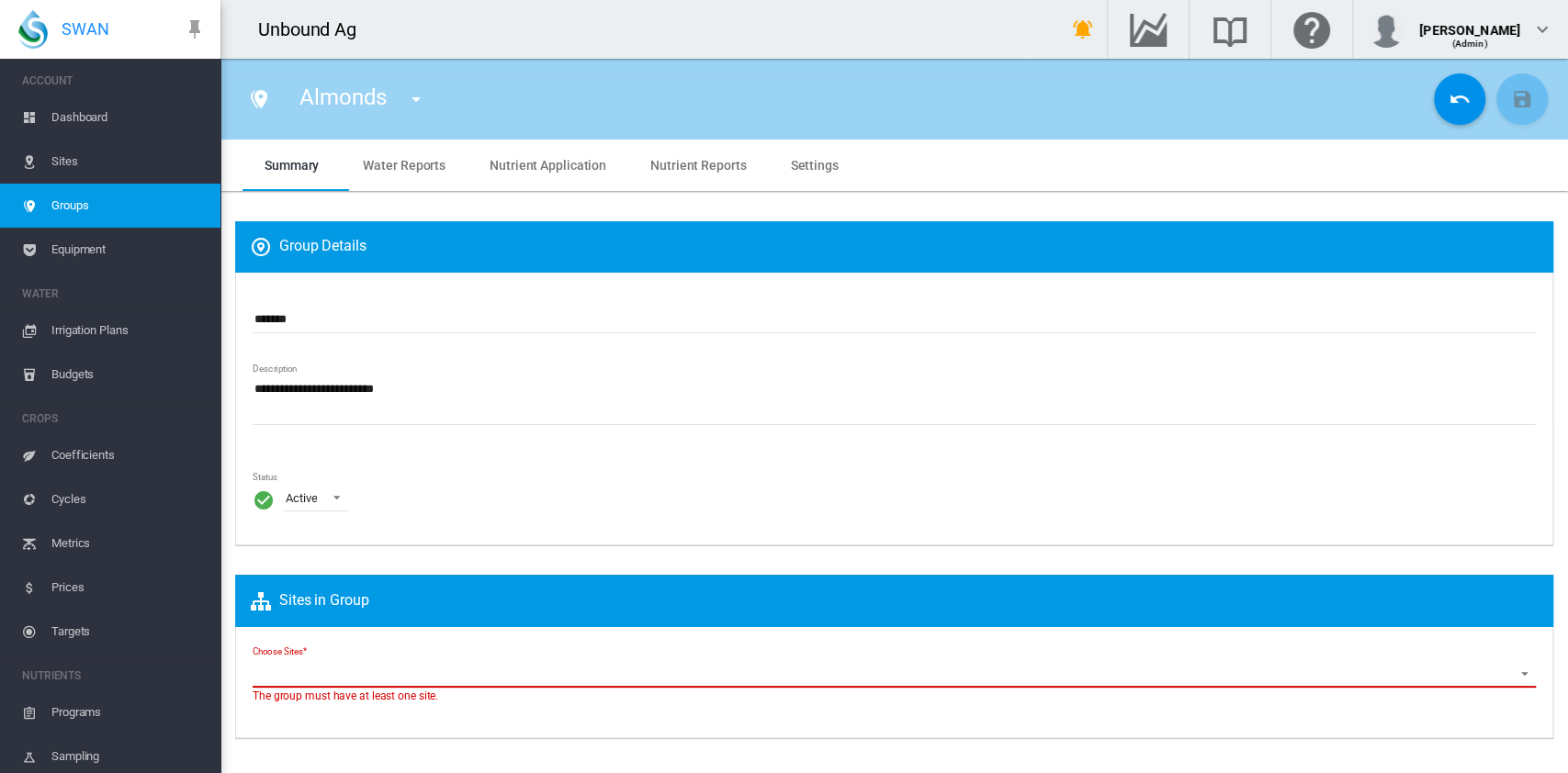 click on "Choose Sites" at bounding box center (894, 674) 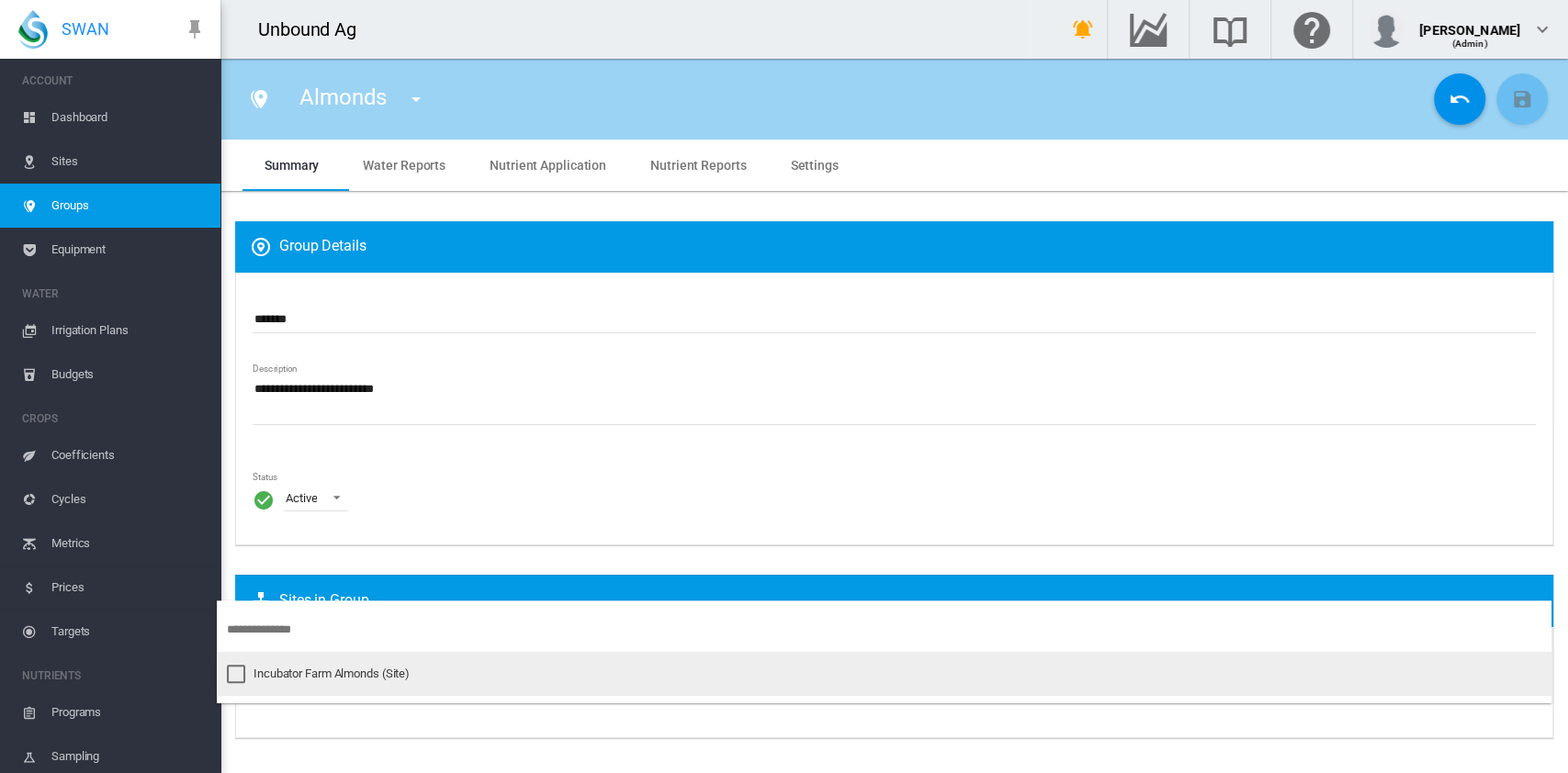 click on "Incubator Farm Almonds (Site)" at bounding box center [332, 674] 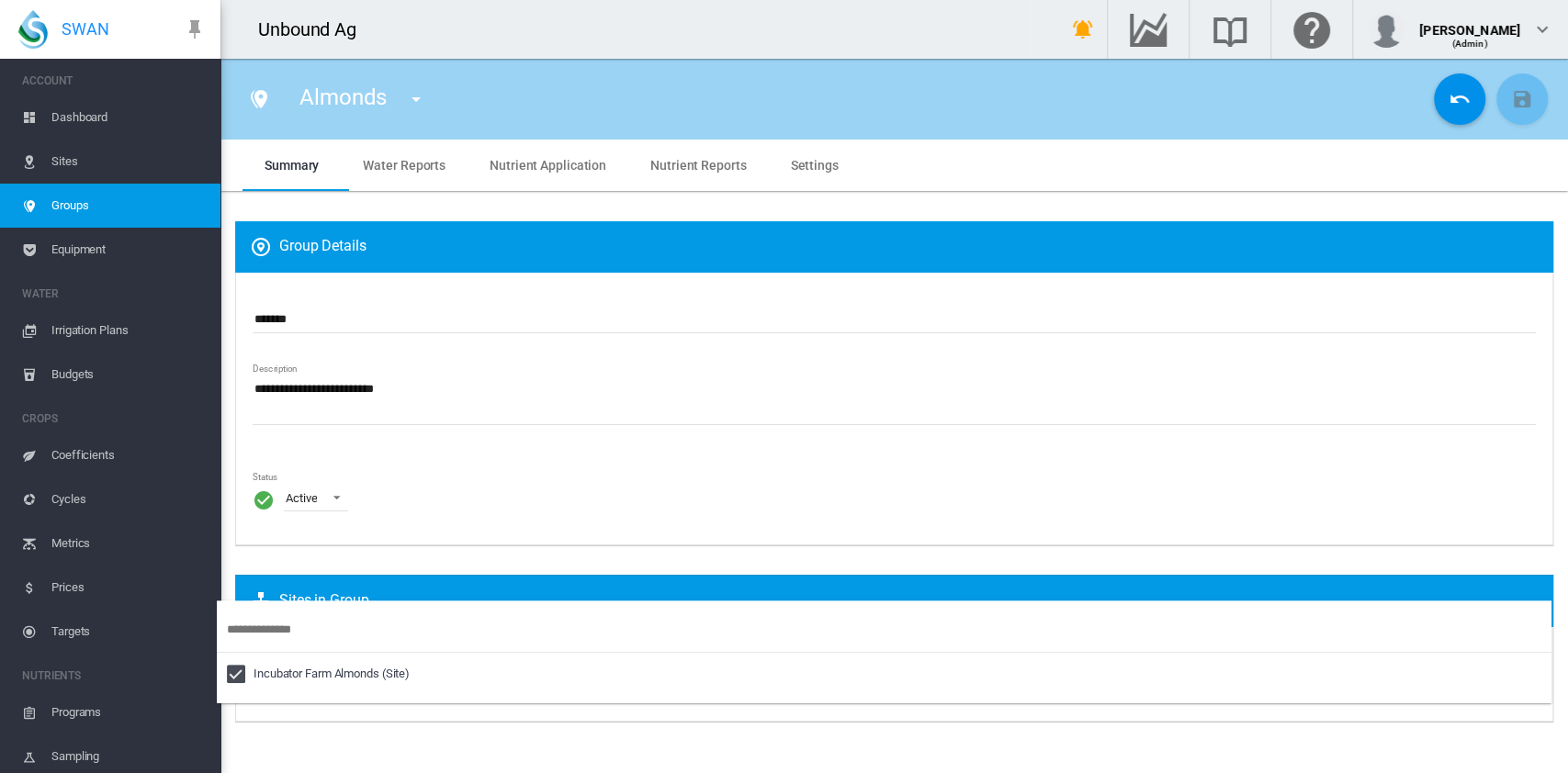click at bounding box center [889, 630] 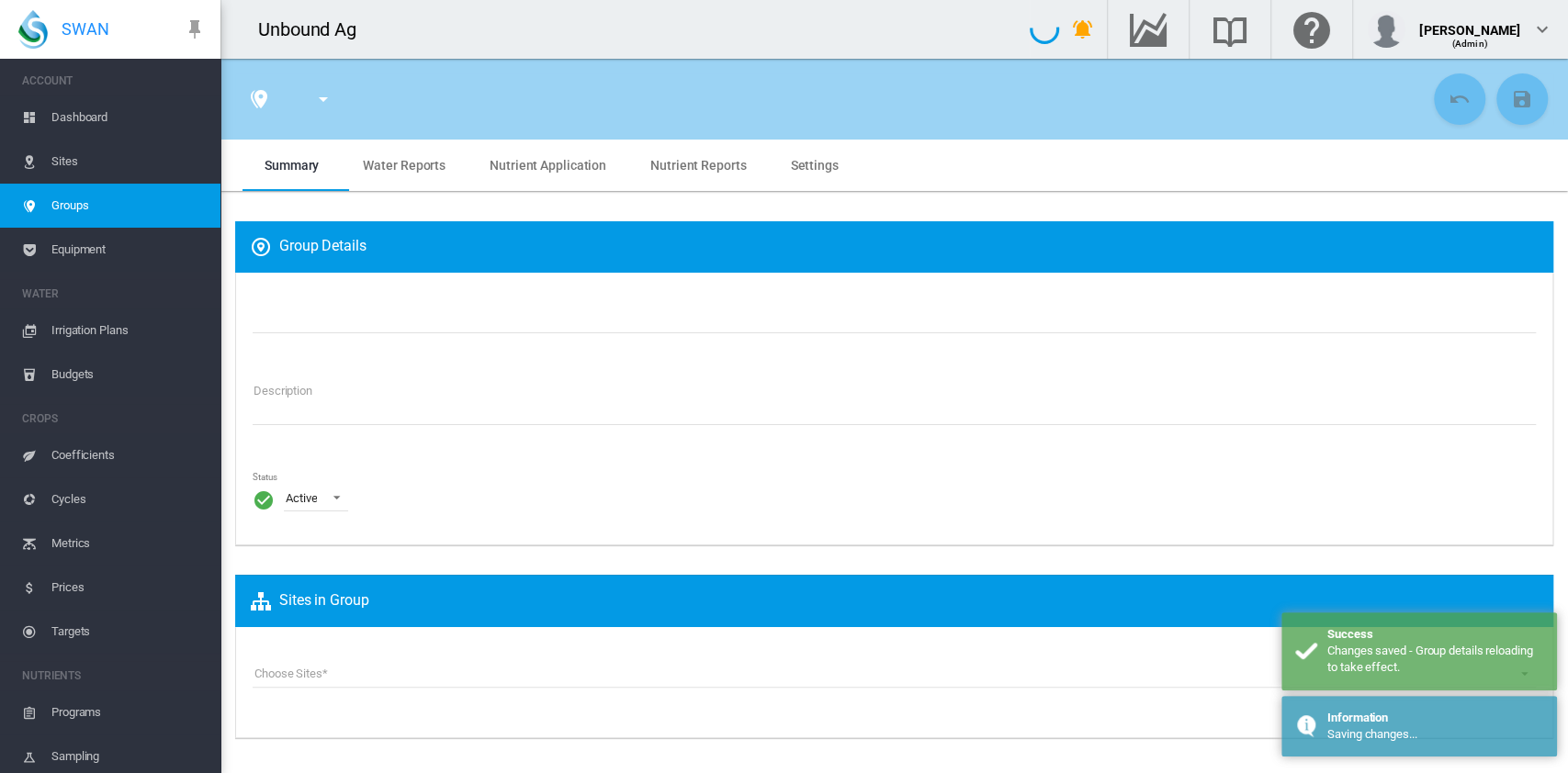 type on "*******" 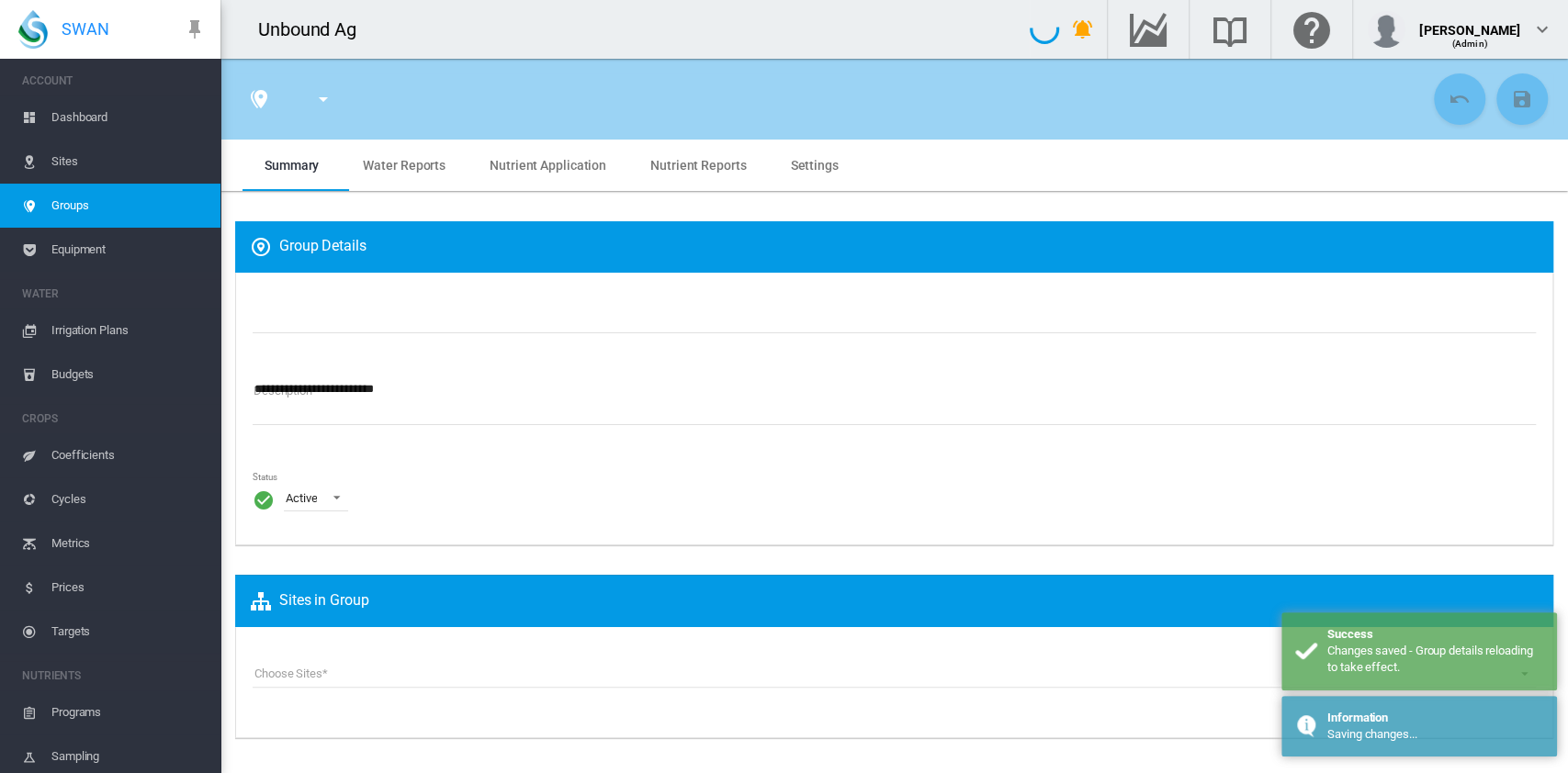 type on "*" 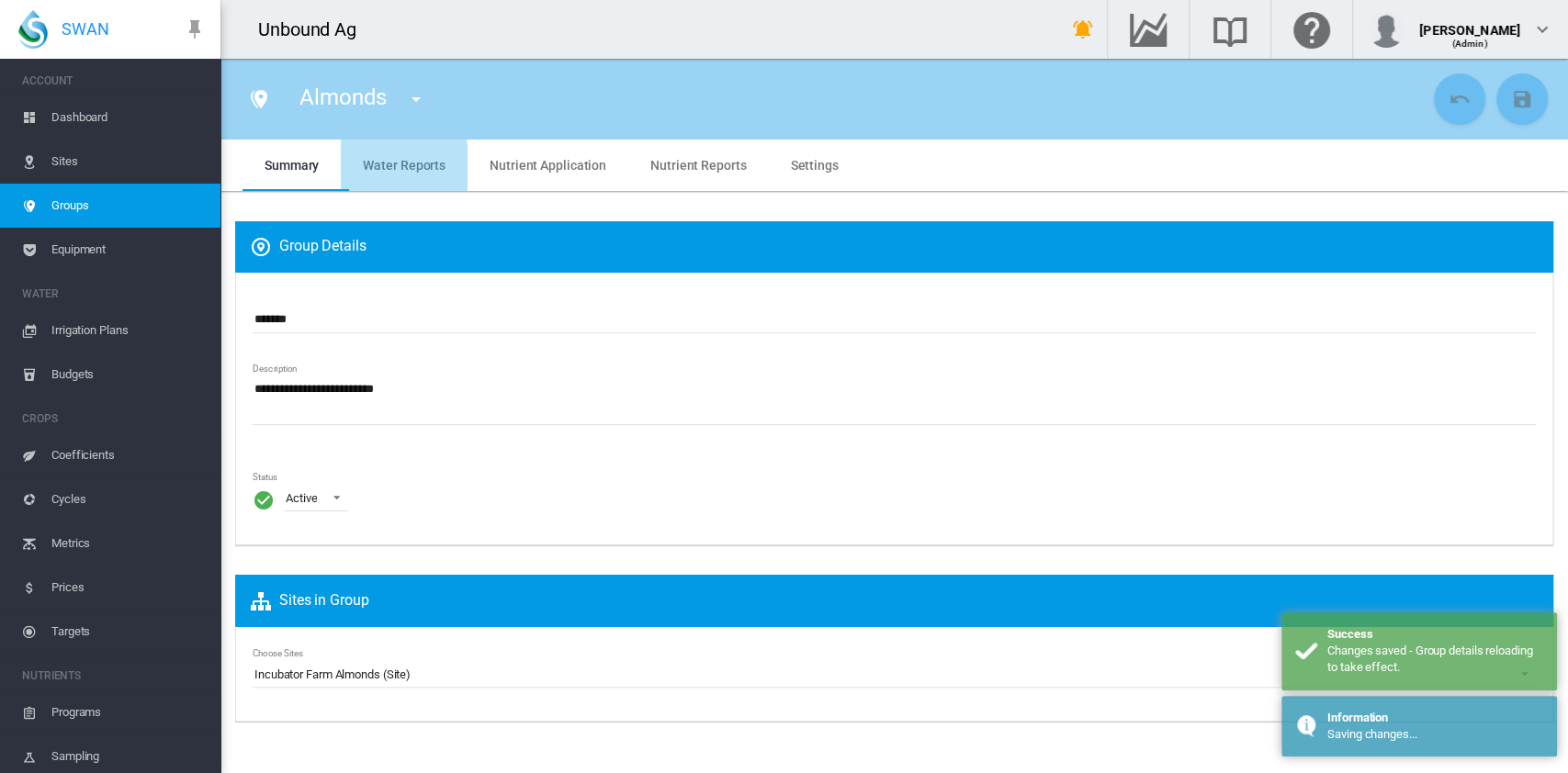 click on "Water Reports" at bounding box center (404, 165) 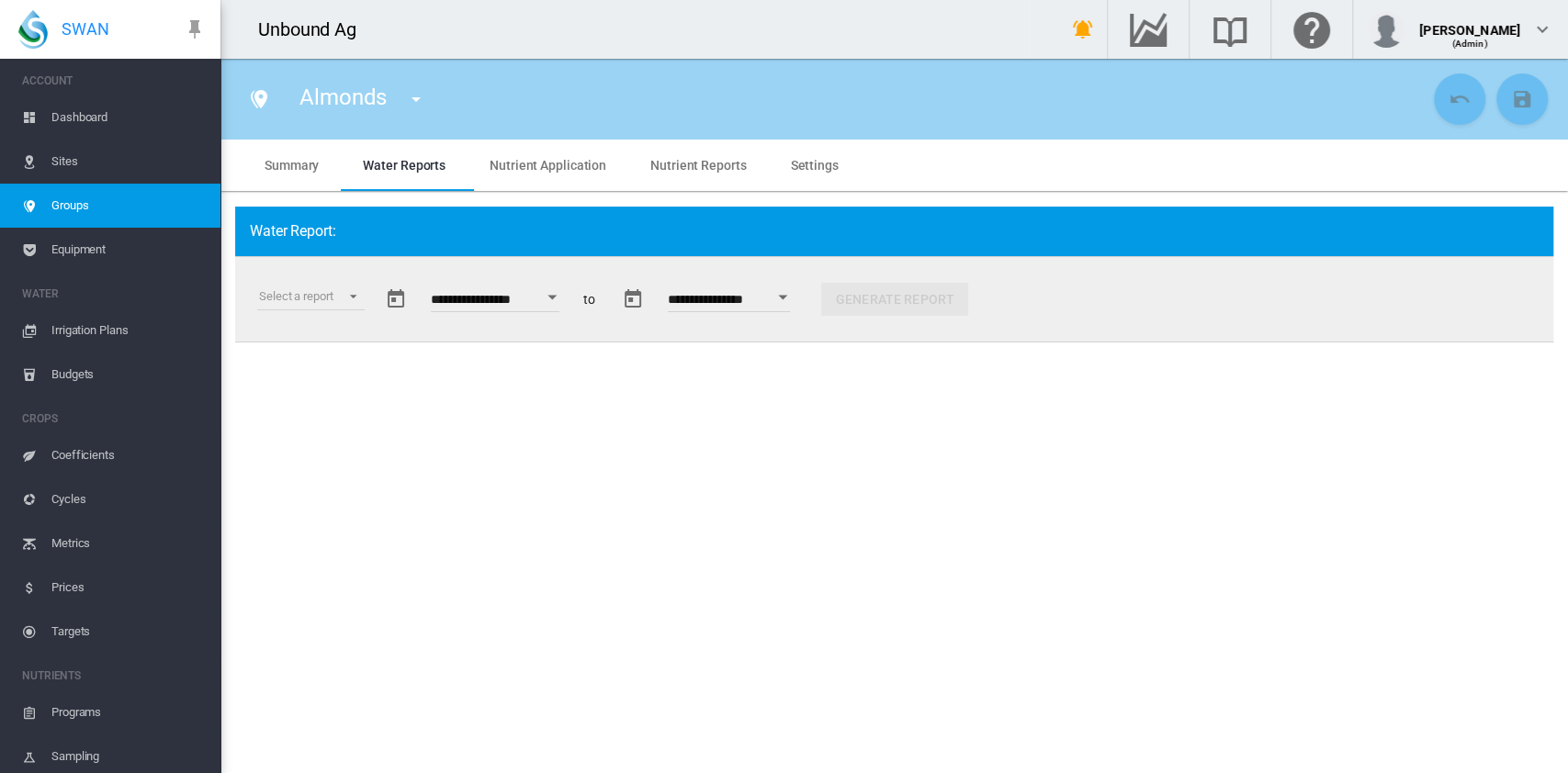 click on "Nutrient Application" at bounding box center (547, 165) 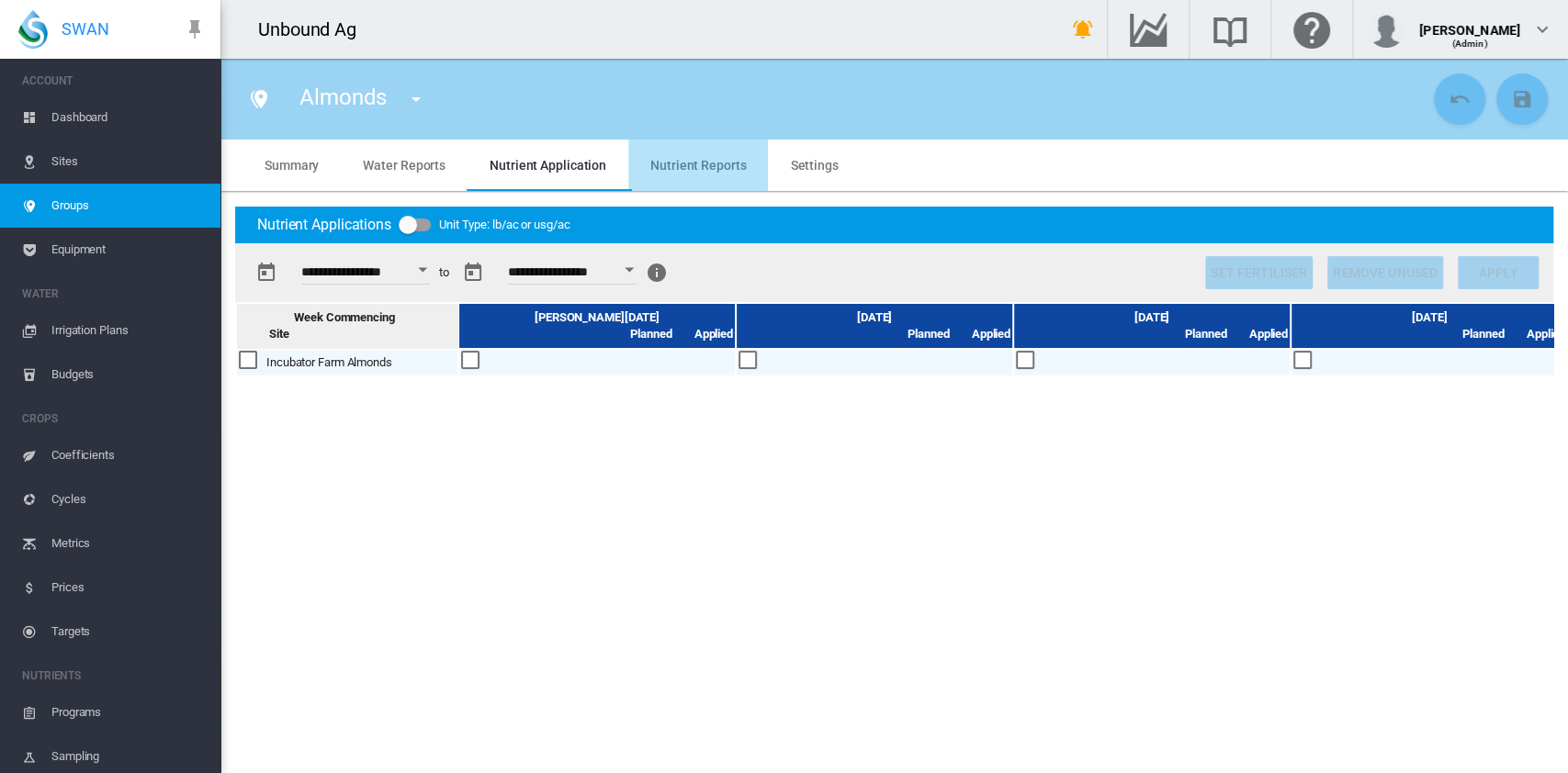 click on "Nutrient Reports" at bounding box center [698, 165] 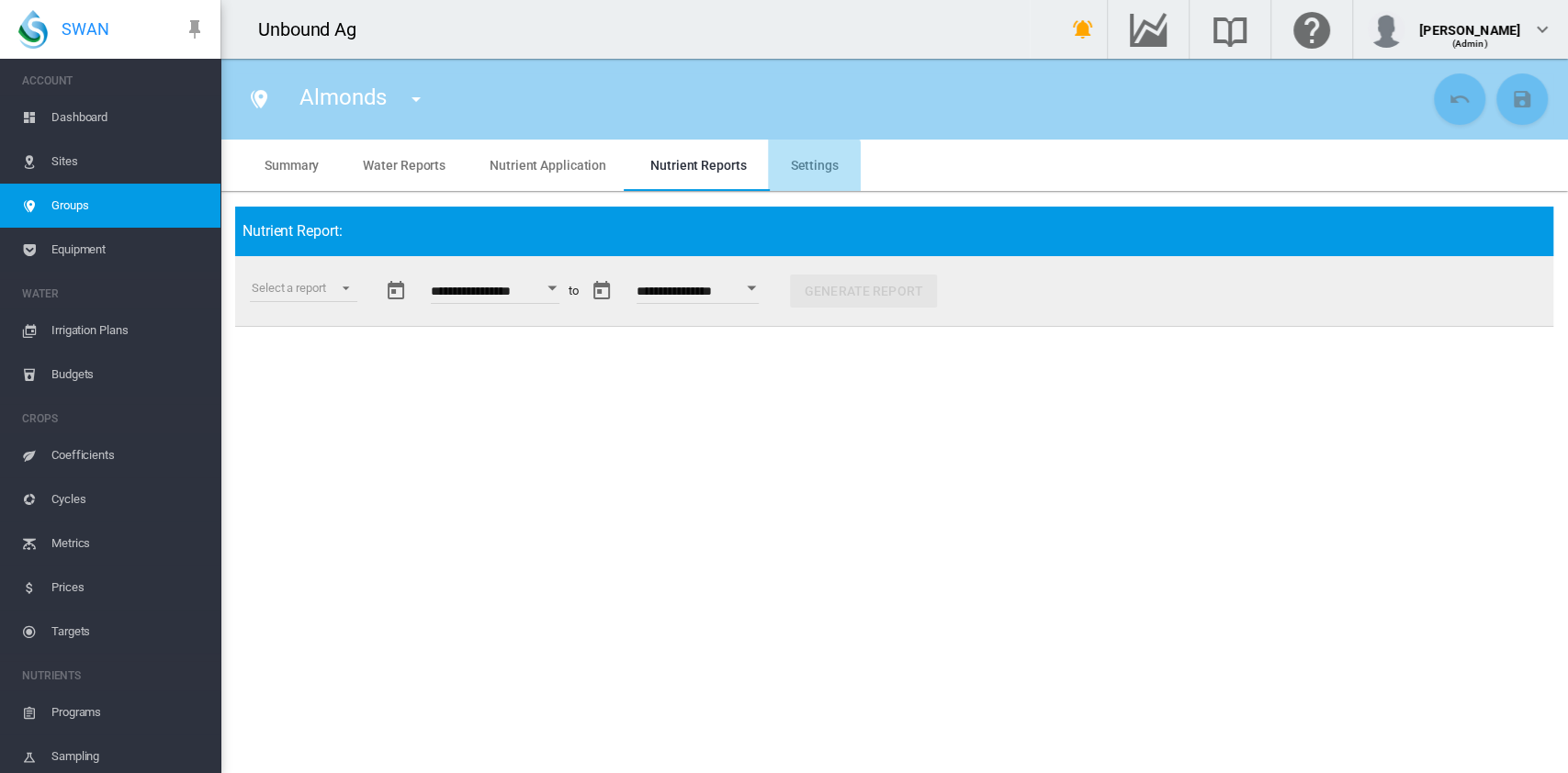 click on "Settings" at bounding box center [814, 165] 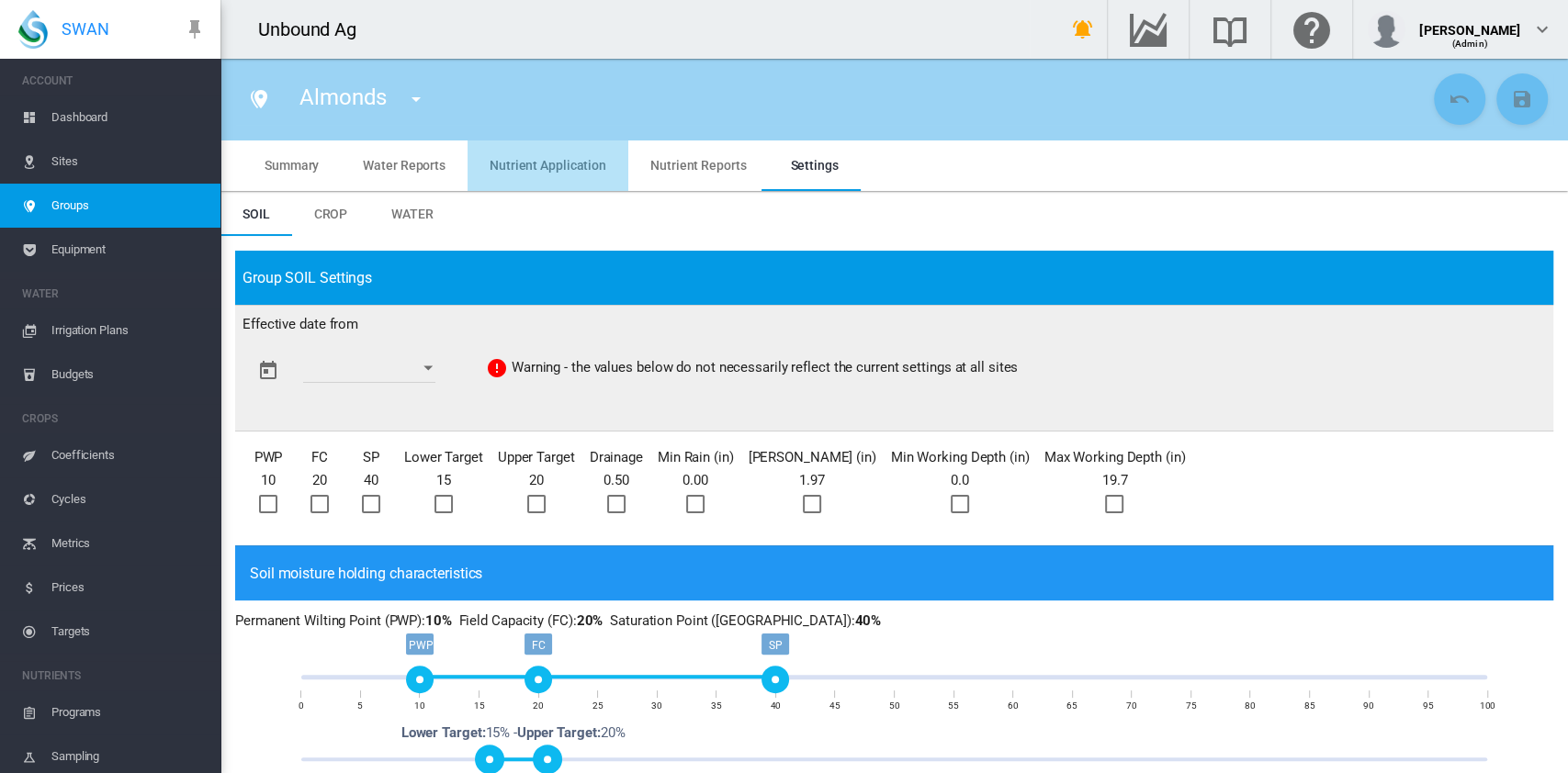 click on "Nutrient Application" at bounding box center [547, 165] 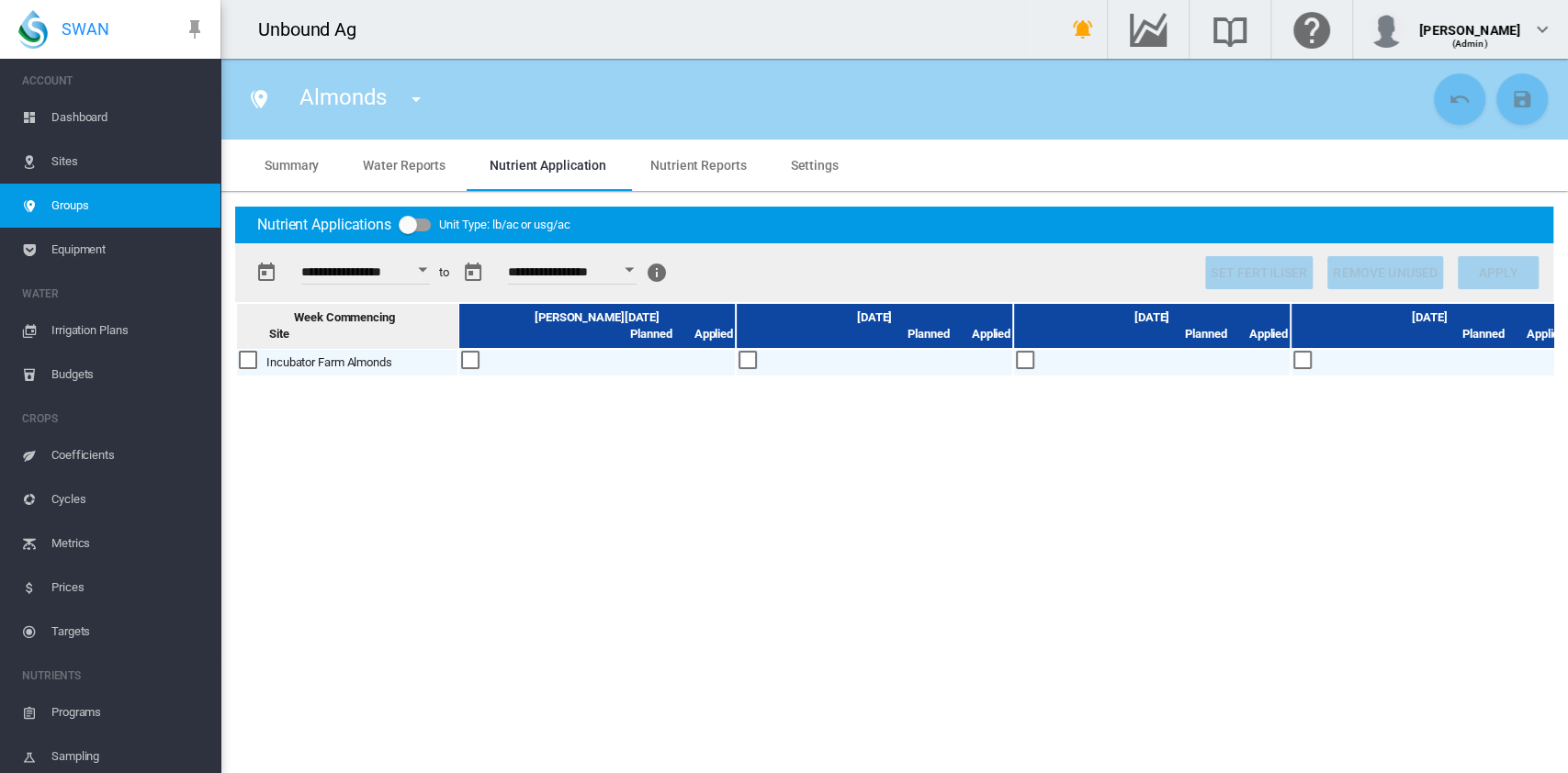 click on "**********" at bounding box center [366, 274] 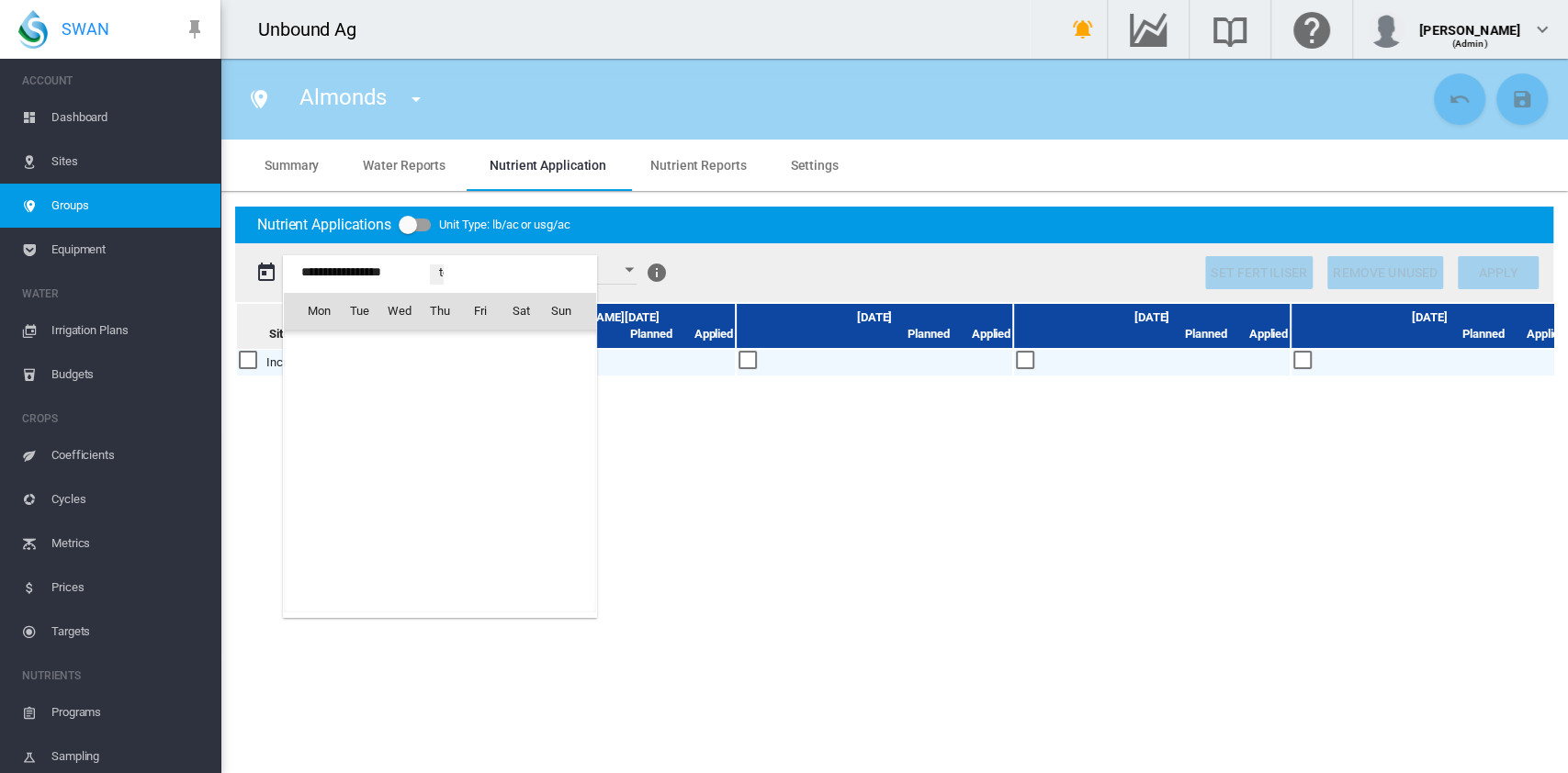 scroll, scrollTop: 45007, scrollLeft: 0, axis: vertical 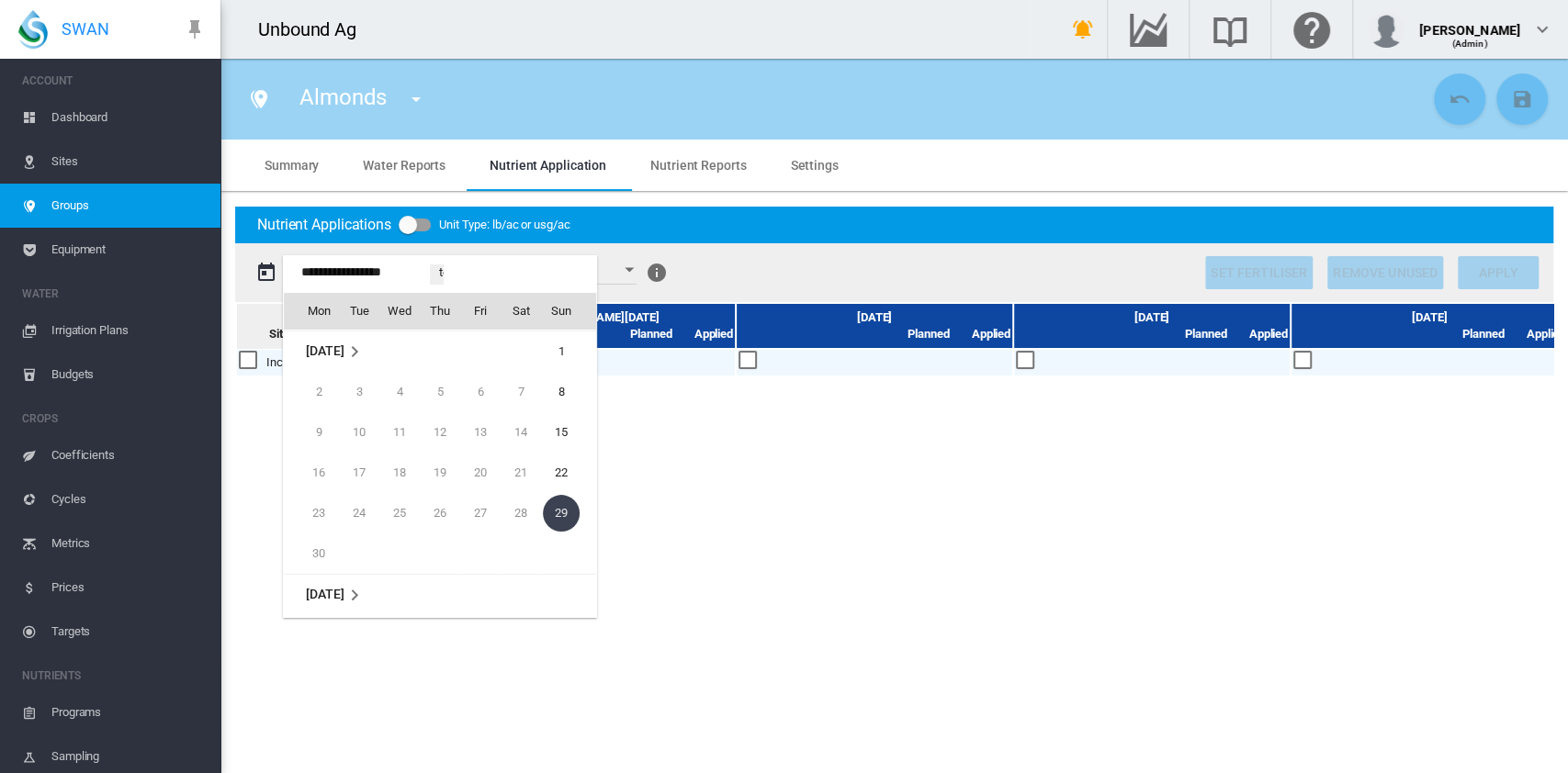 click at bounding box center [784, 386] 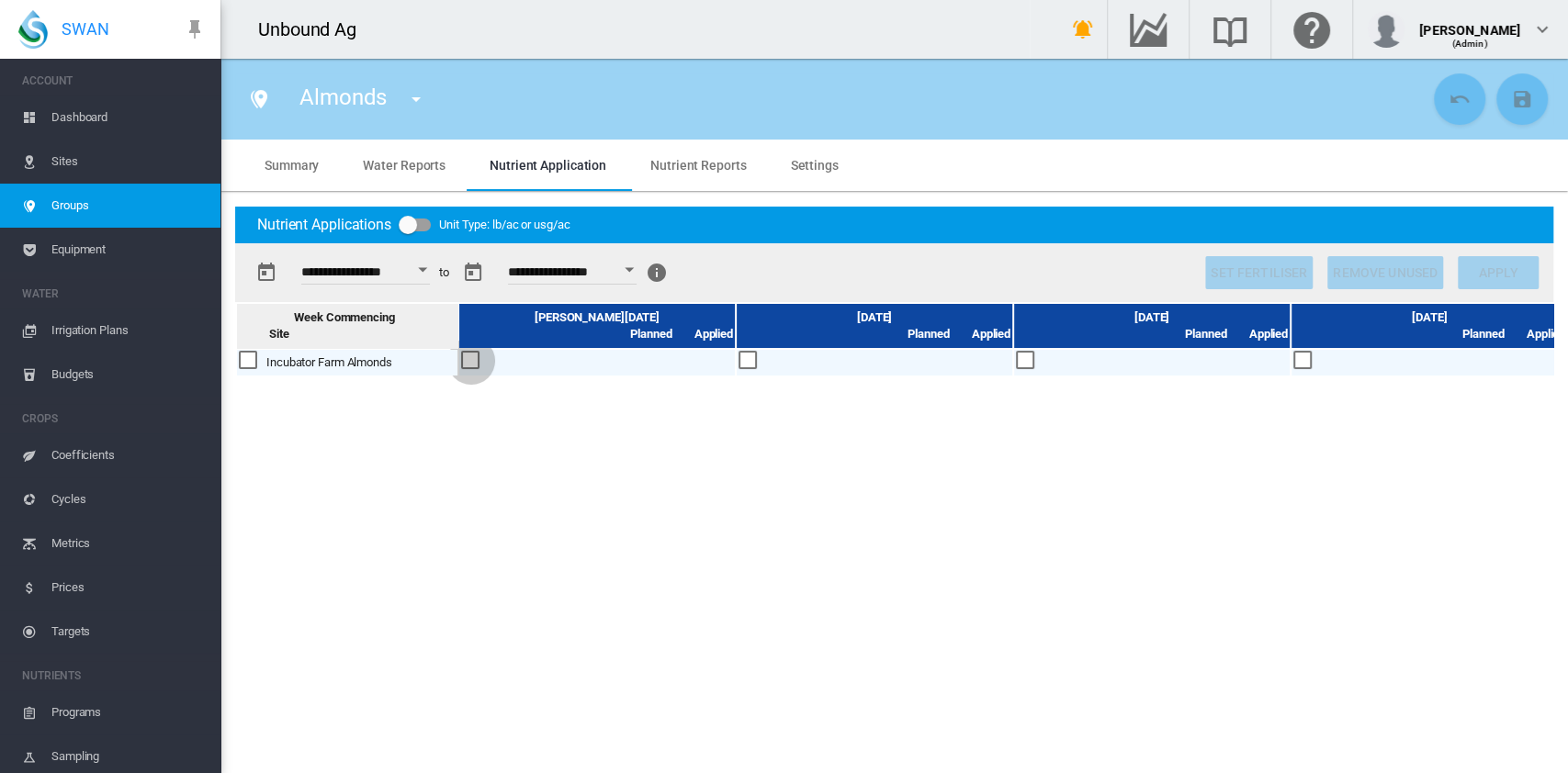 click at bounding box center (471, 361) 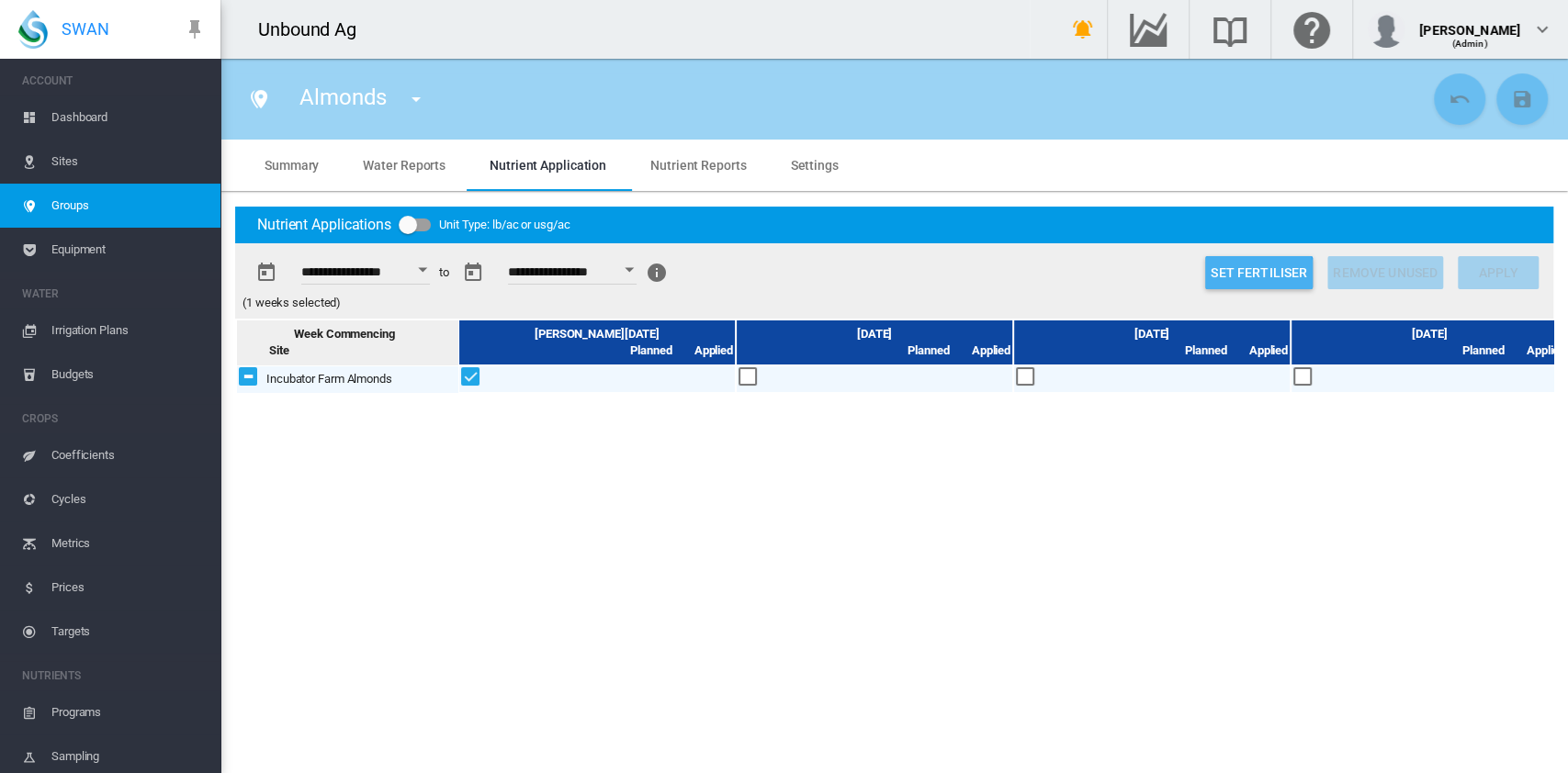 click on "Set Fertiliser" at bounding box center [1258, 273] 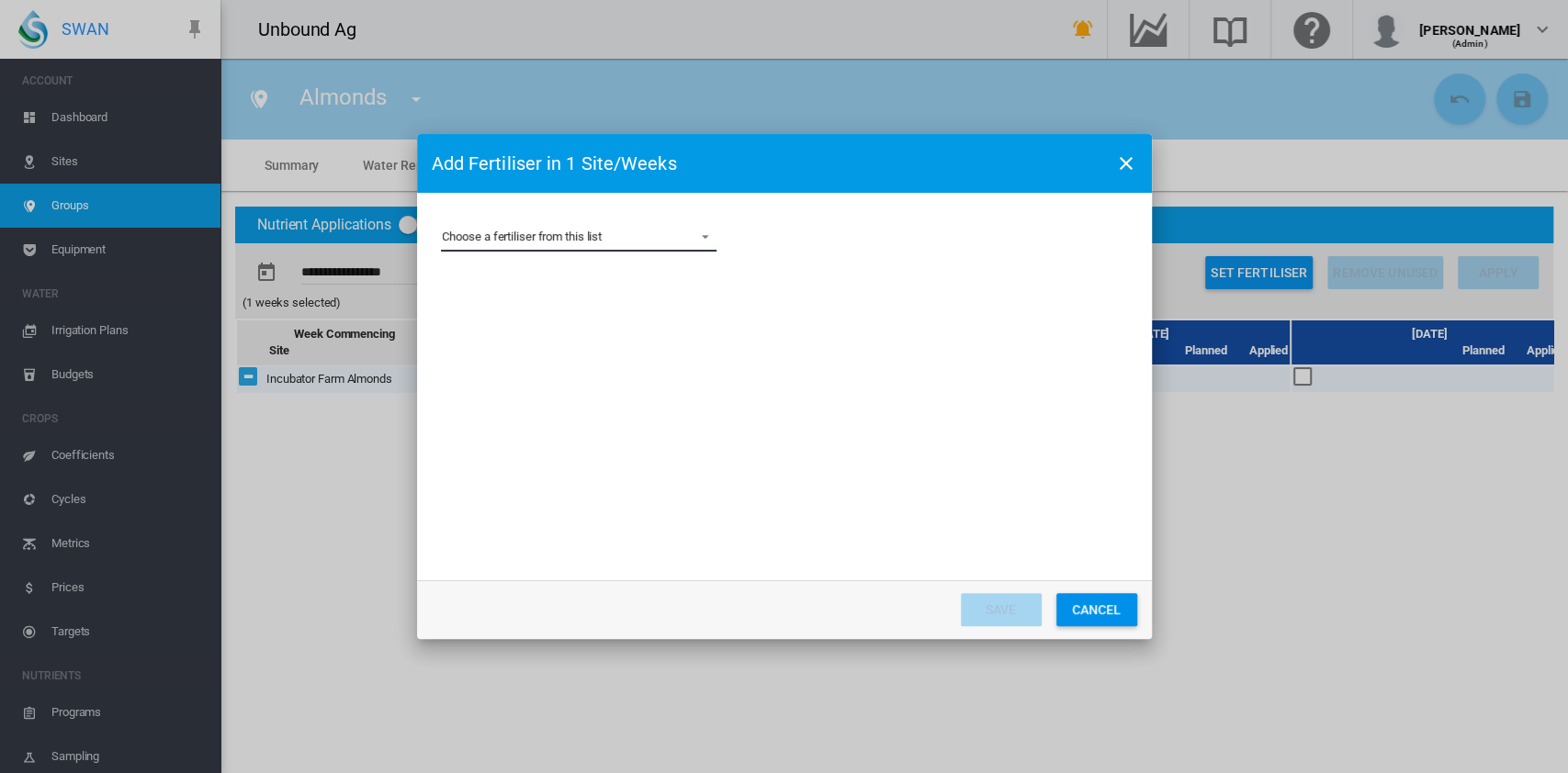 click on "Choose a fertiliser from this list
CN9
YaraLiva CAN-17" at bounding box center [579, 238] 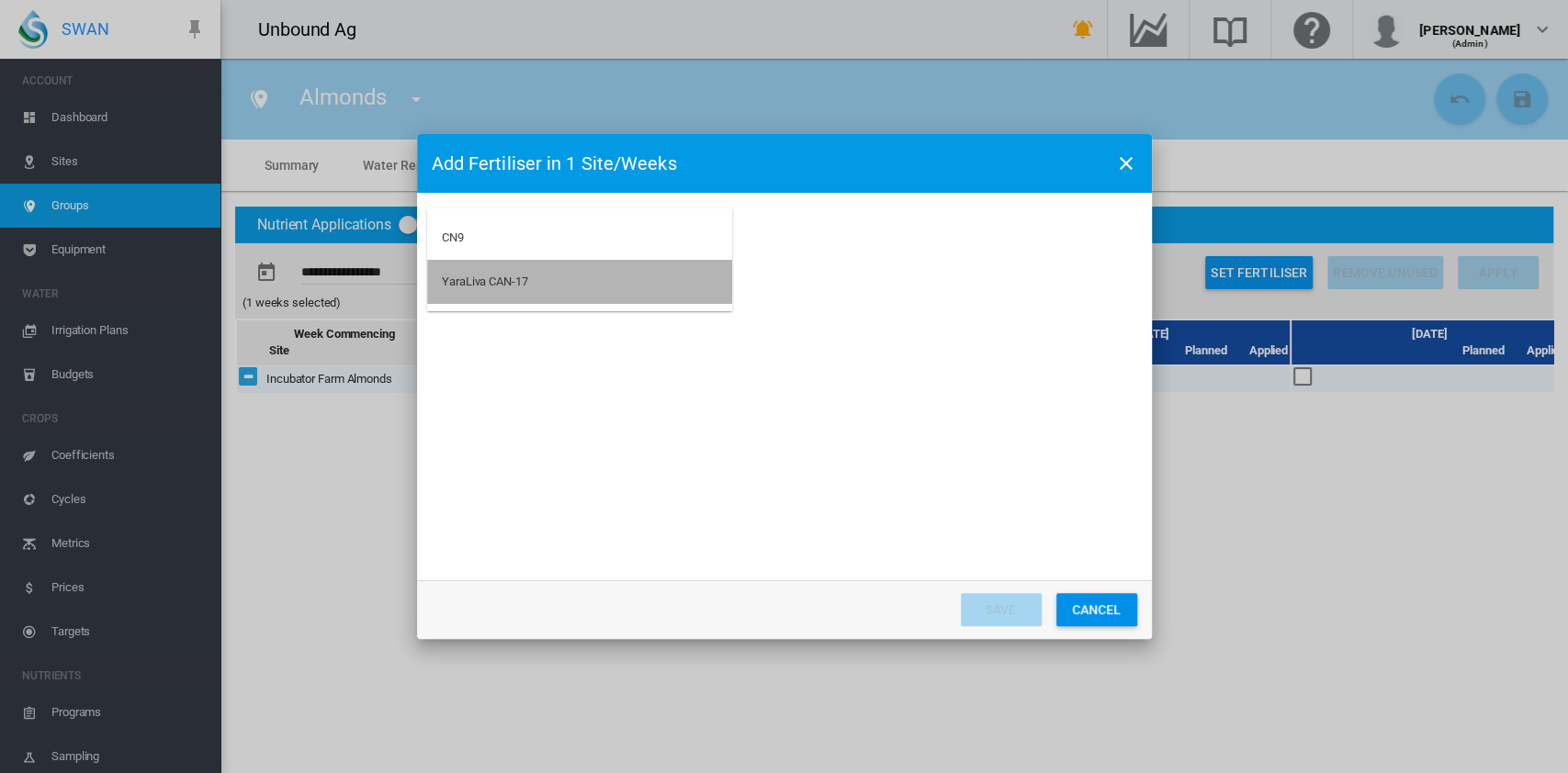 click on "YaraLiva CAN-17" at bounding box center [580, 282] 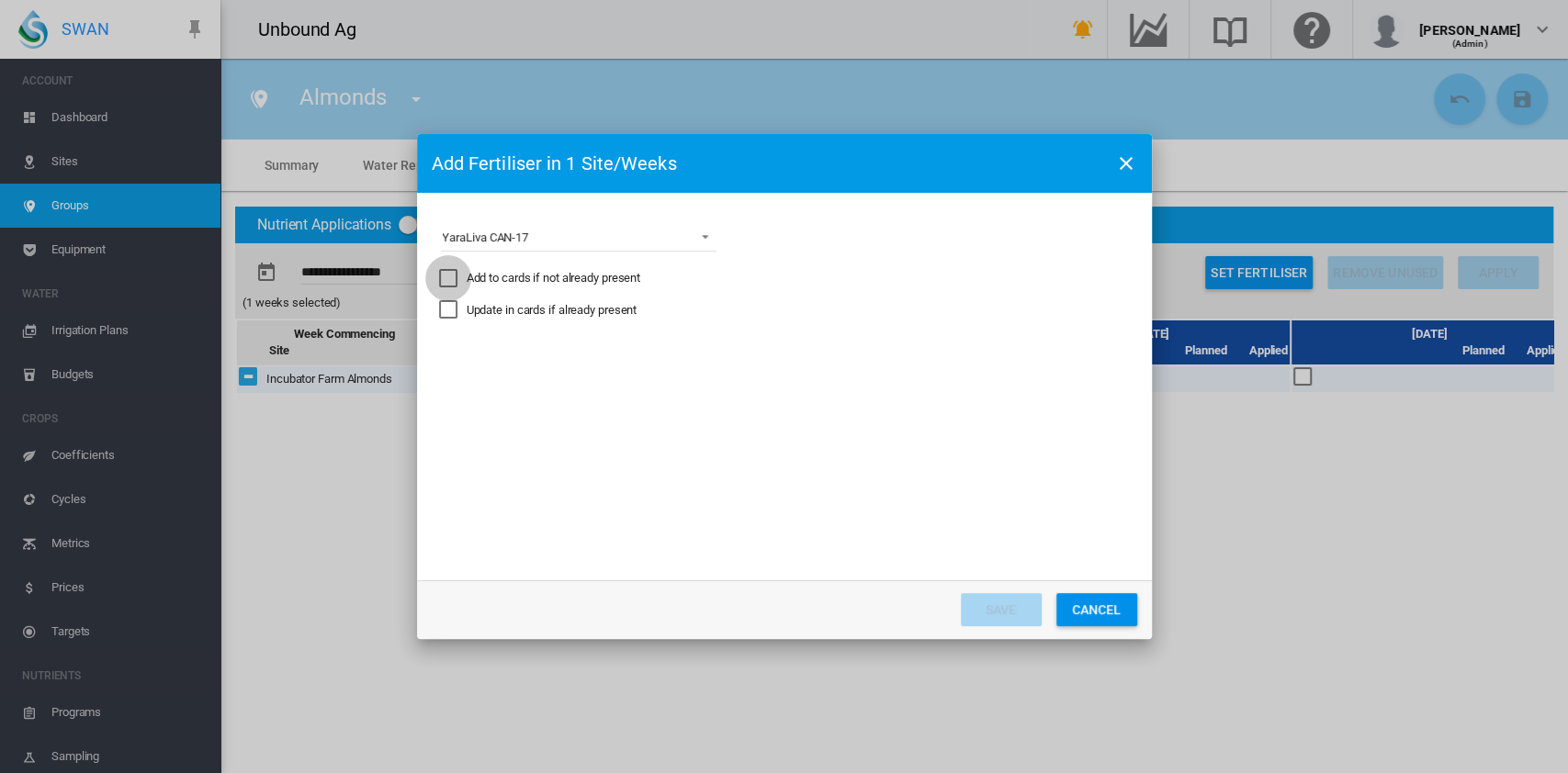 click at bounding box center (448, 278) 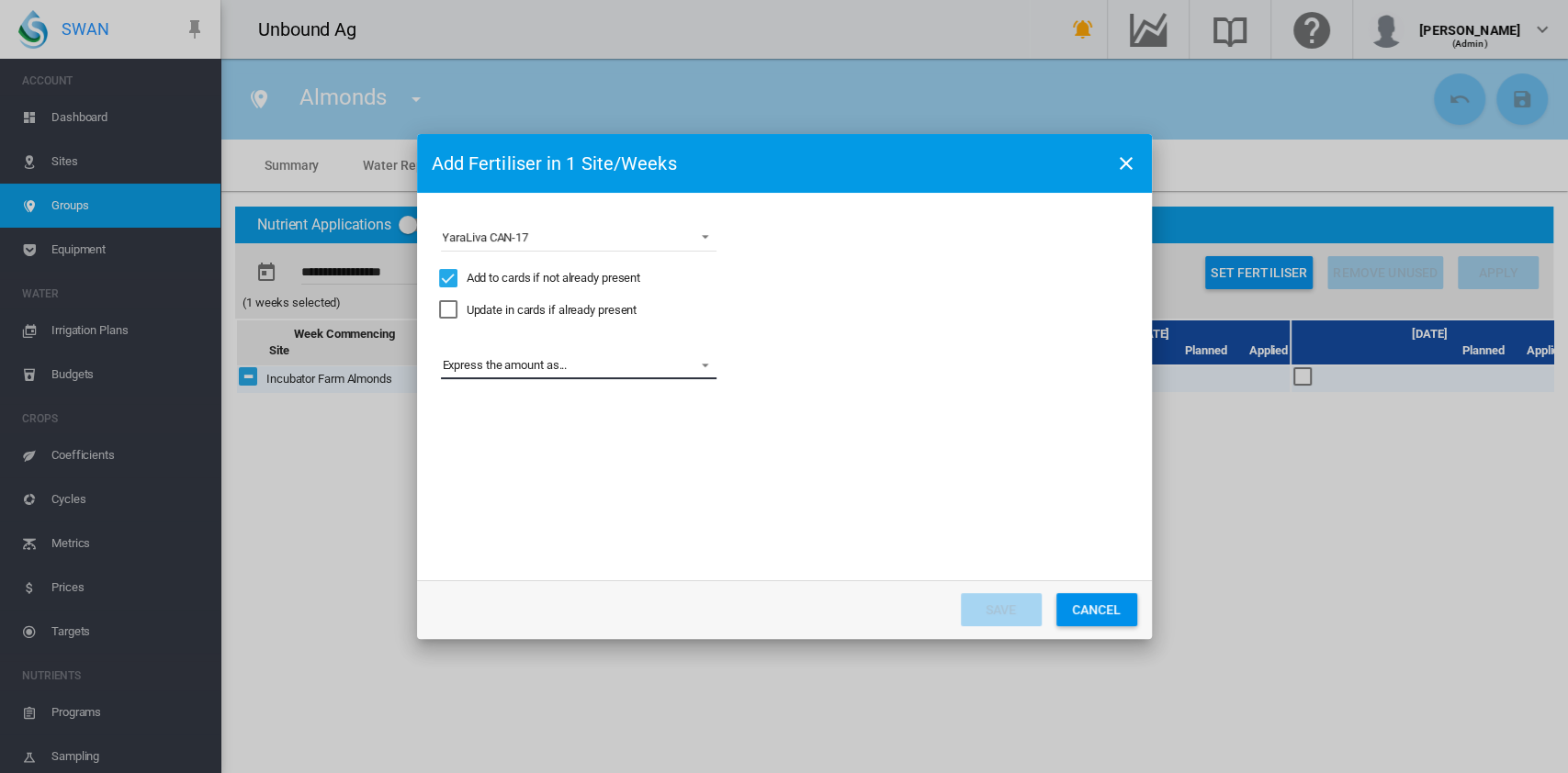 click on "Express the amount as...
usg per site/week
usg/ac
Distribute gross amount proportional to area" at bounding box center (579, 365) 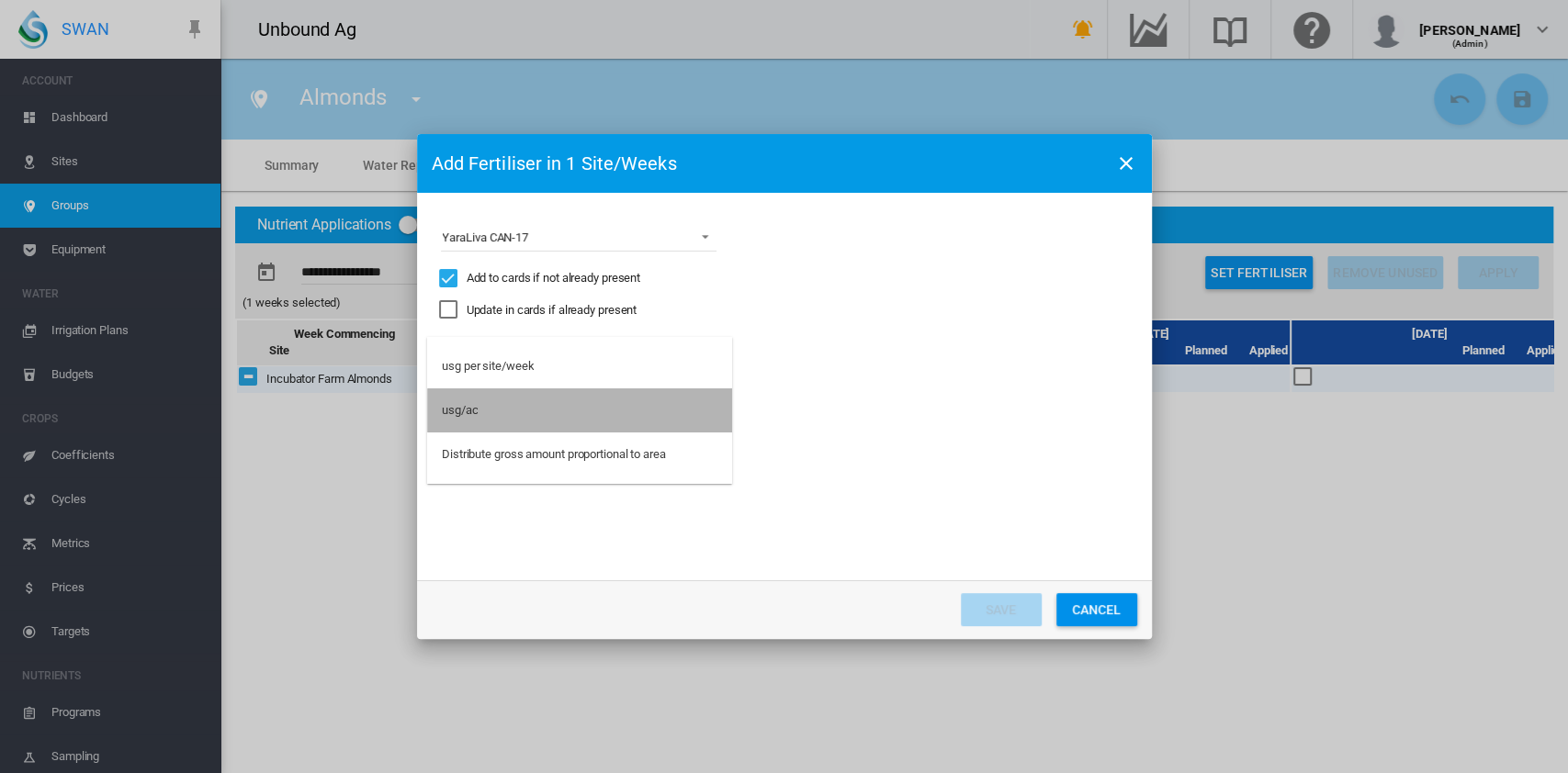click on "usg/ac" at bounding box center (580, 410) 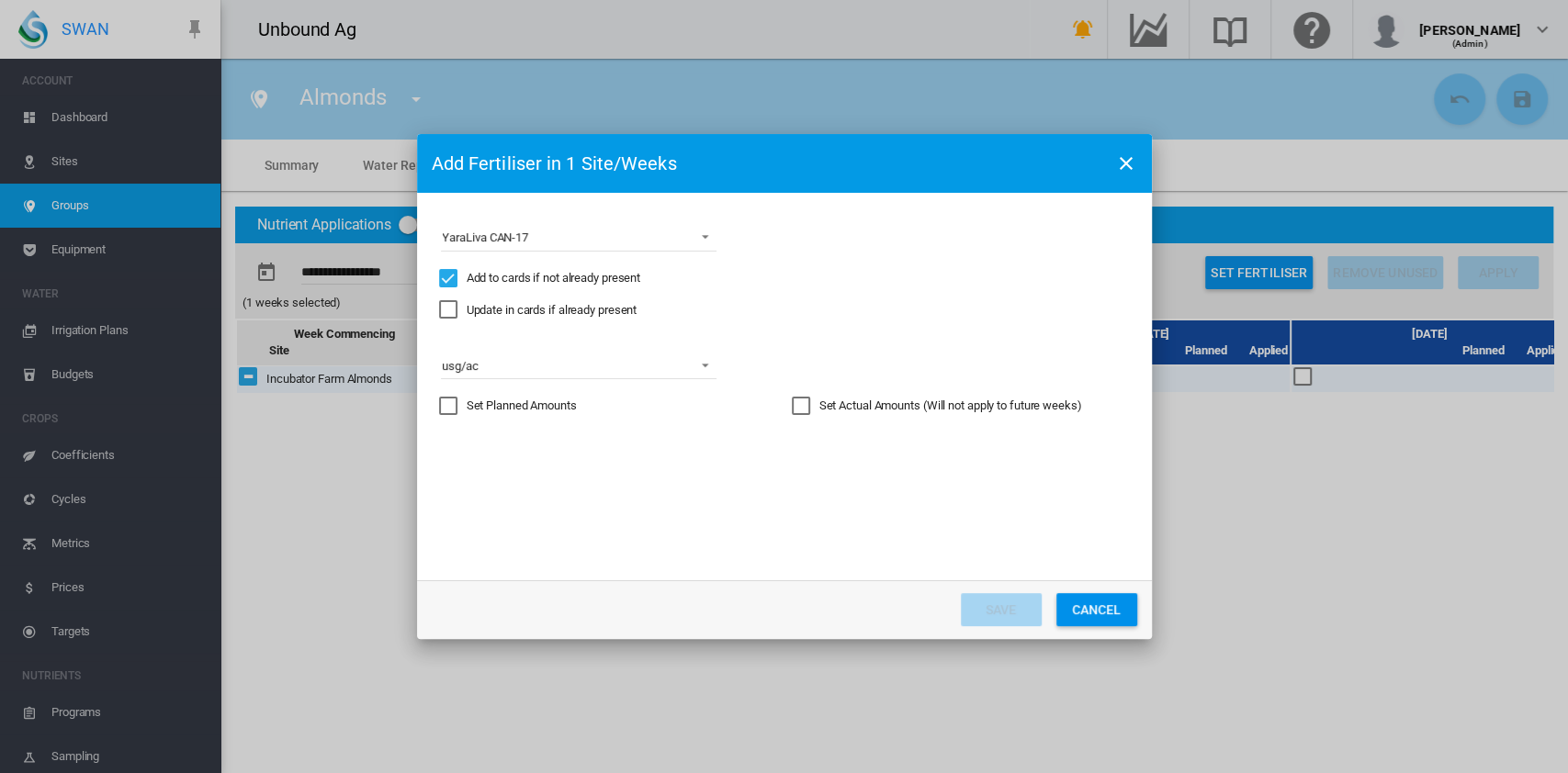 click at bounding box center [448, 406] 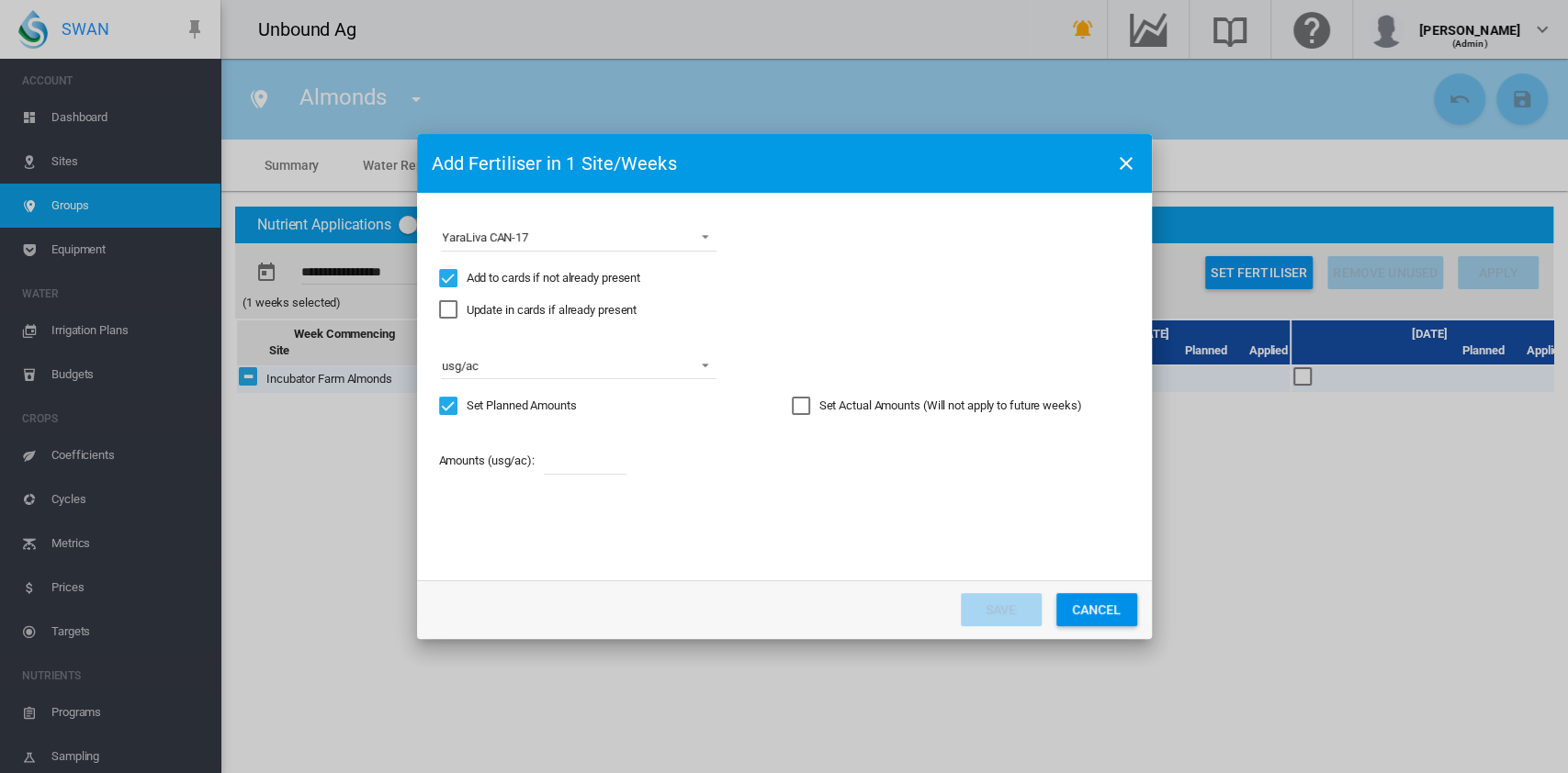 click at bounding box center (585, 461) 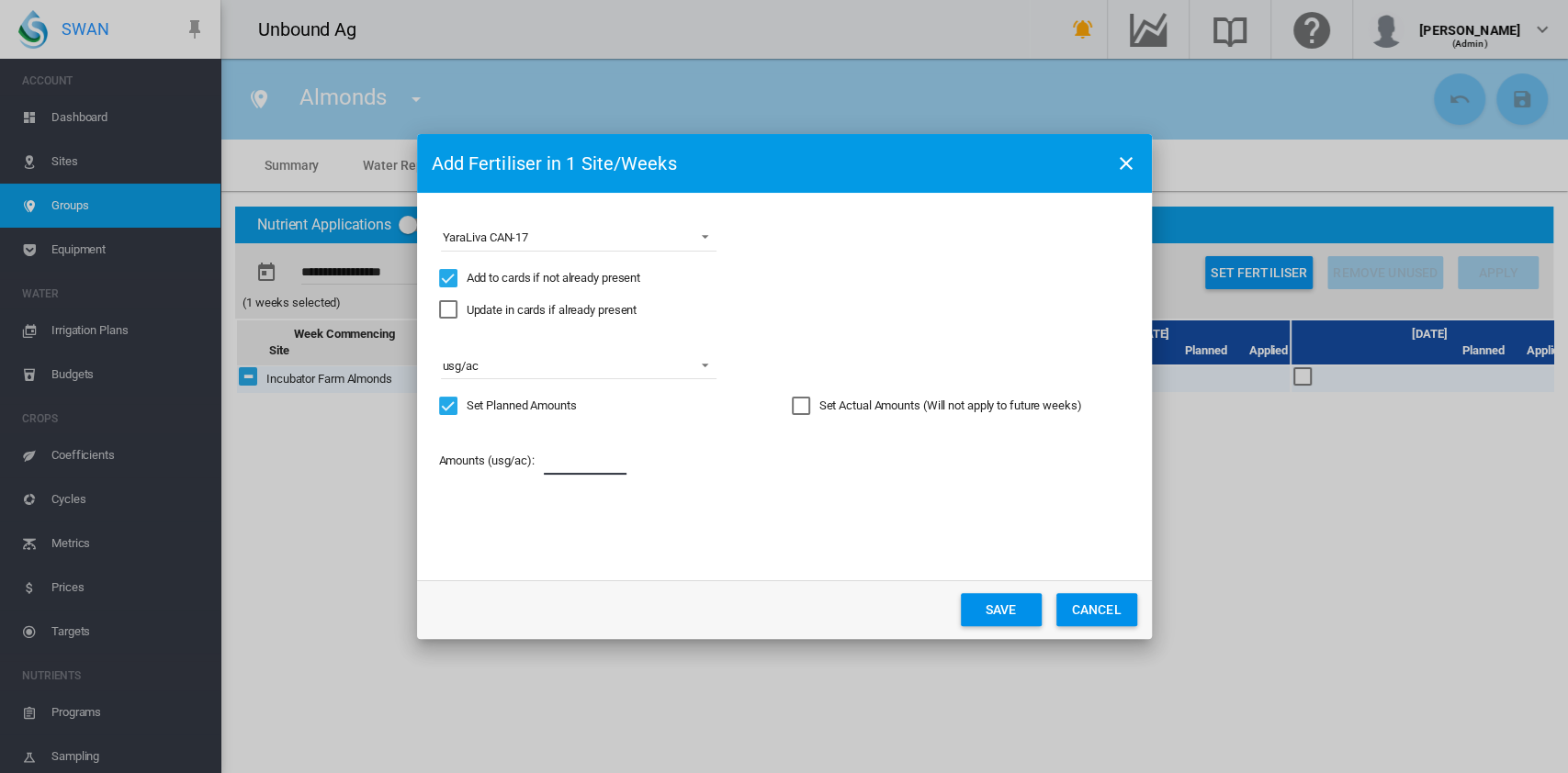 type on "*" 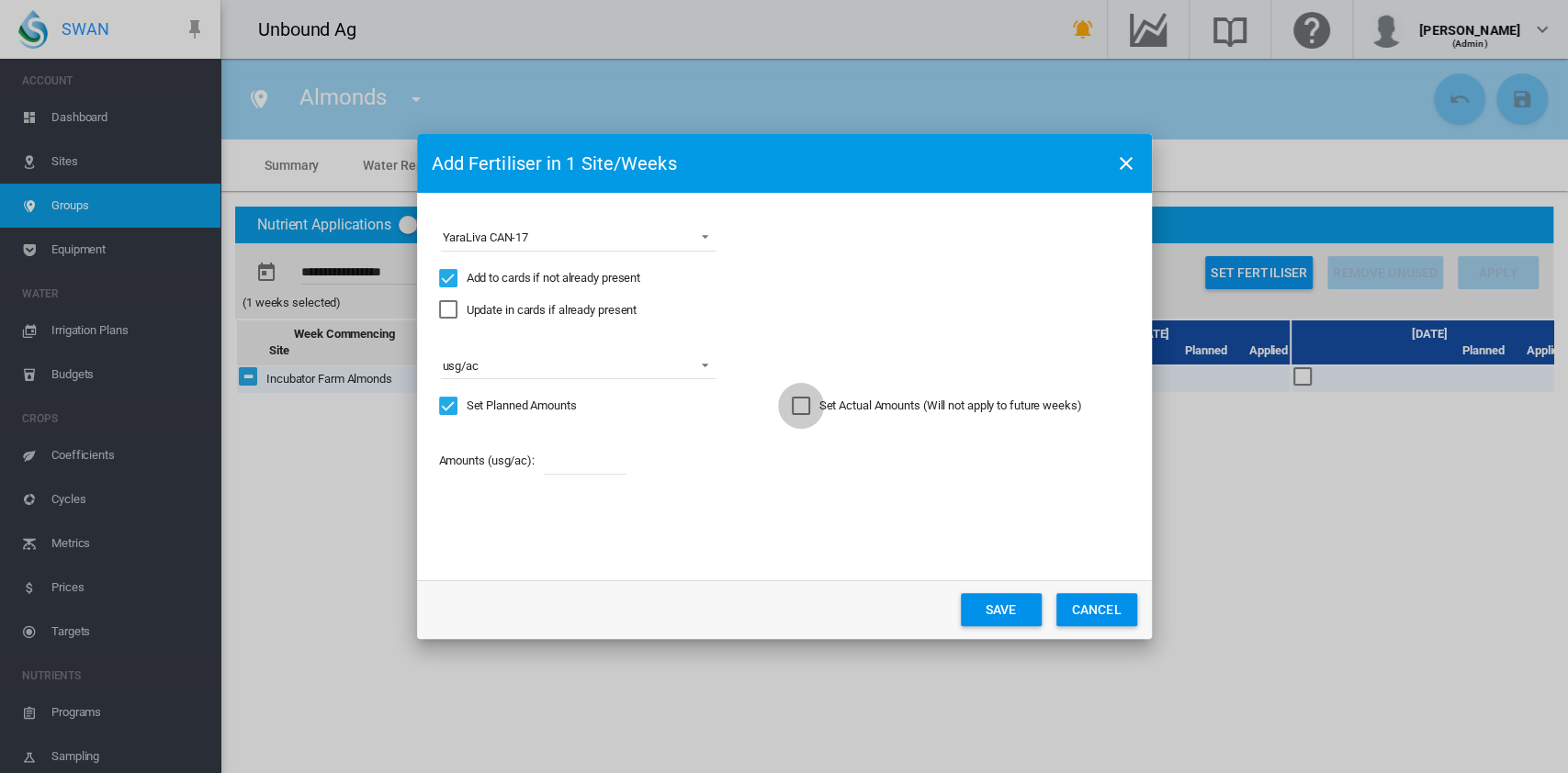 click at bounding box center [801, 406] 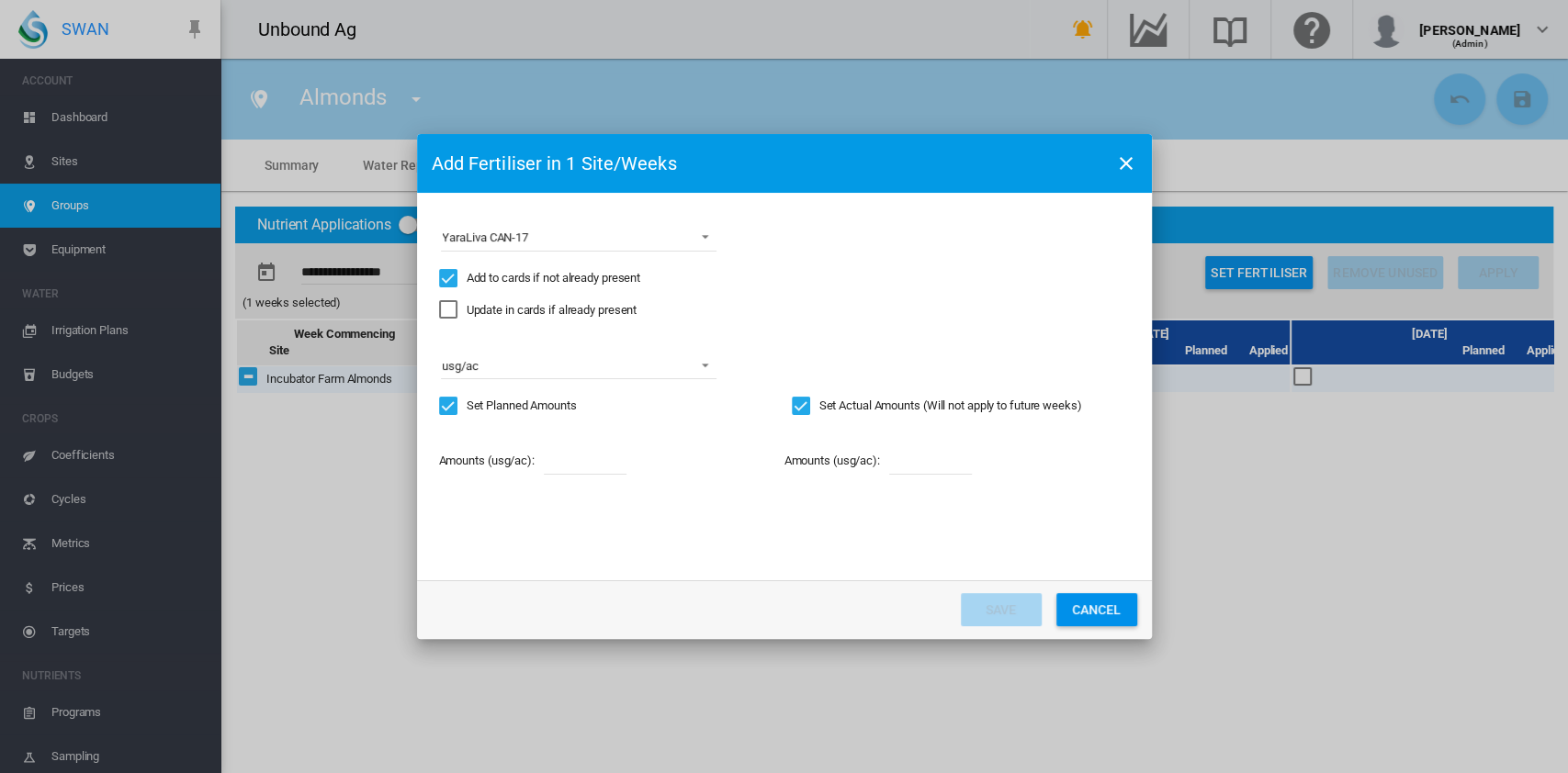 click at bounding box center [801, 406] 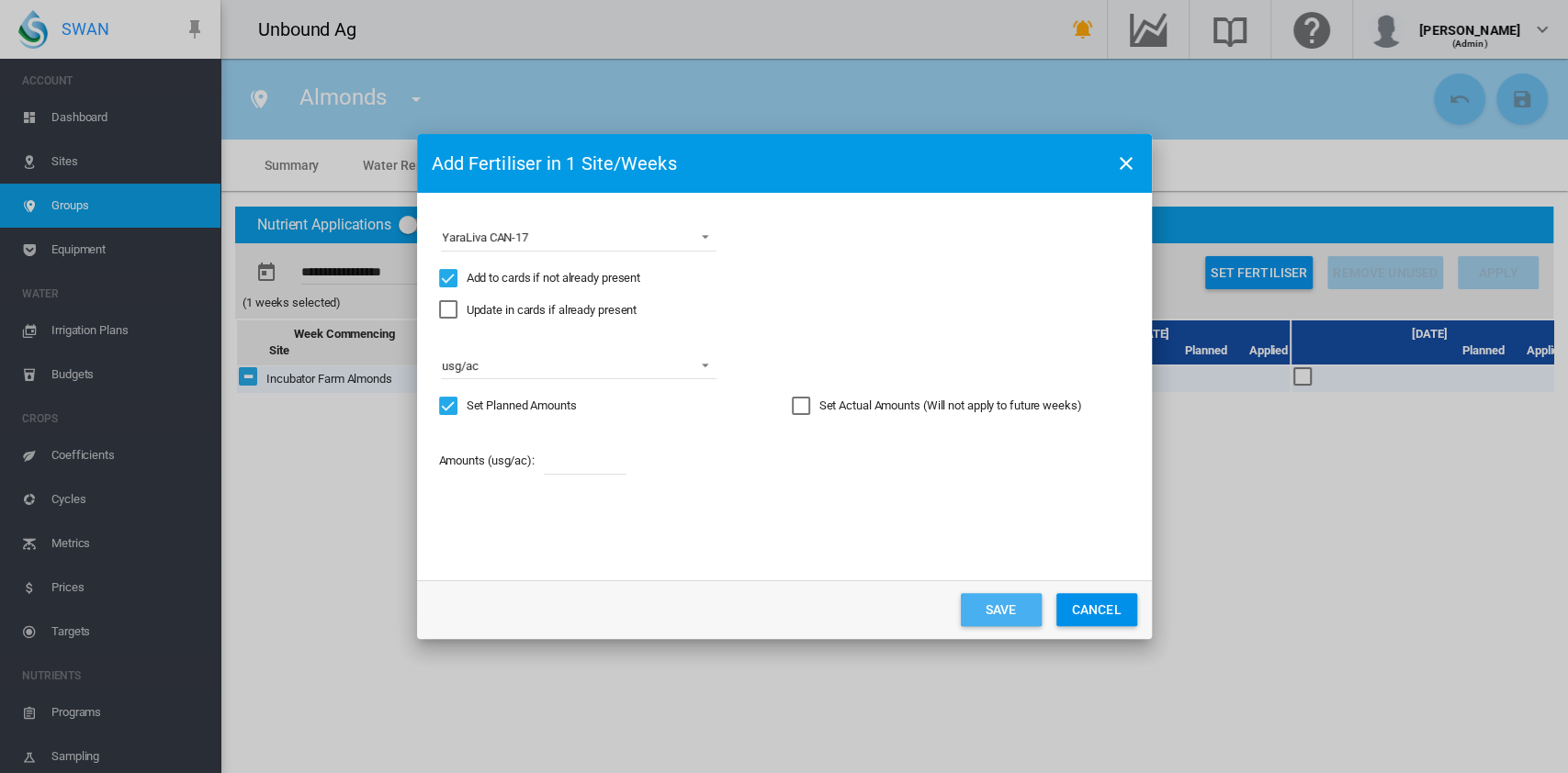 click on "Save" 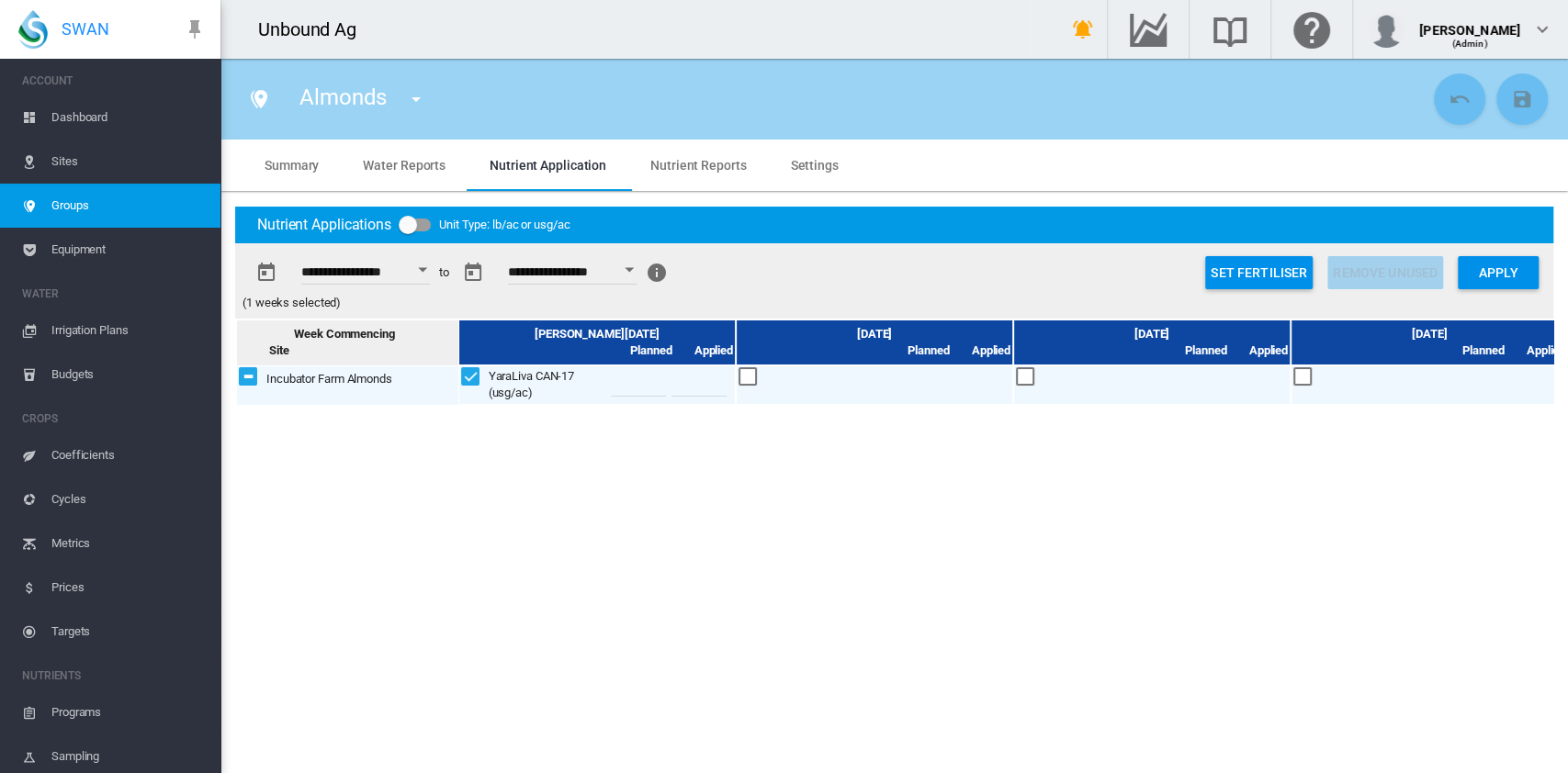 click at bounding box center [699, 383] 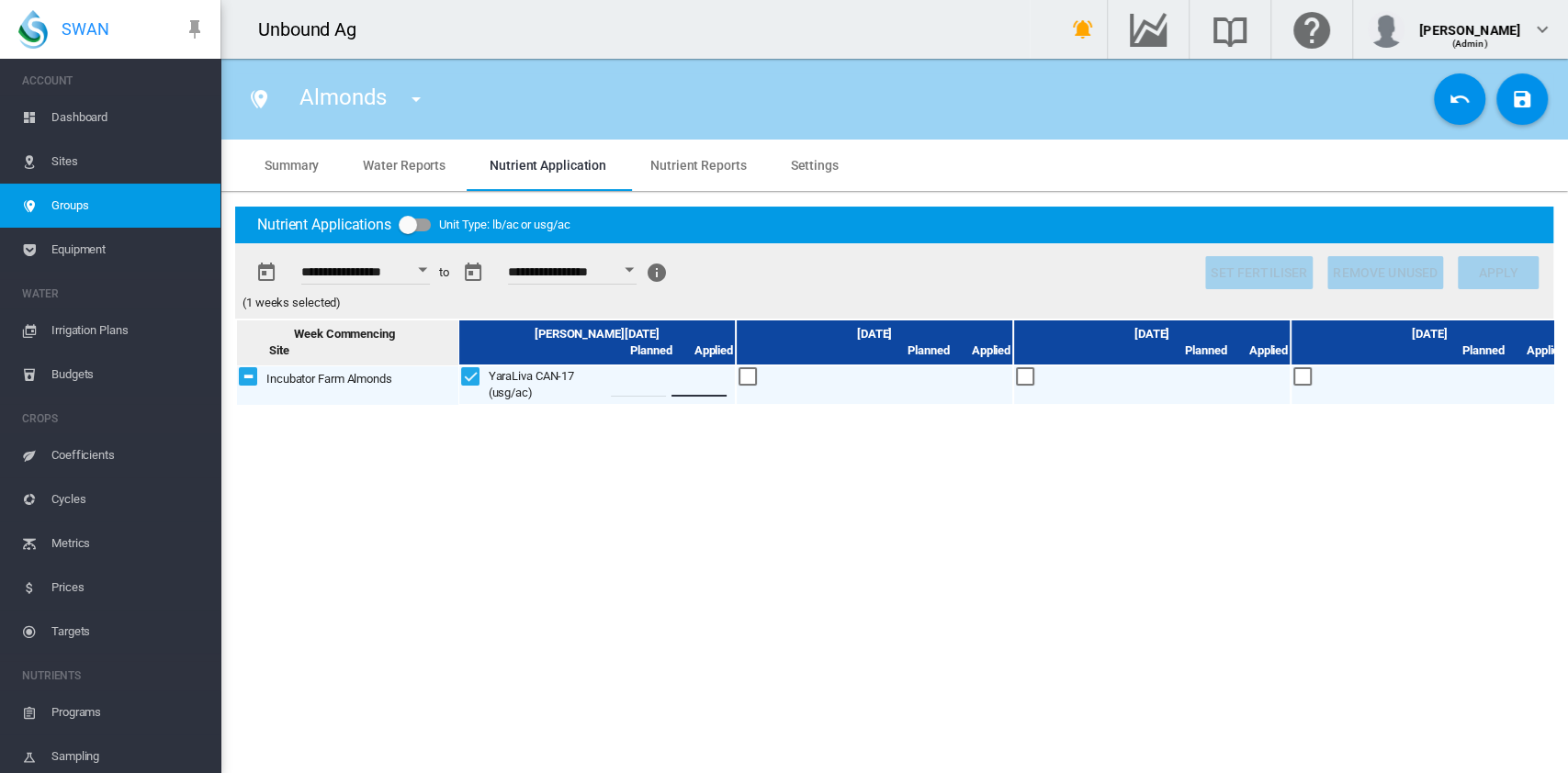 type on "*" 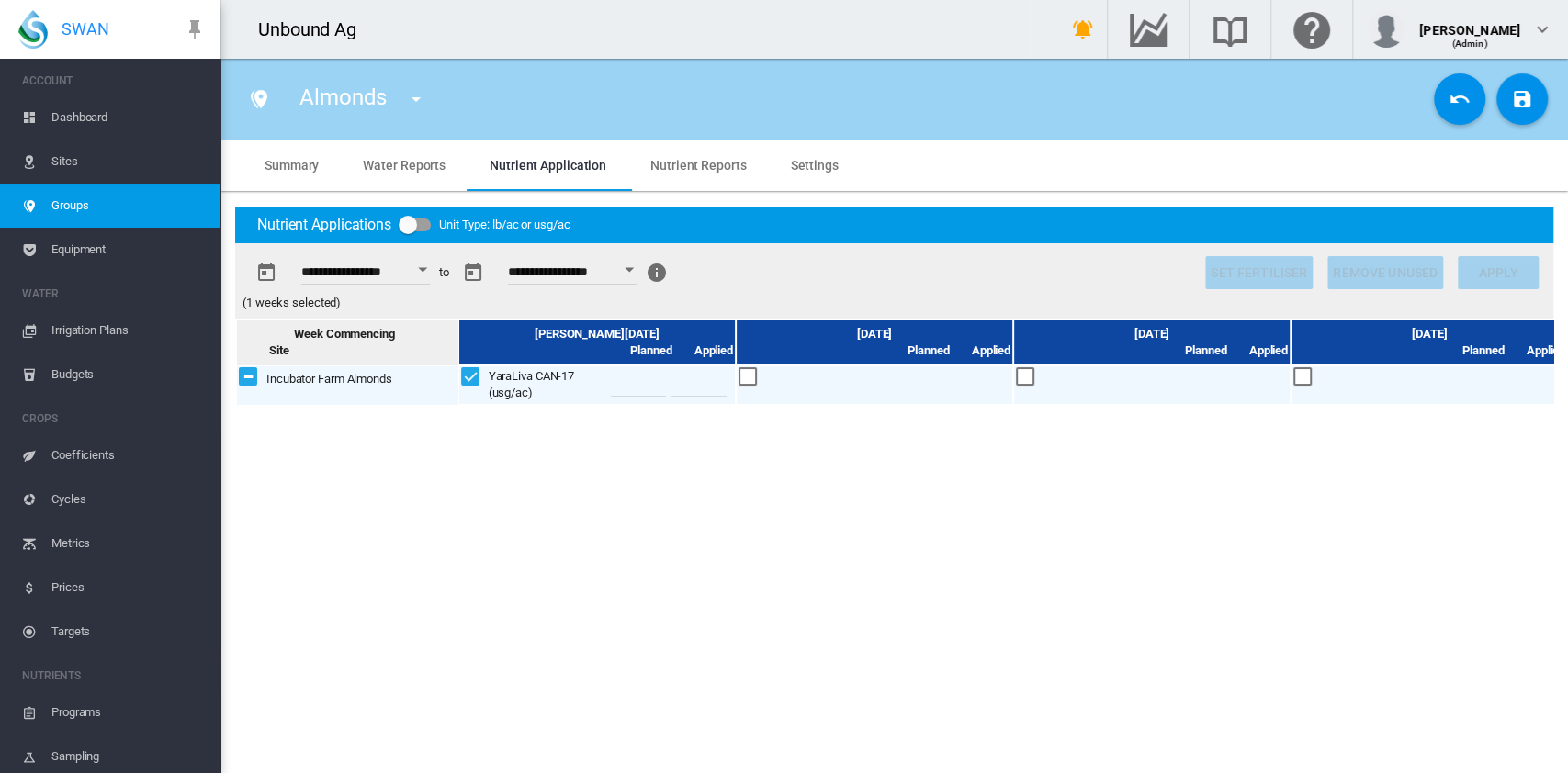 click on "Week Commencing
Site
[PERSON_NAME][DATE]
Planned
Applied
Planned
Planned" at bounding box center (894, 516) 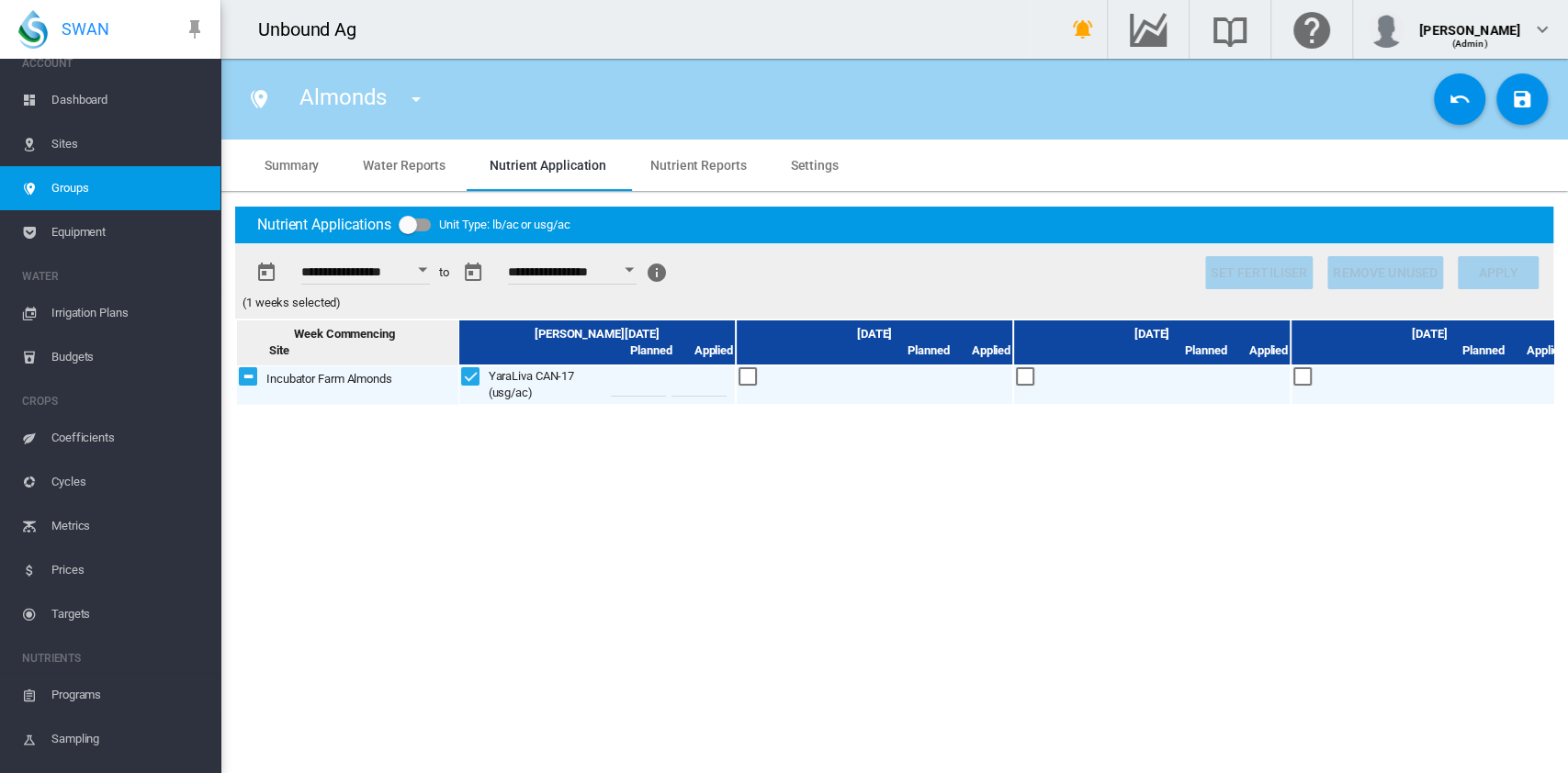 scroll, scrollTop: 0, scrollLeft: 0, axis: both 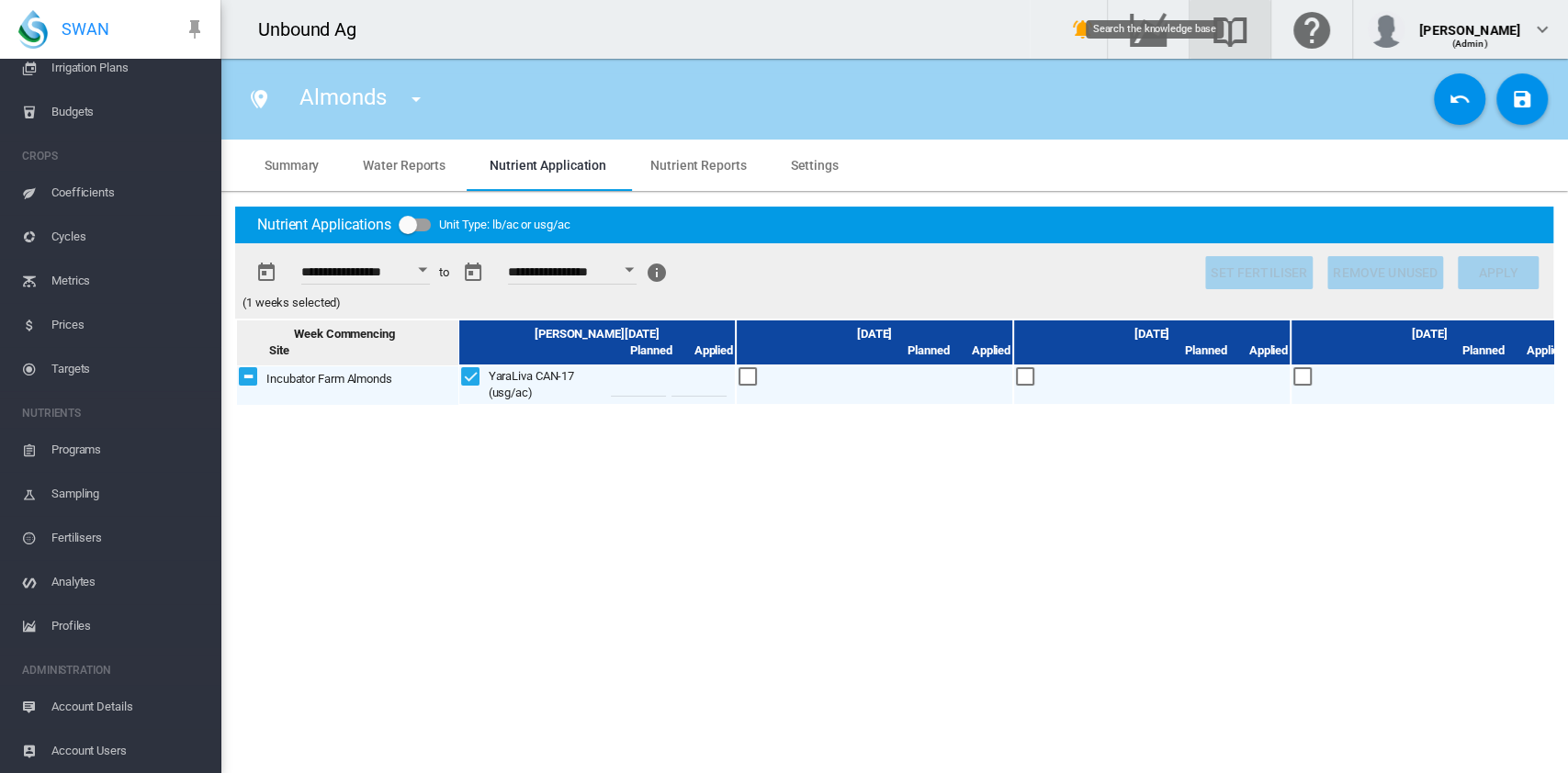 click at bounding box center [1230, 29] 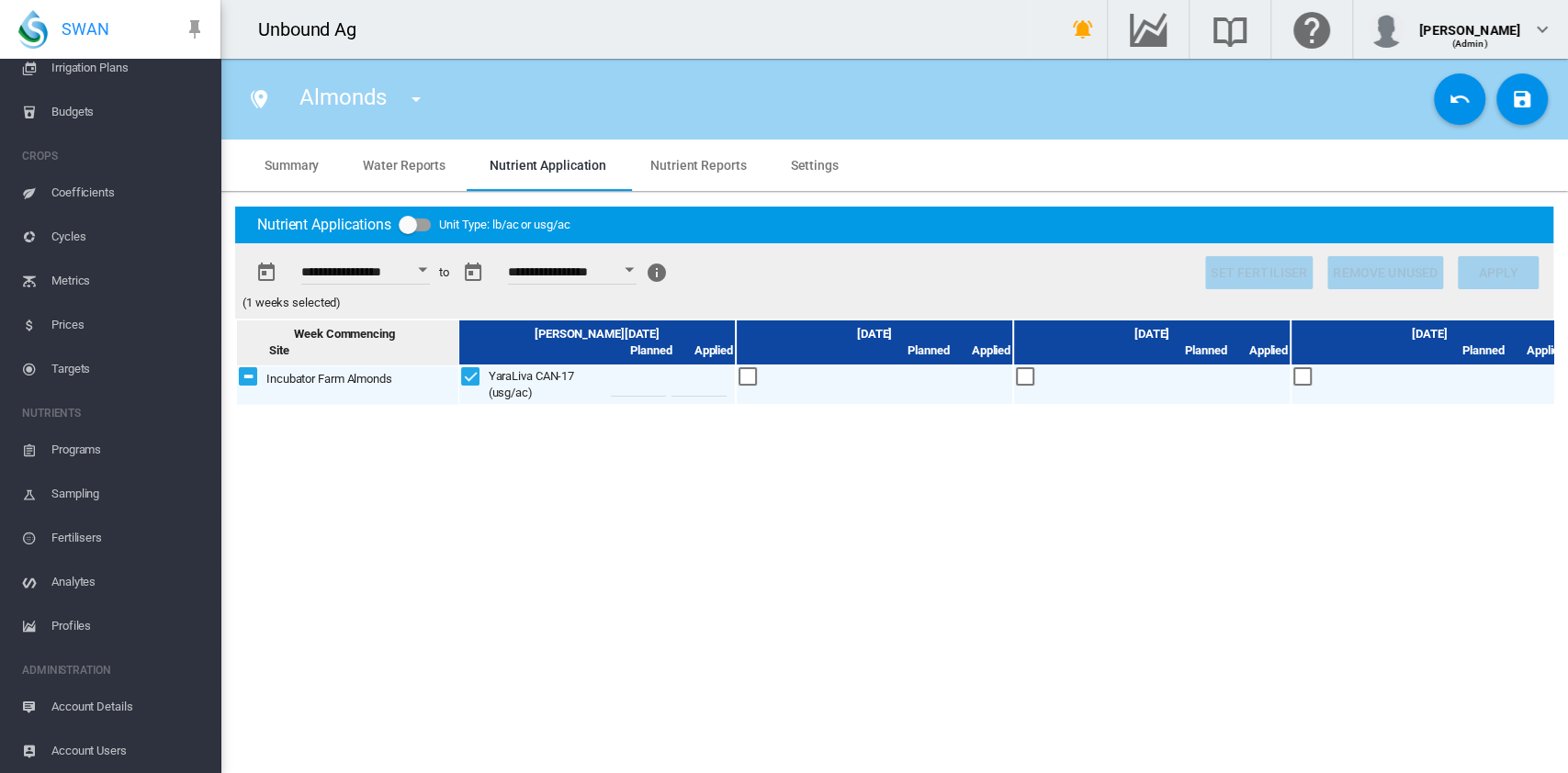 click on "Week Commencing
Site
[PERSON_NAME][DATE]
Planned
Applied
Planned
Planned" at bounding box center [894, 516] 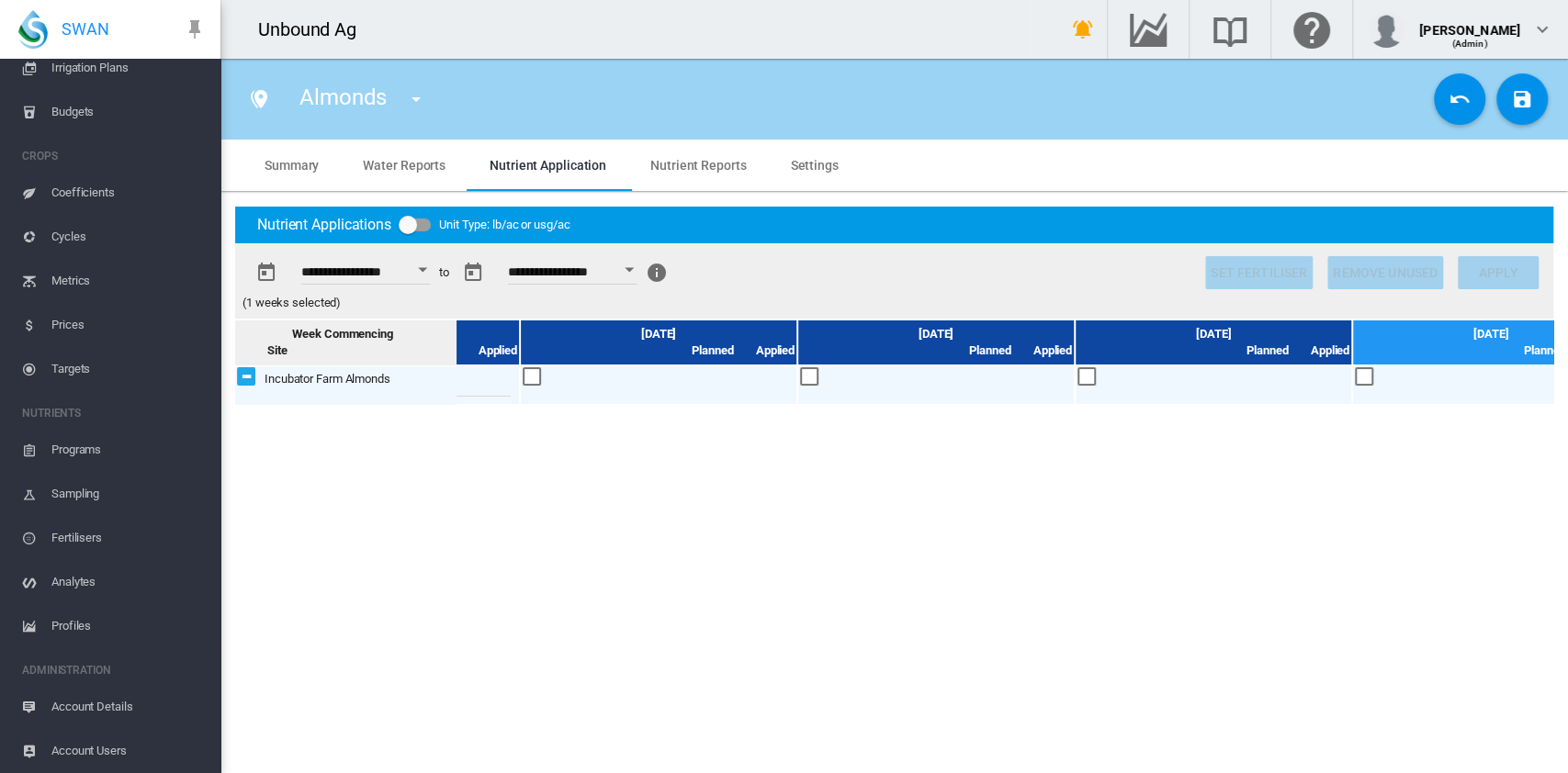scroll, scrollTop: 0, scrollLeft: 0, axis: both 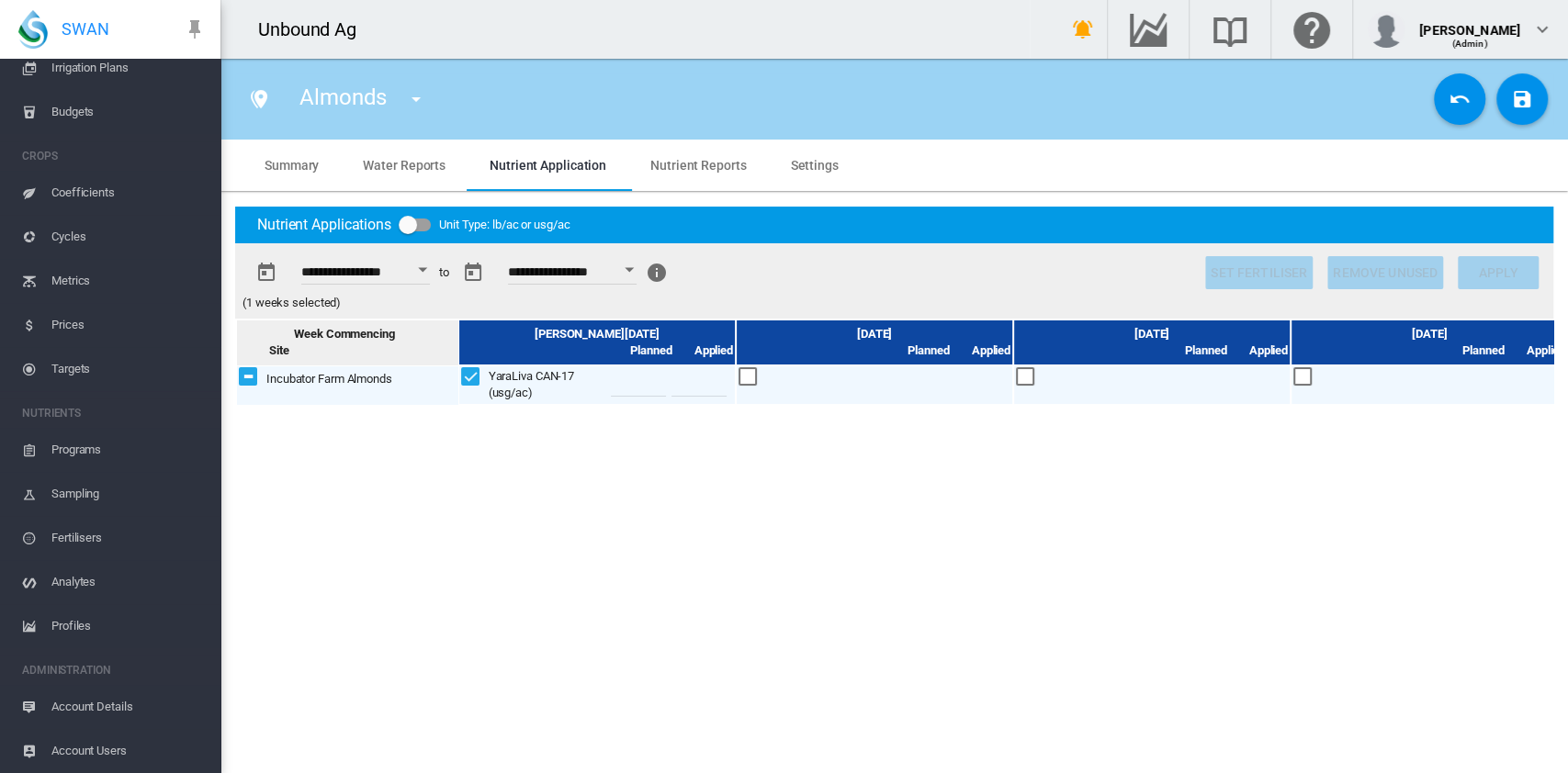 click at bounding box center [874, 379] 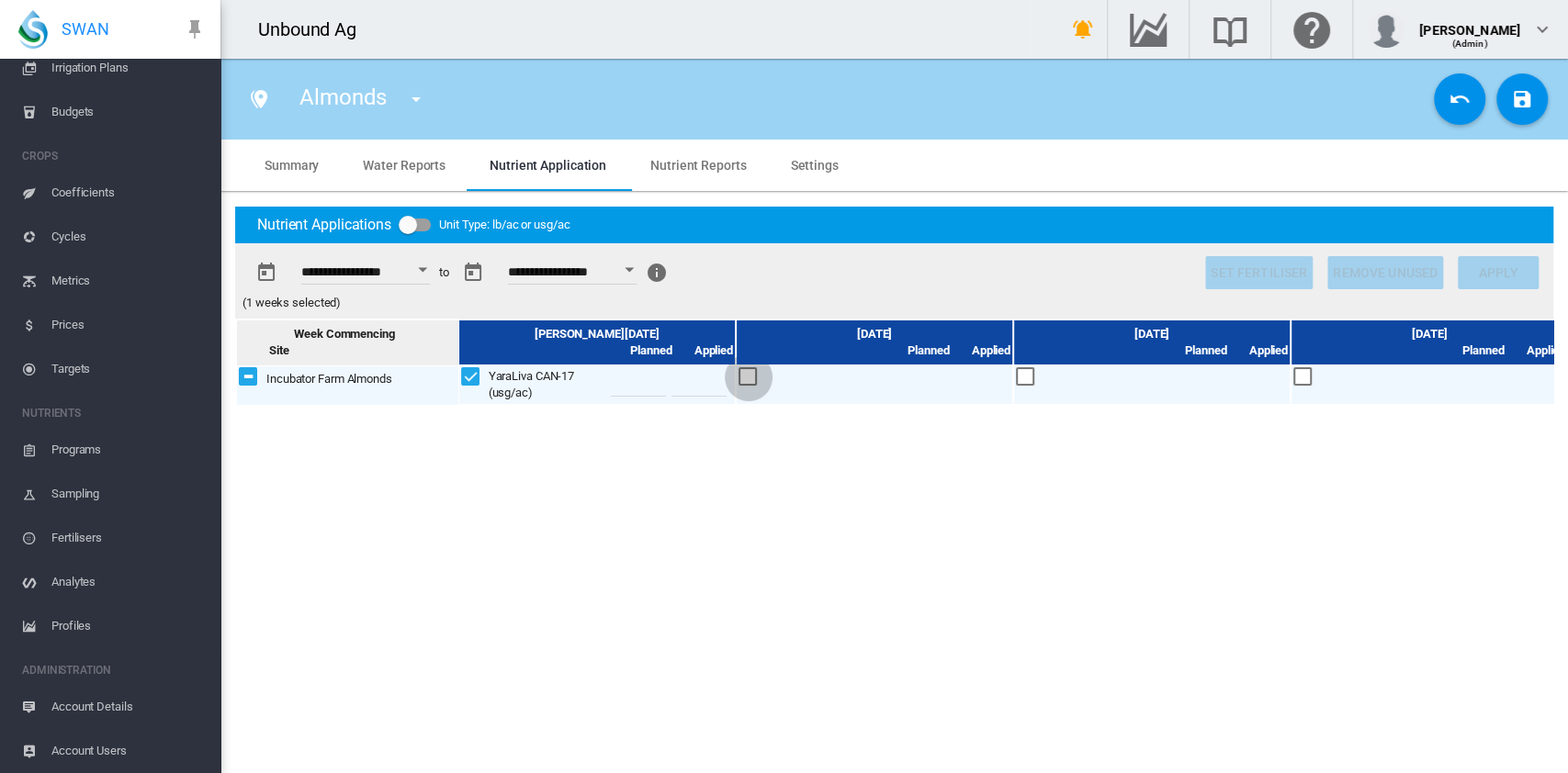 click at bounding box center [749, 377] 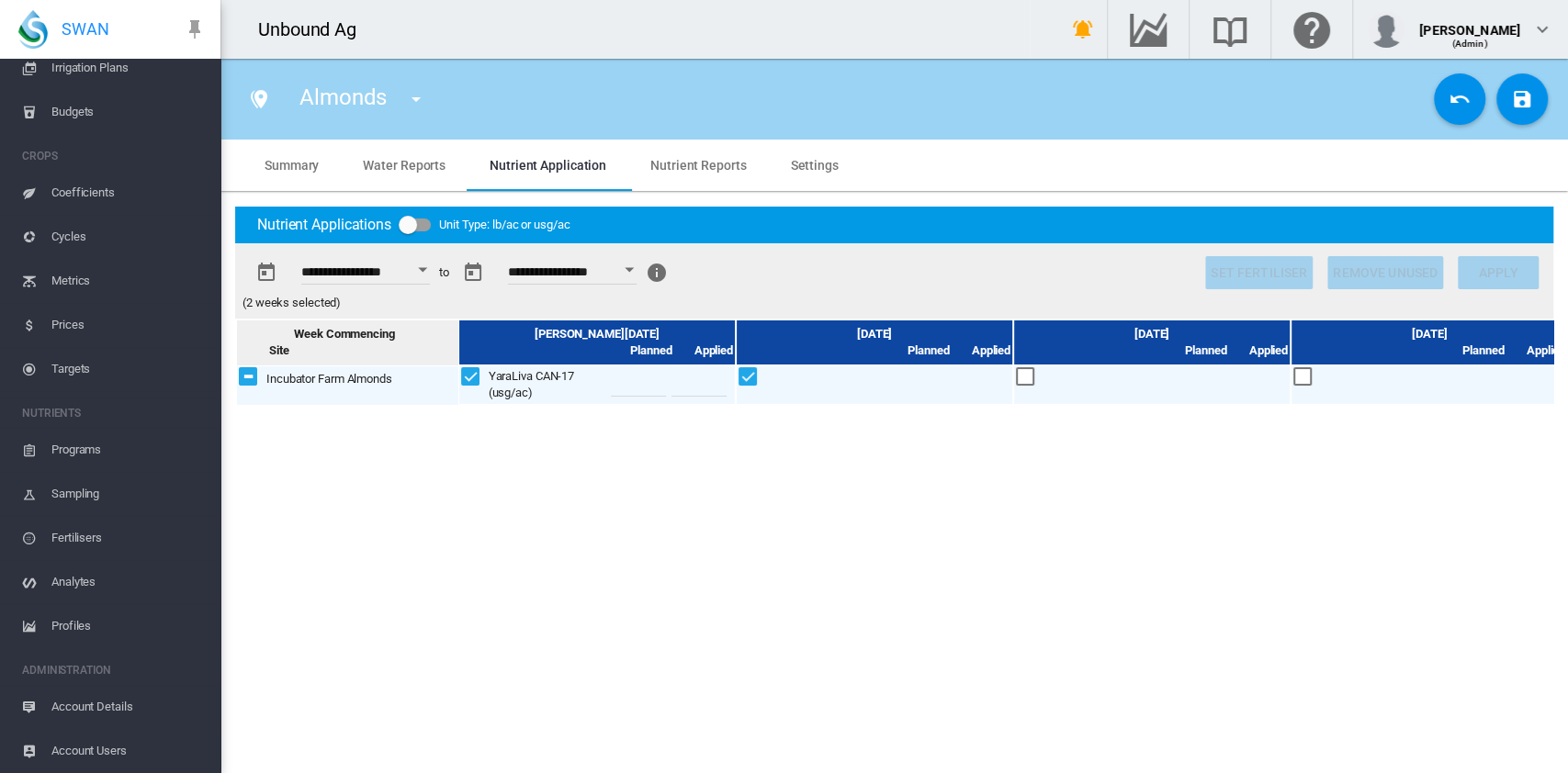 click at bounding box center (471, 377) 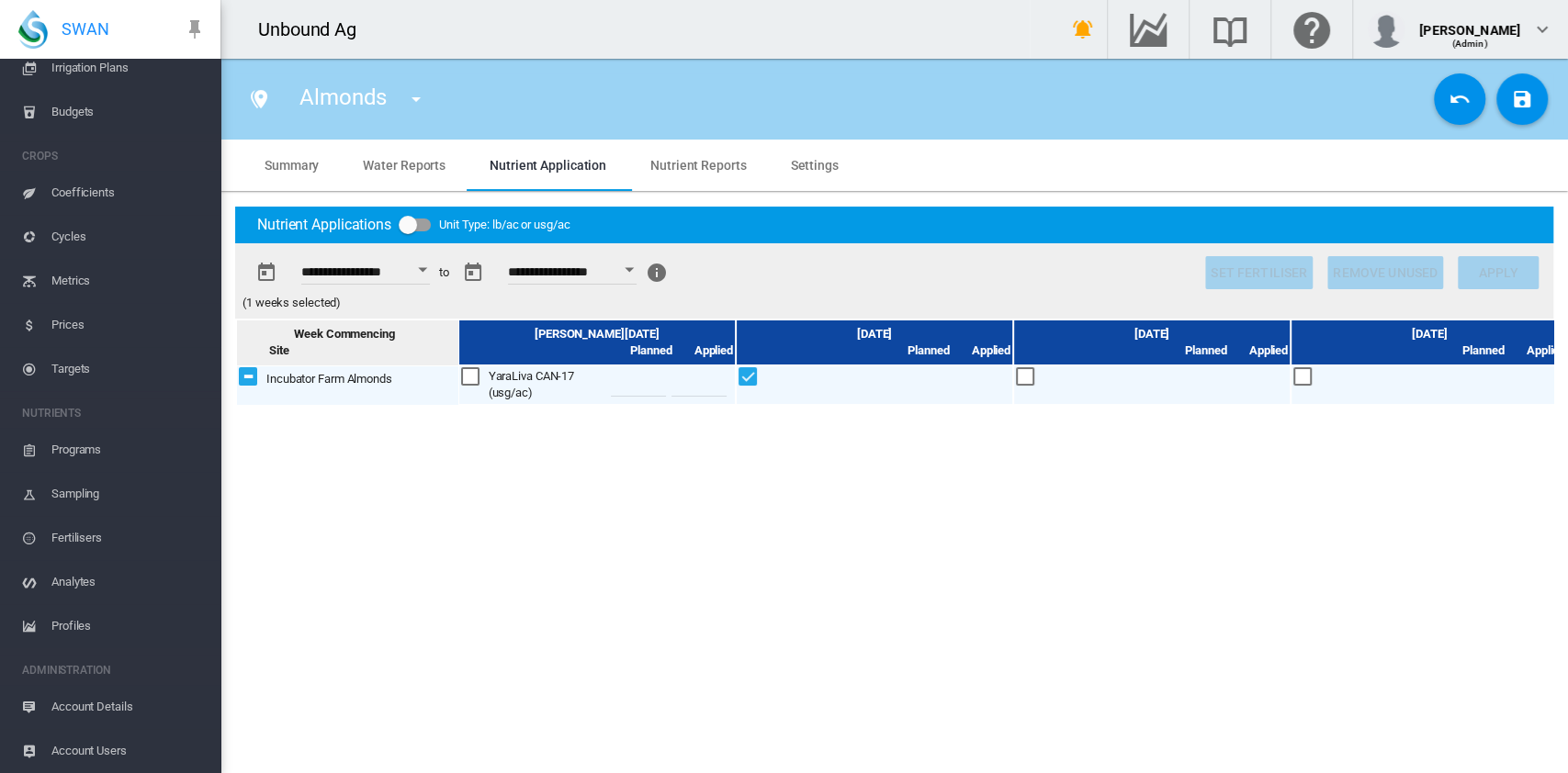 click at bounding box center [874, 385] 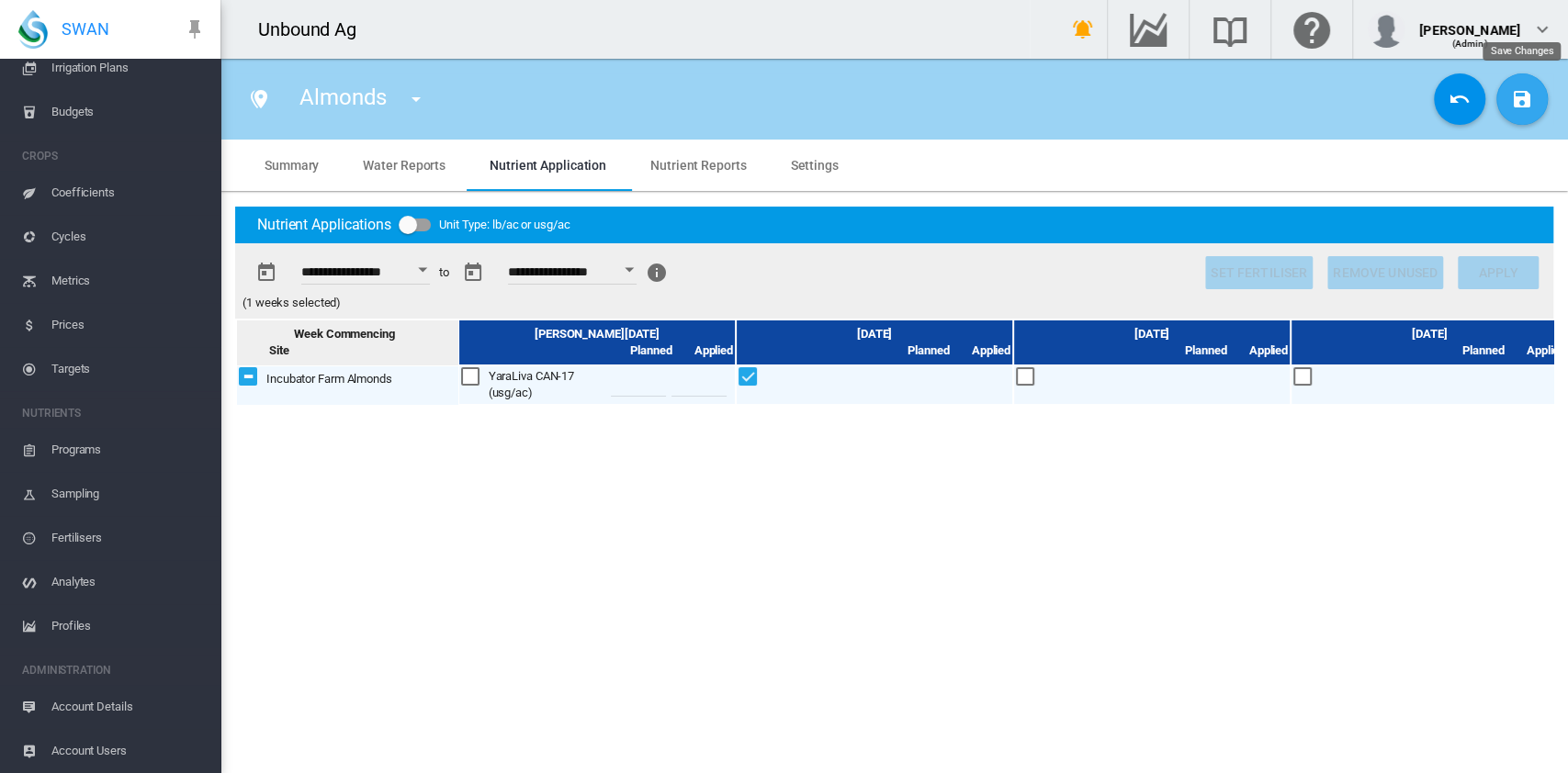 click at bounding box center (1522, 99) 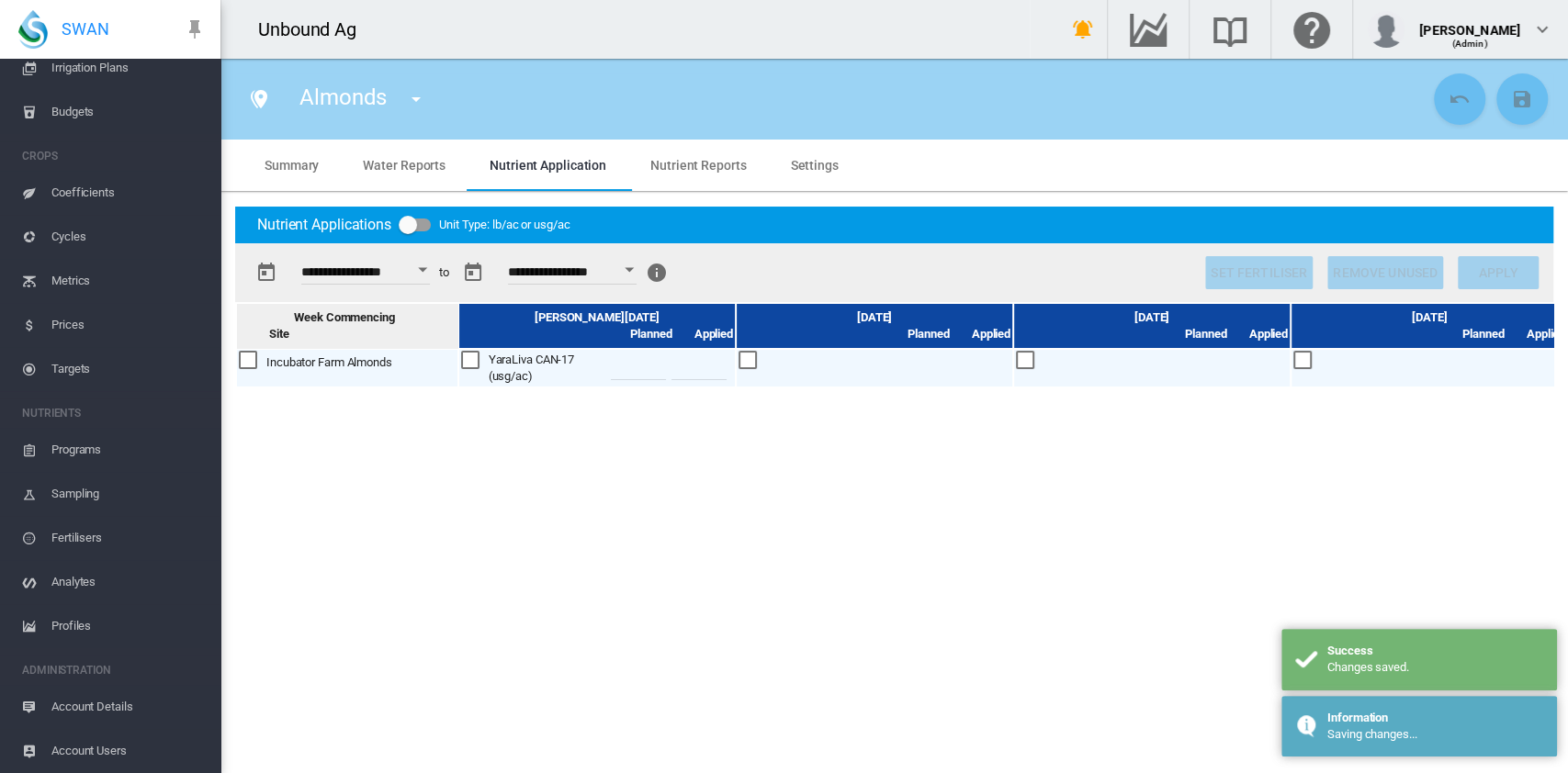 click at bounding box center [749, 361] 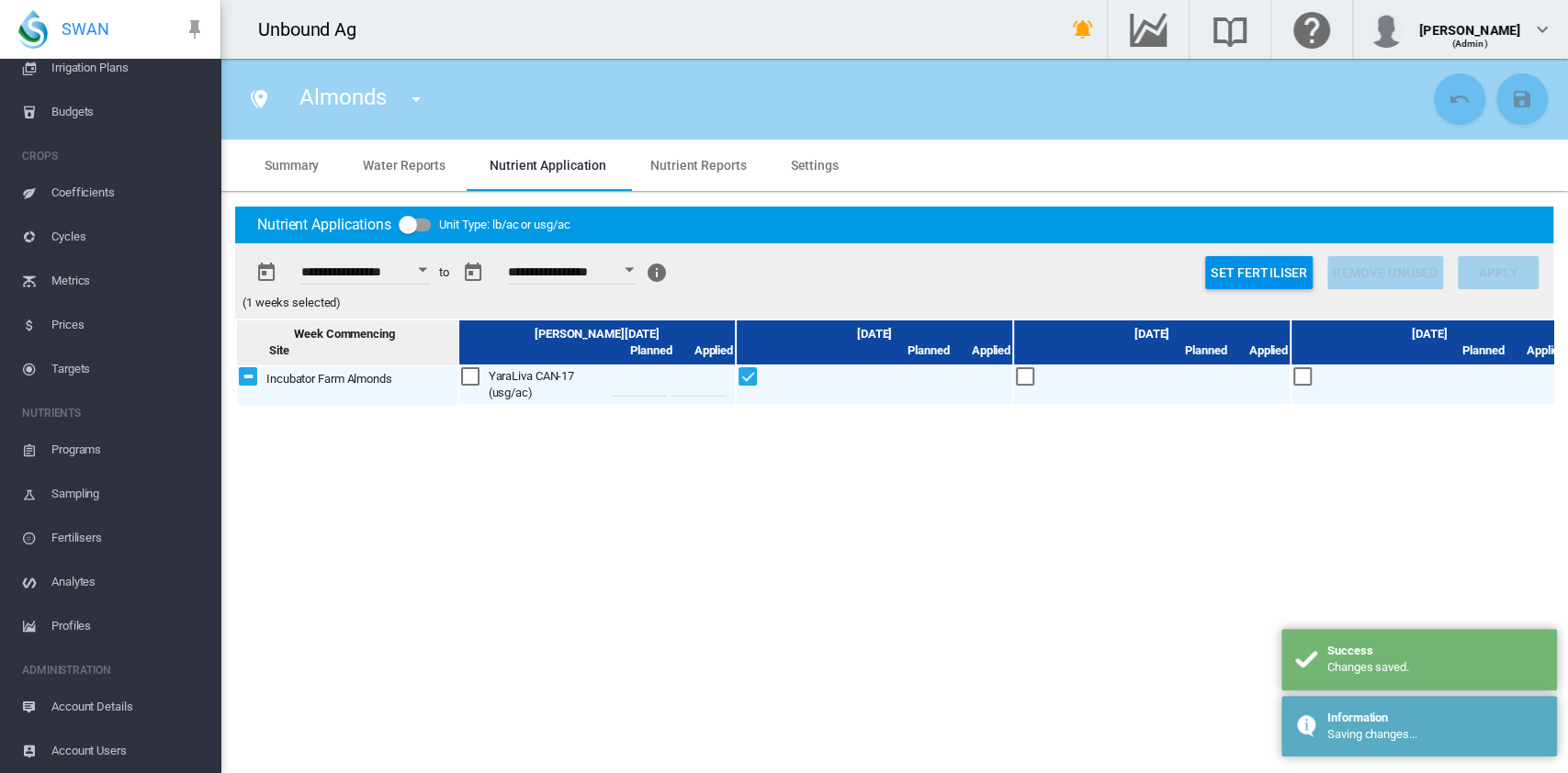 click at bounding box center (874, 379) 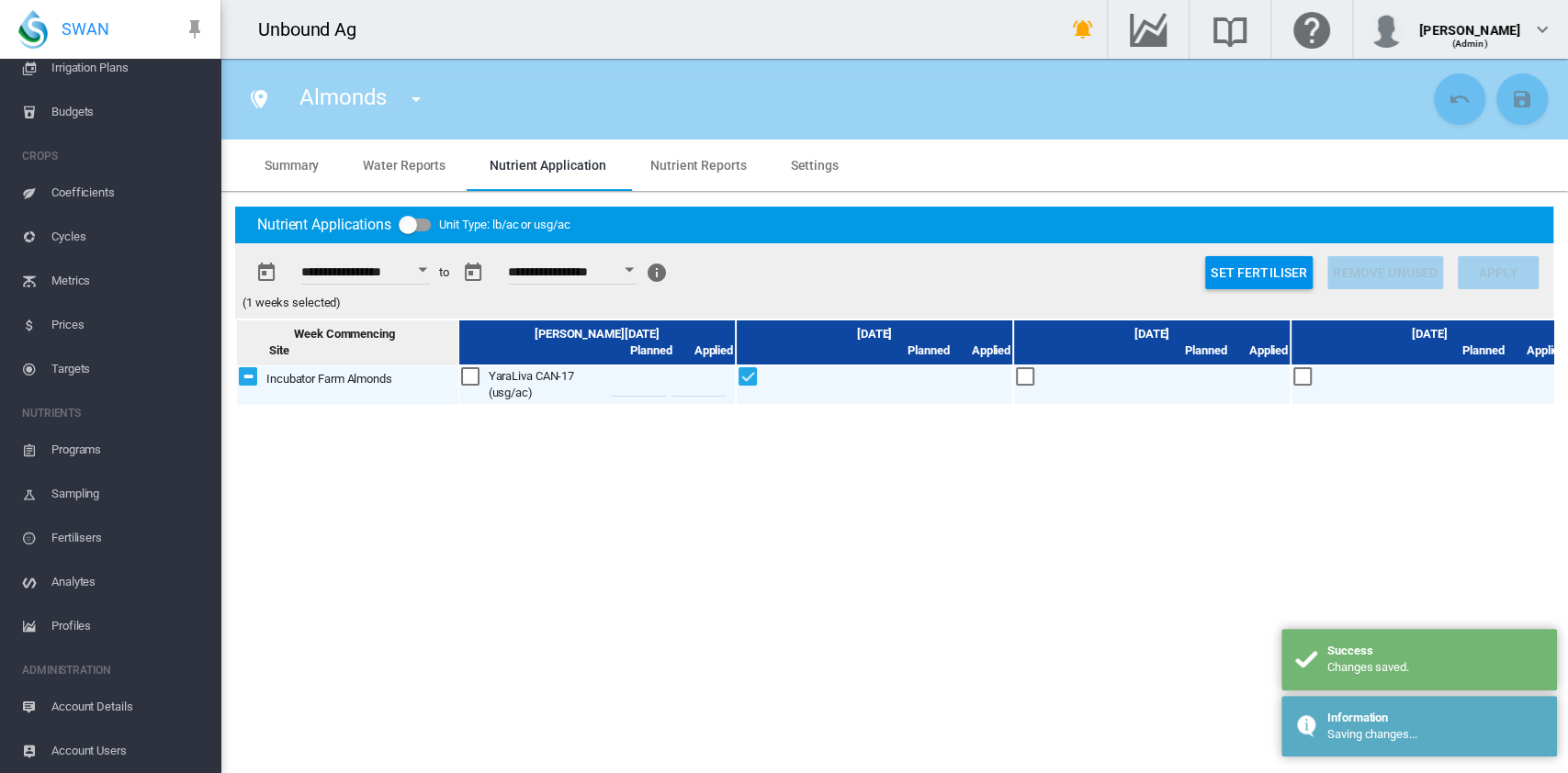 click on "Set Fertiliser" at bounding box center (1258, 273) 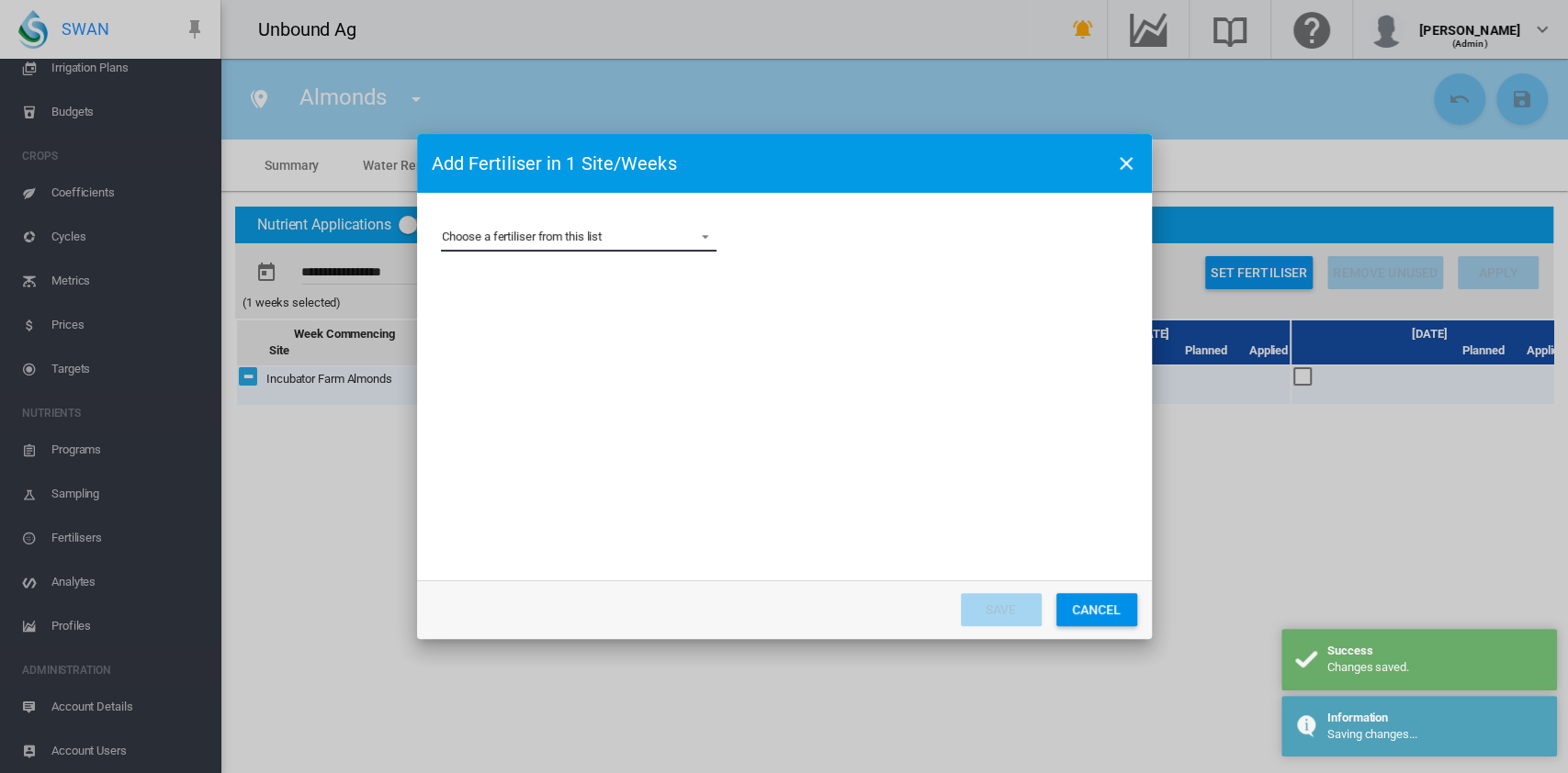 click on "Choose a fertiliser from this list
CN9
YaraLiva CAN-17" at bounding box center [579, 238] 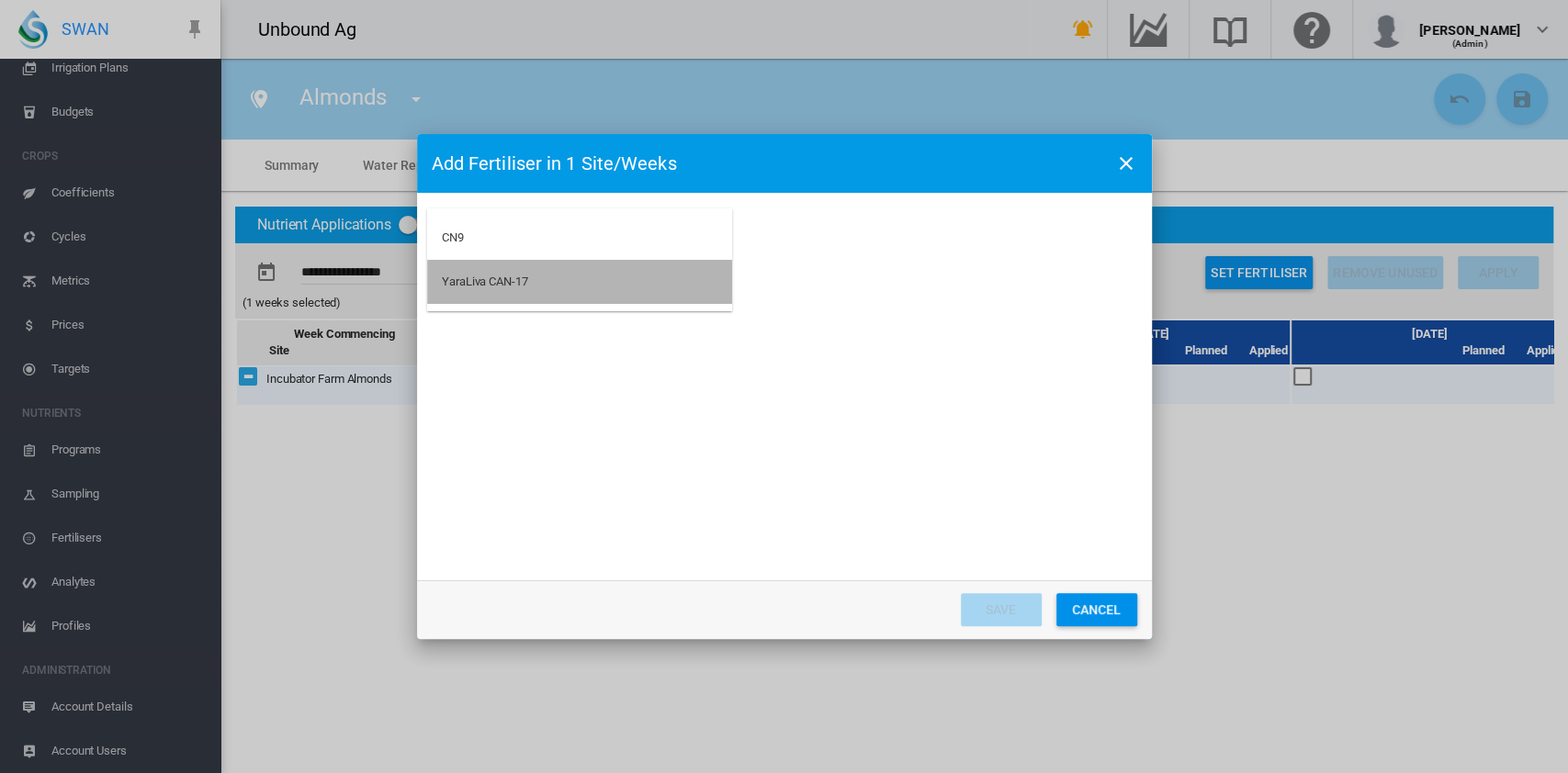 click on "YaraLiva CAN-17" at bounding box center (580, 282) 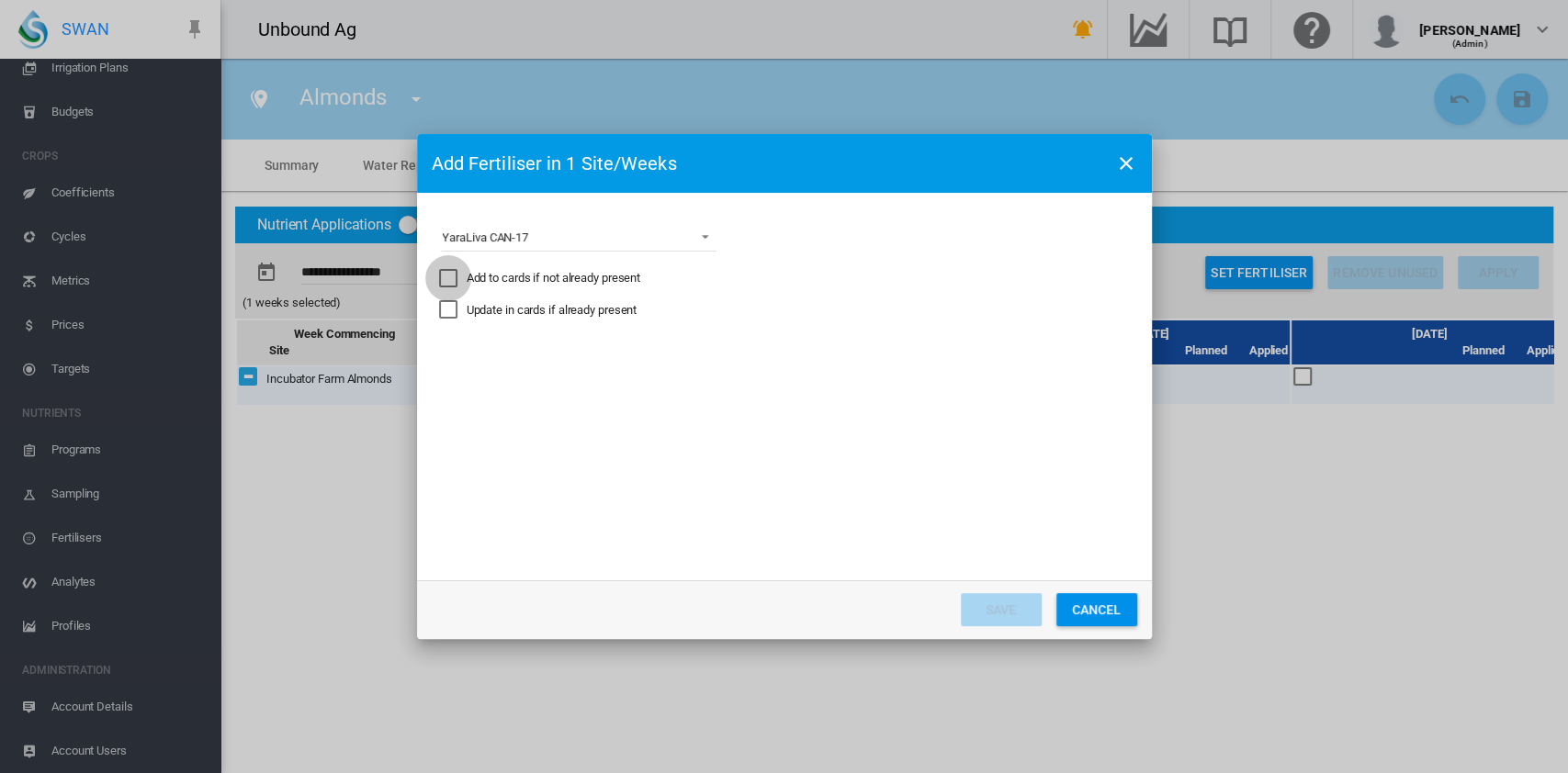 click at bounding box center (448, 278) 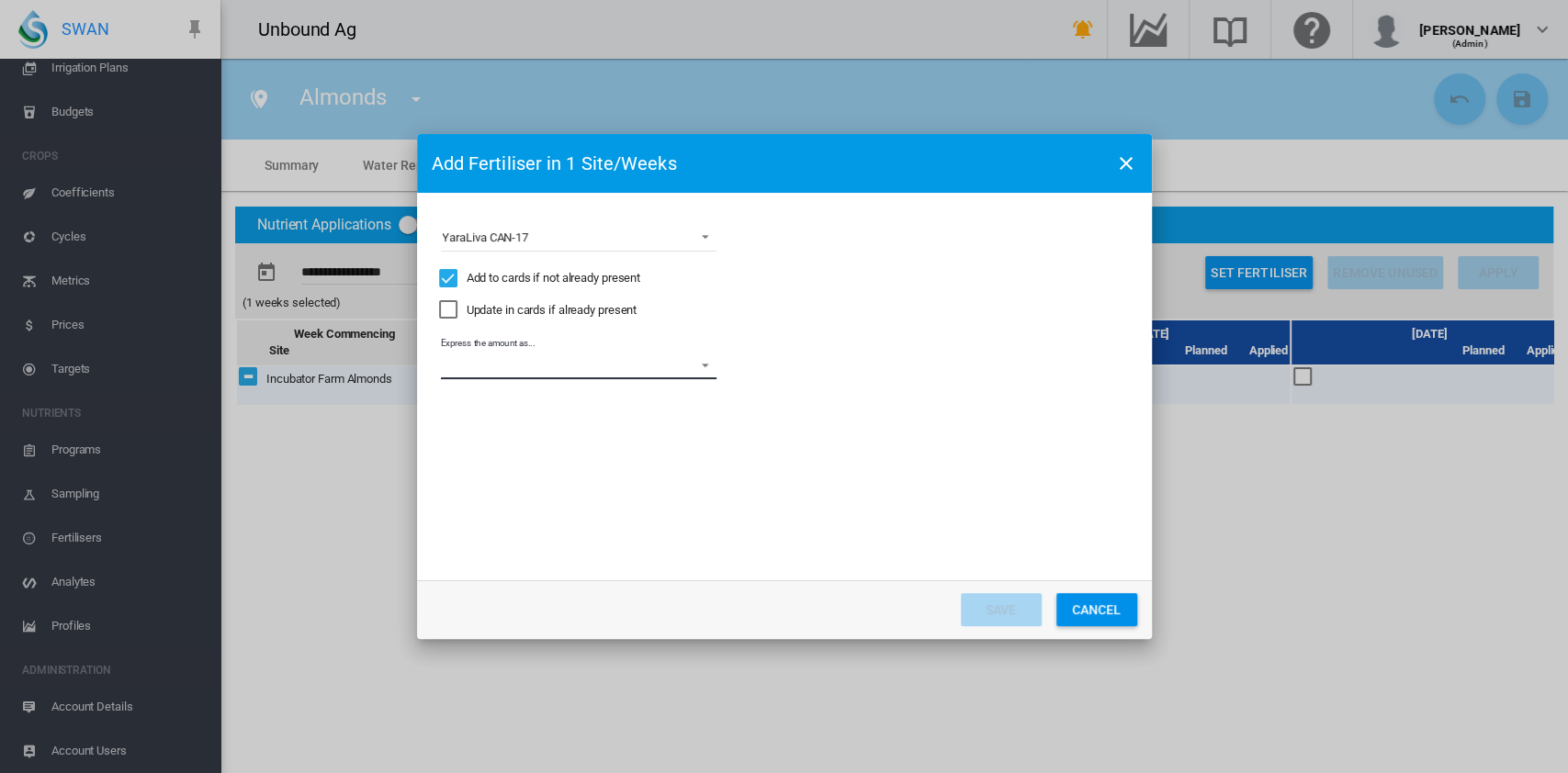 click on "Express the amount as...
usg per site/week
usg/ac
Distribute gross amount proportional to area" at bounding box center [579, 365] 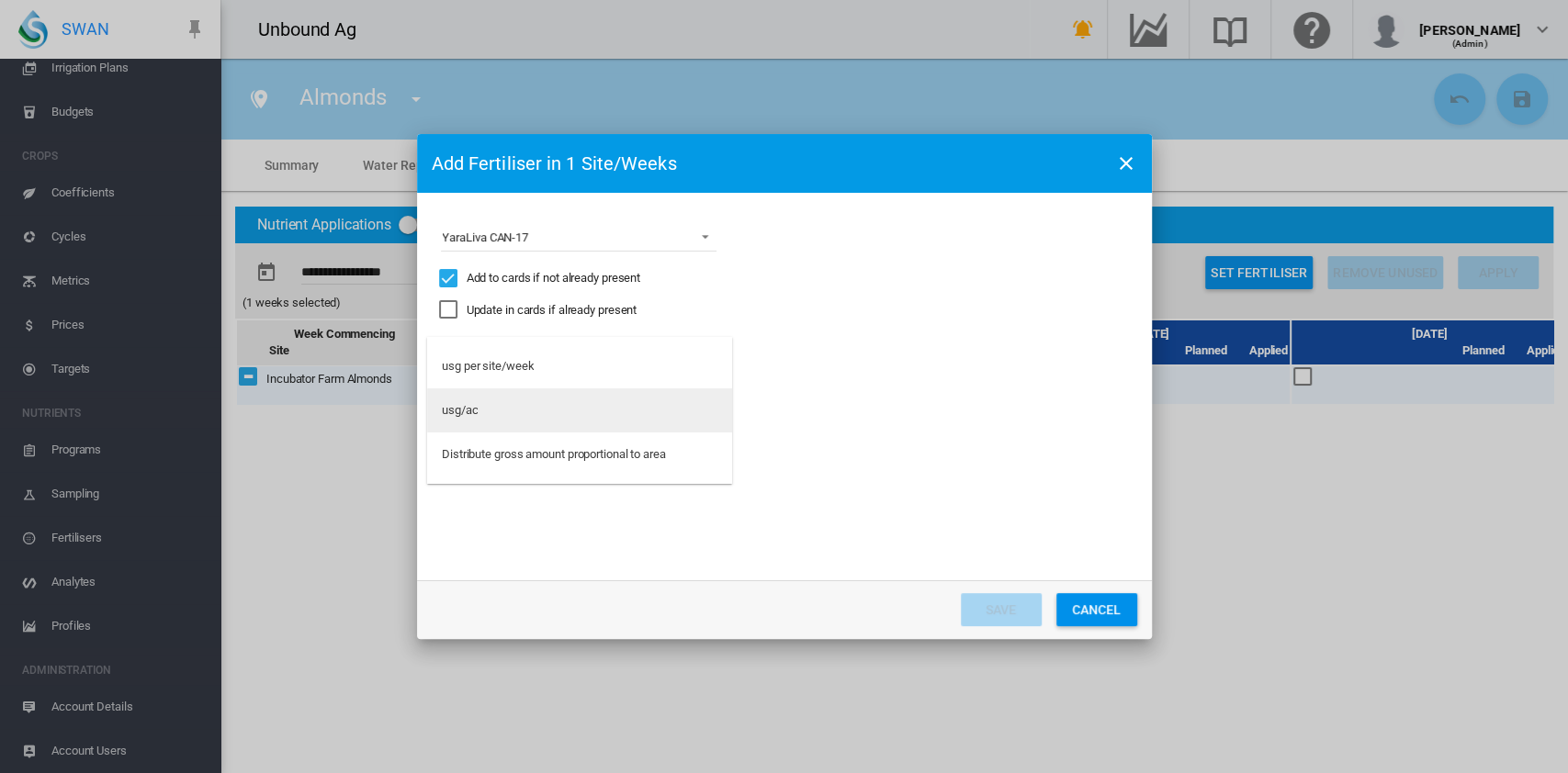 click on "usg/ac" at bounding box center (580, 410) 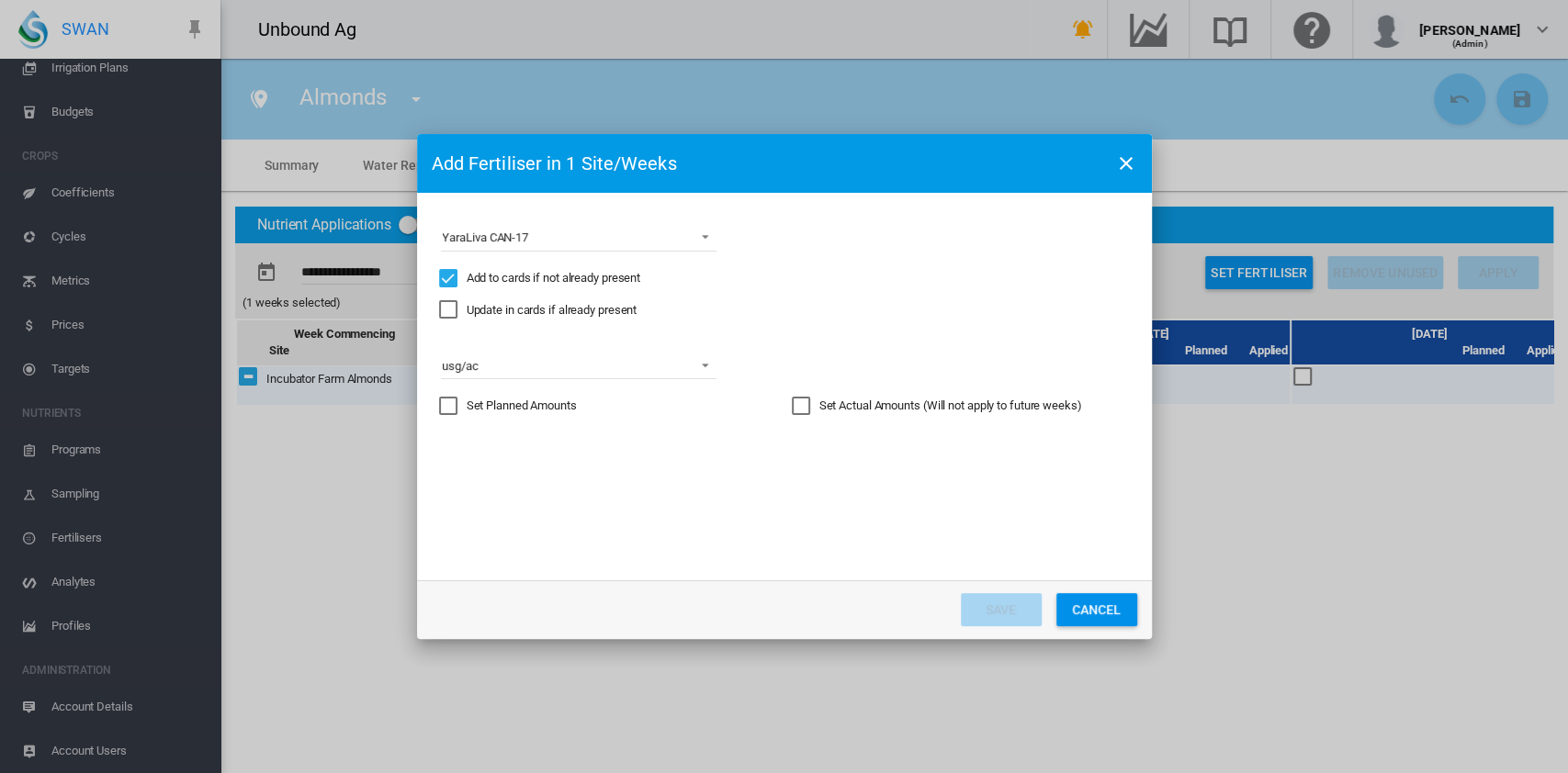 click on "Set Planned Amounts" at bounding box center [522, 406] 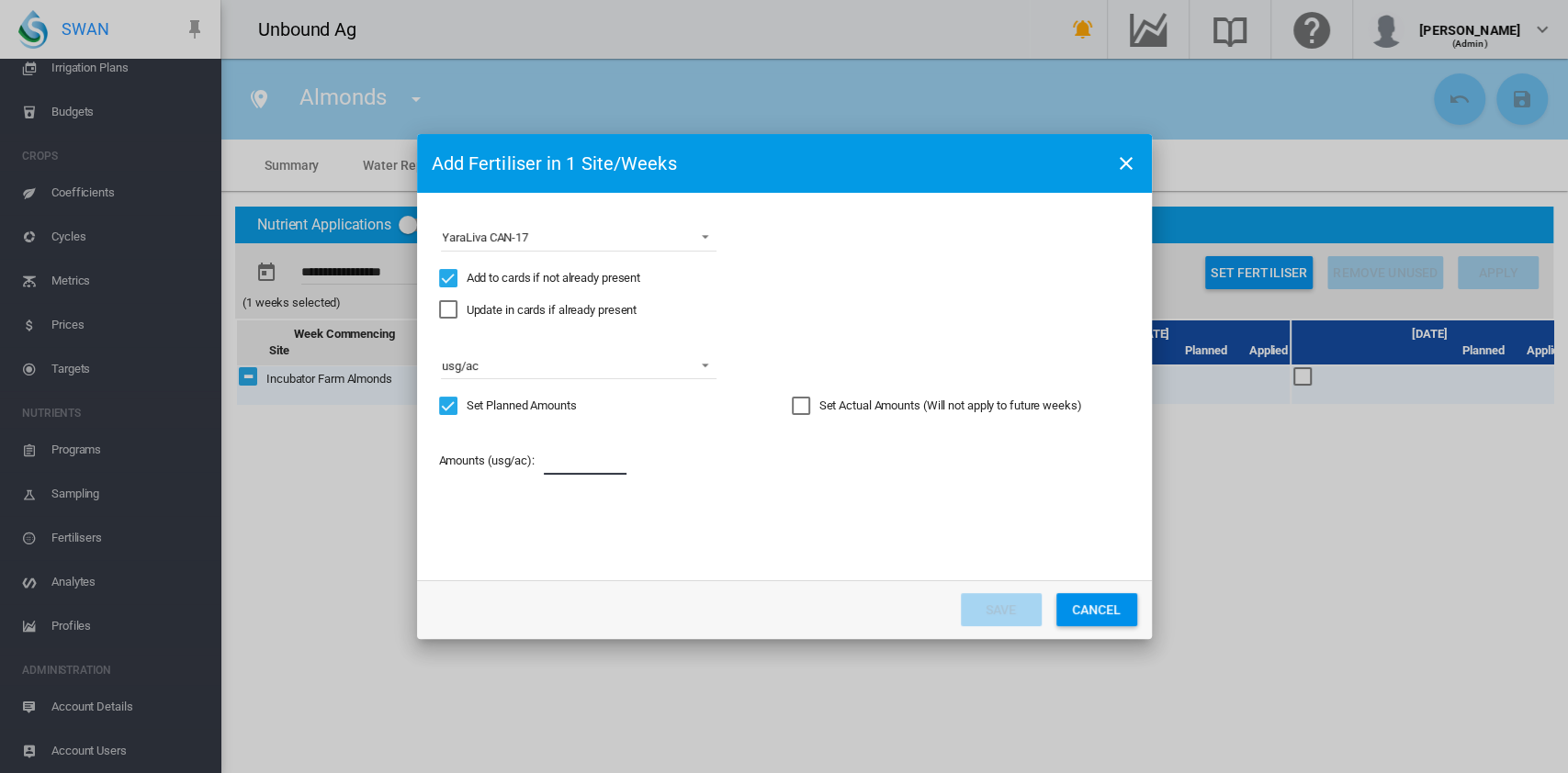 click at bounding box center (585, 461) 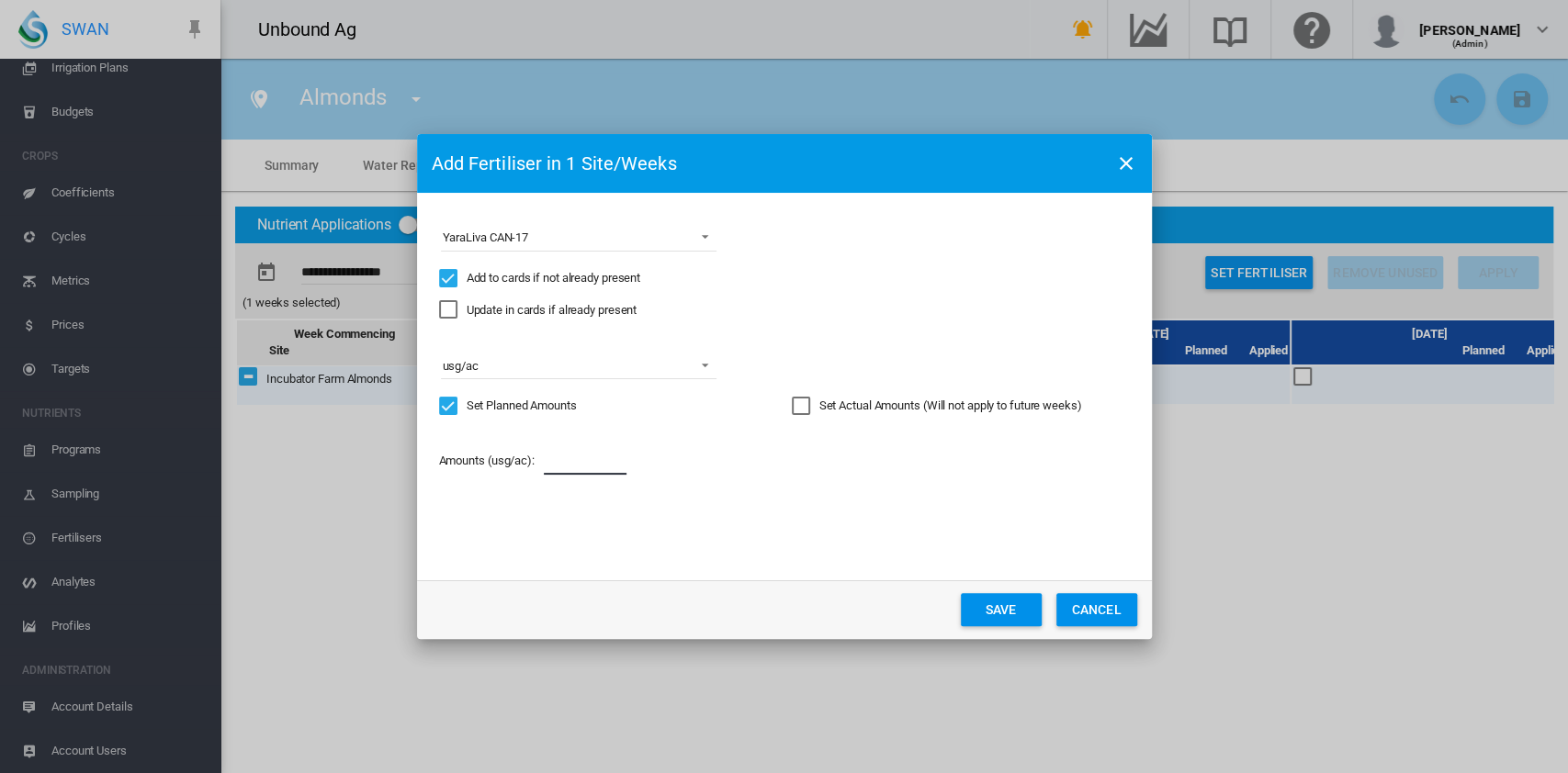 type on "*" 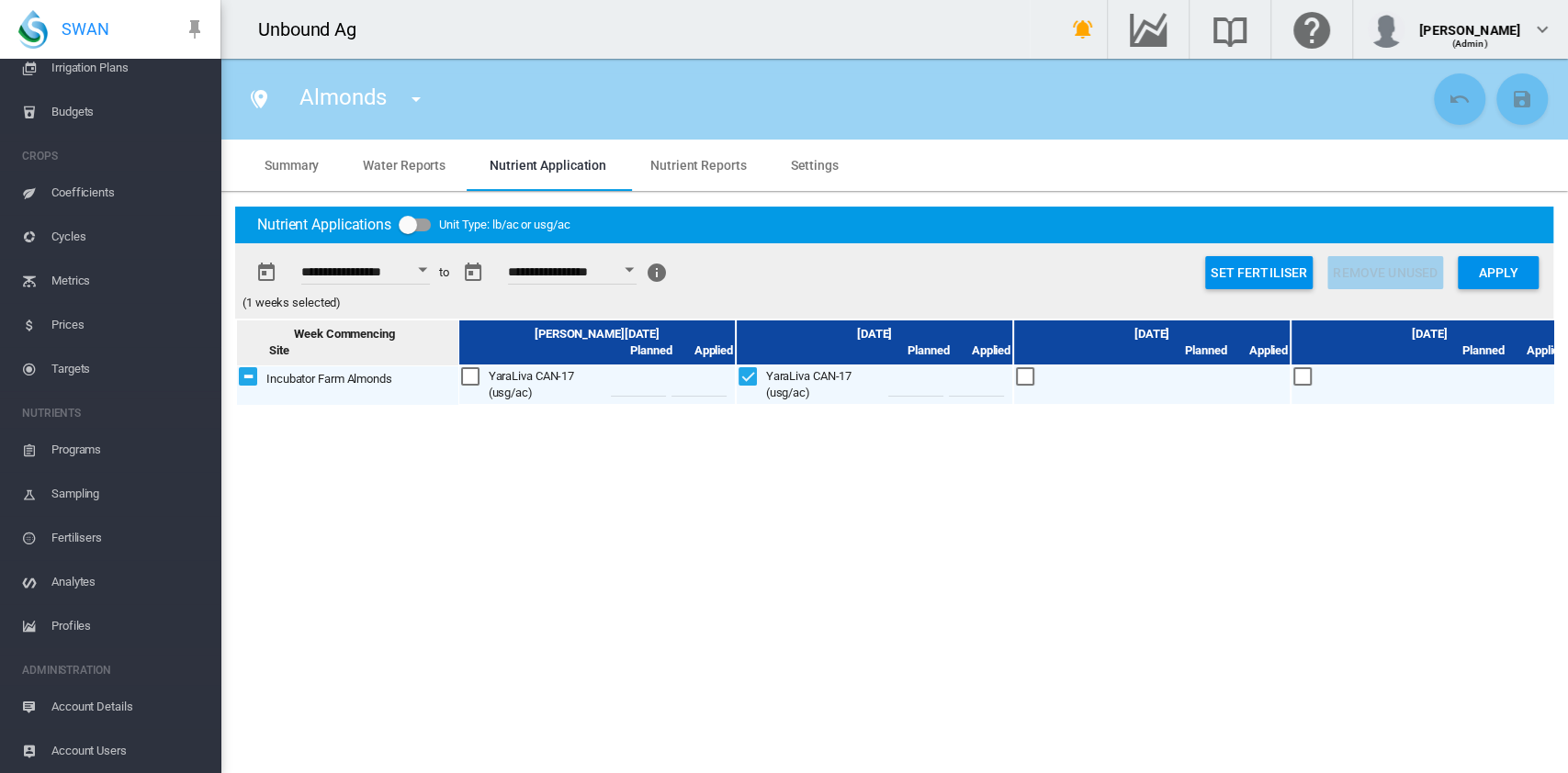 click on "Week Commencing
Site
[PERSON_NAME][DATE]
Planned
Applied
Planned
Planned" at bounding box center [894, 516] 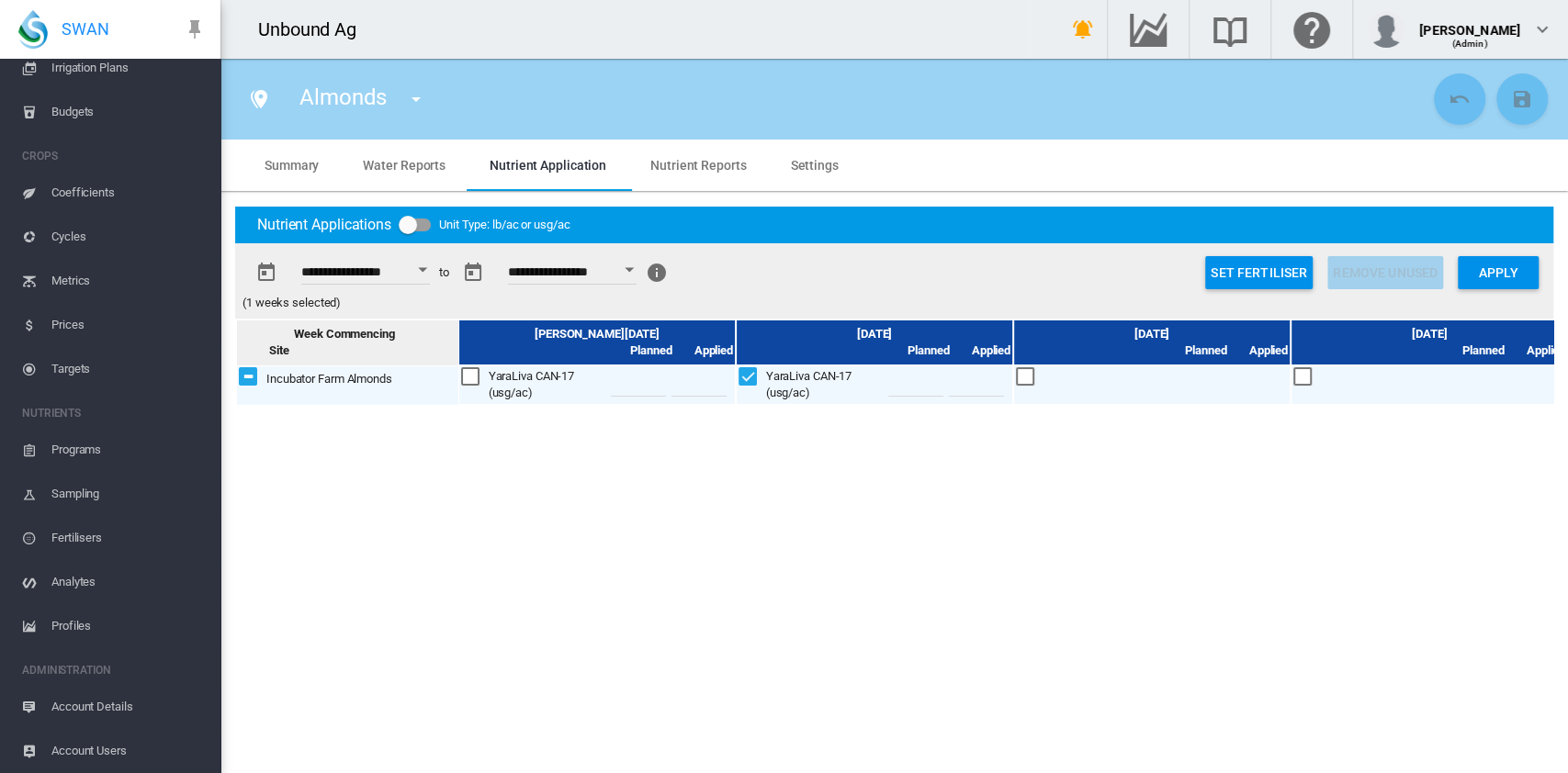 click at bounding box center (749, 377) 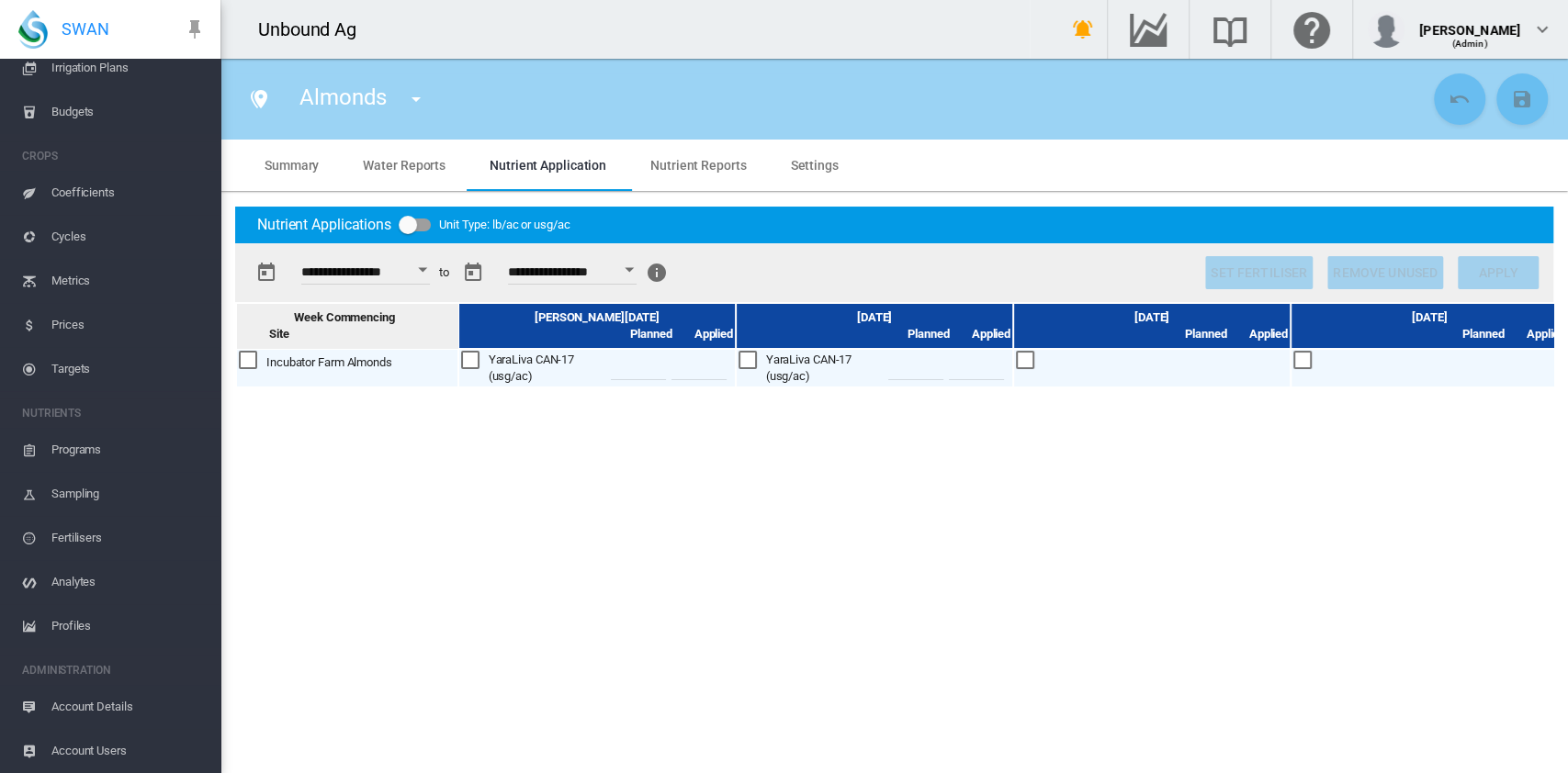 click at bounding box center (749, 361) 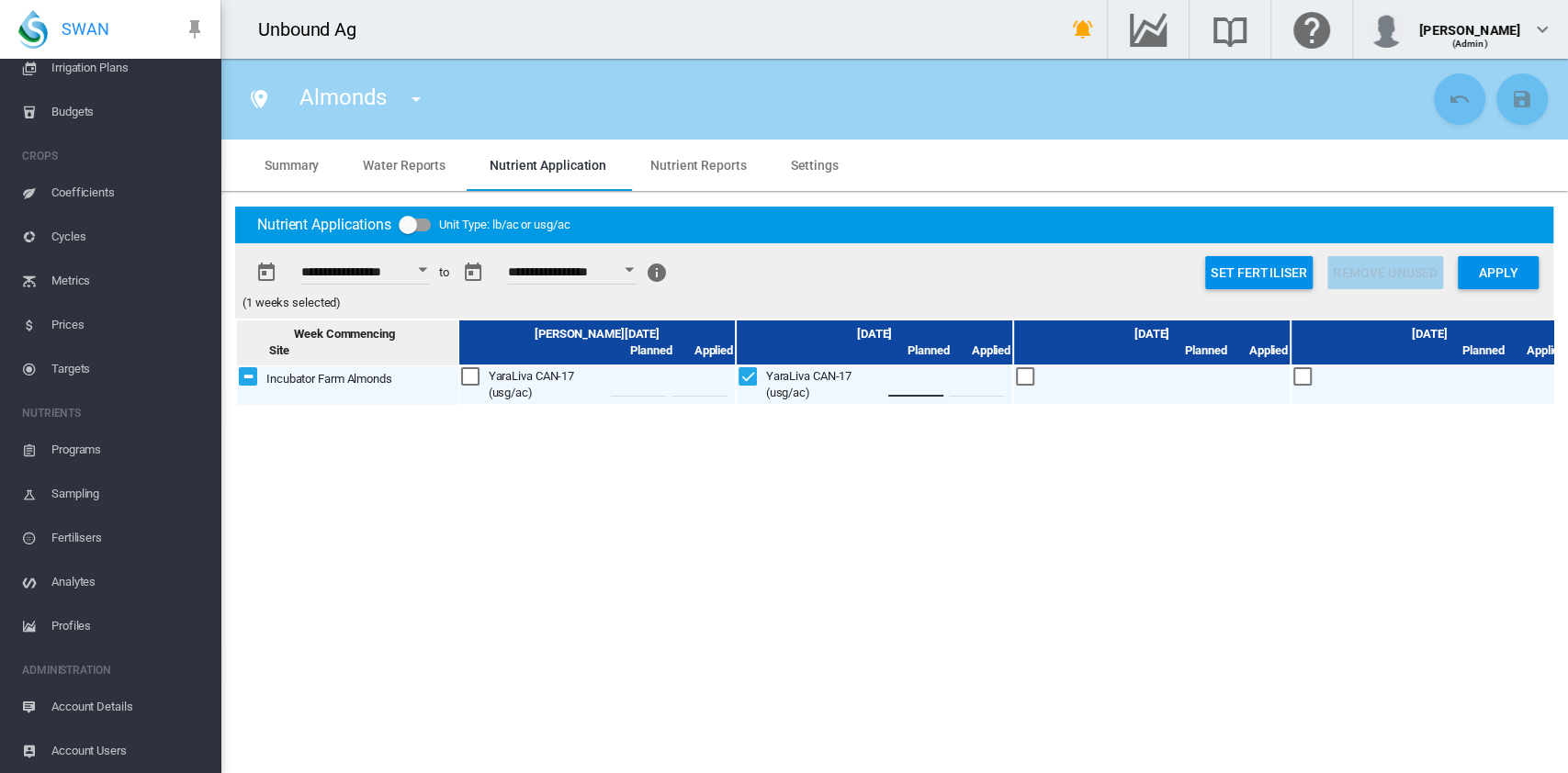 click on "*" at bounding box center [916, 383] 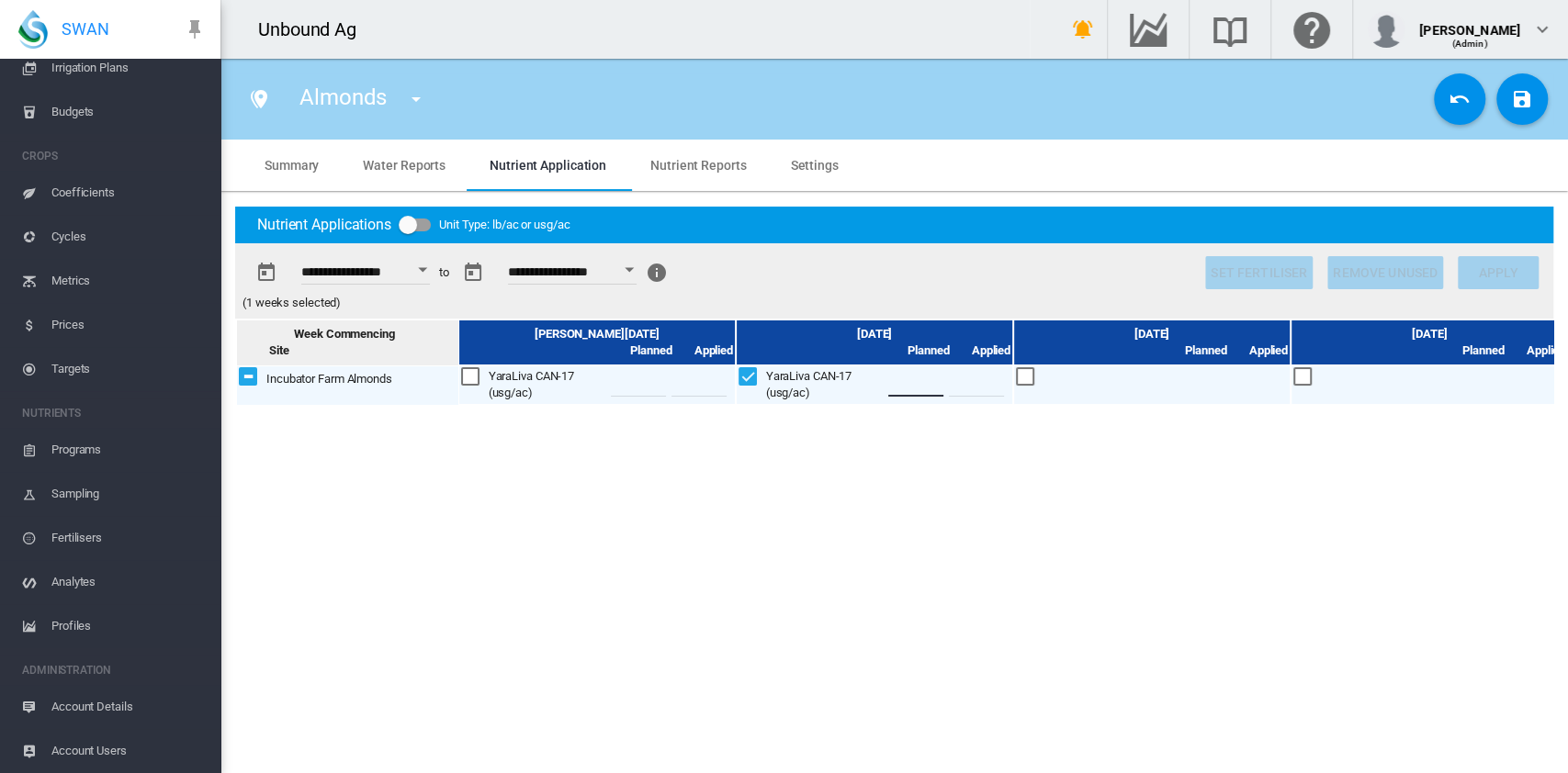 type on "*" 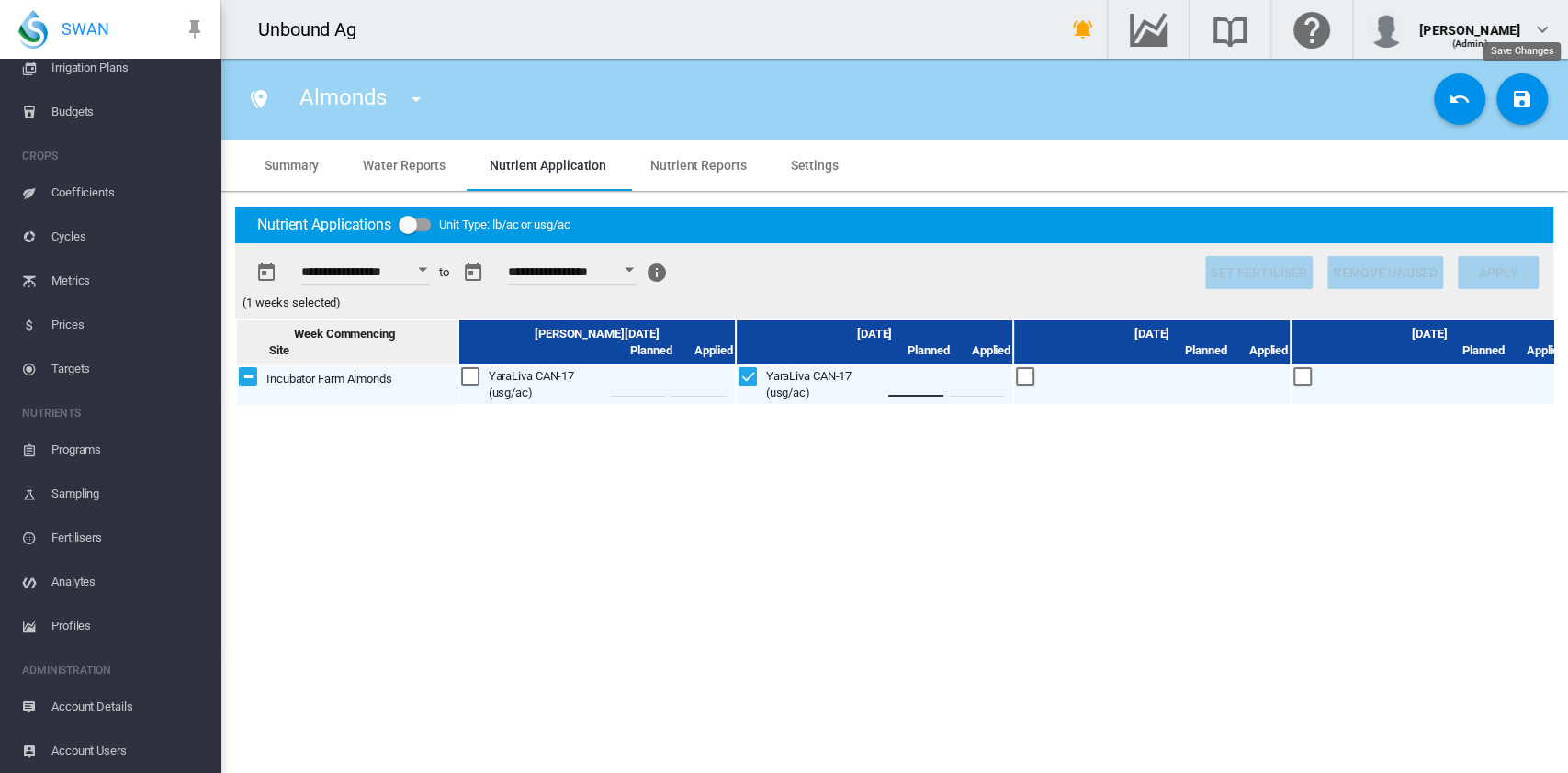 click at bounding box center (1522, 99) 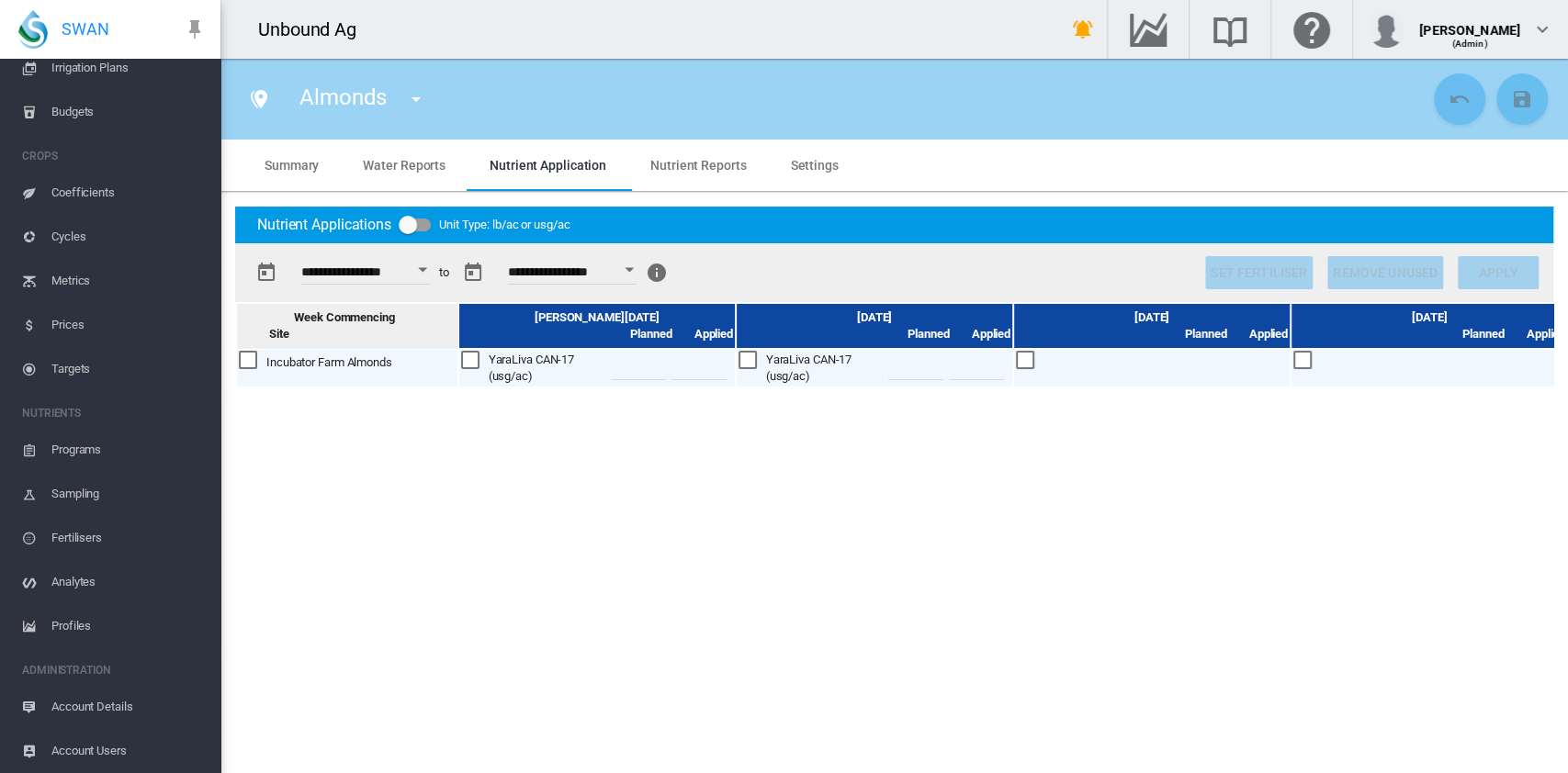 click on "Nutrient Reports" at bounding box center [698, 165] 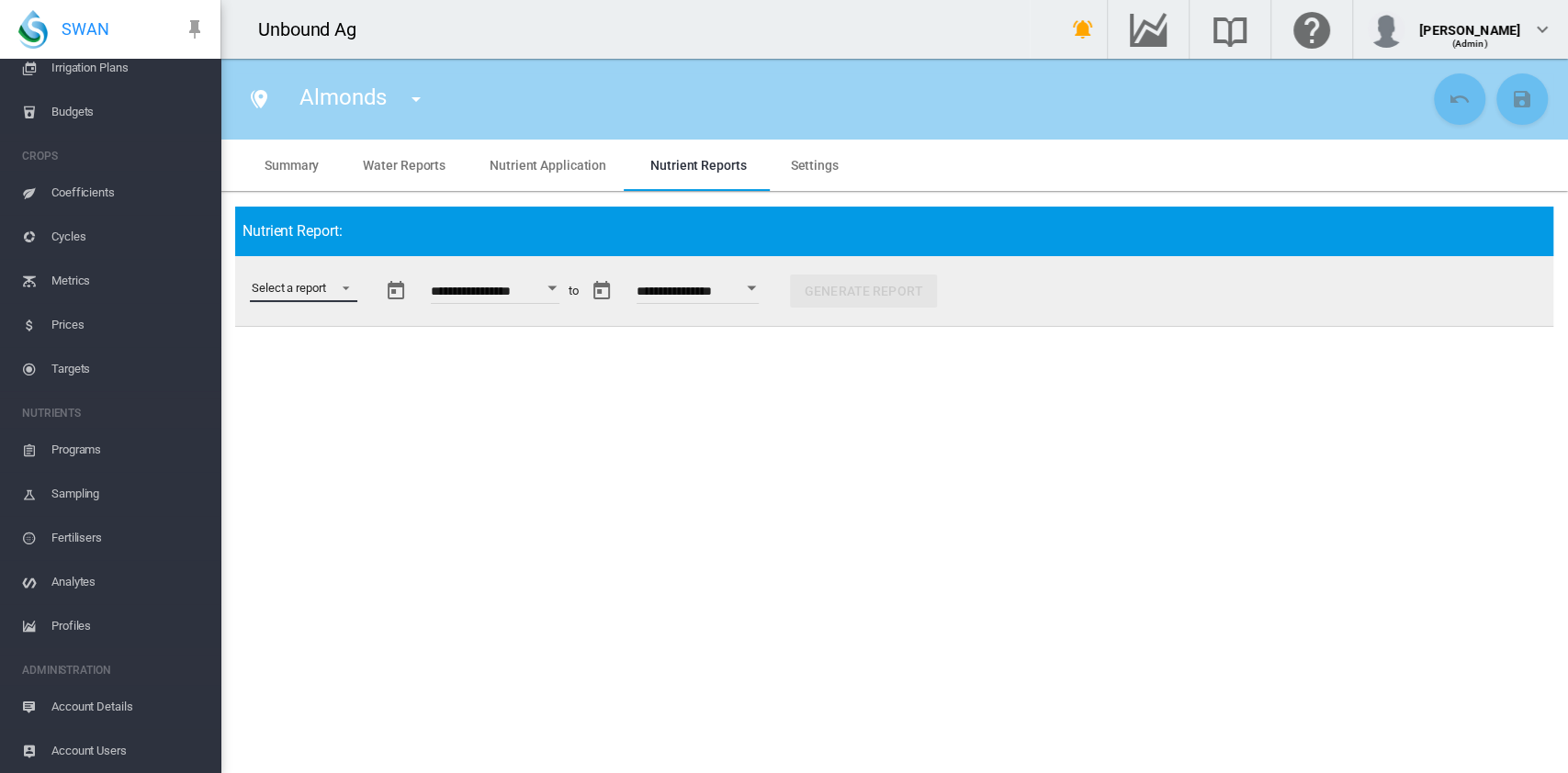 click on "Select a report
Budget vs Actuals Tank Mix Fertiliser Applications Analytes Nutrient Actuals" at bounding box center (303, 288) 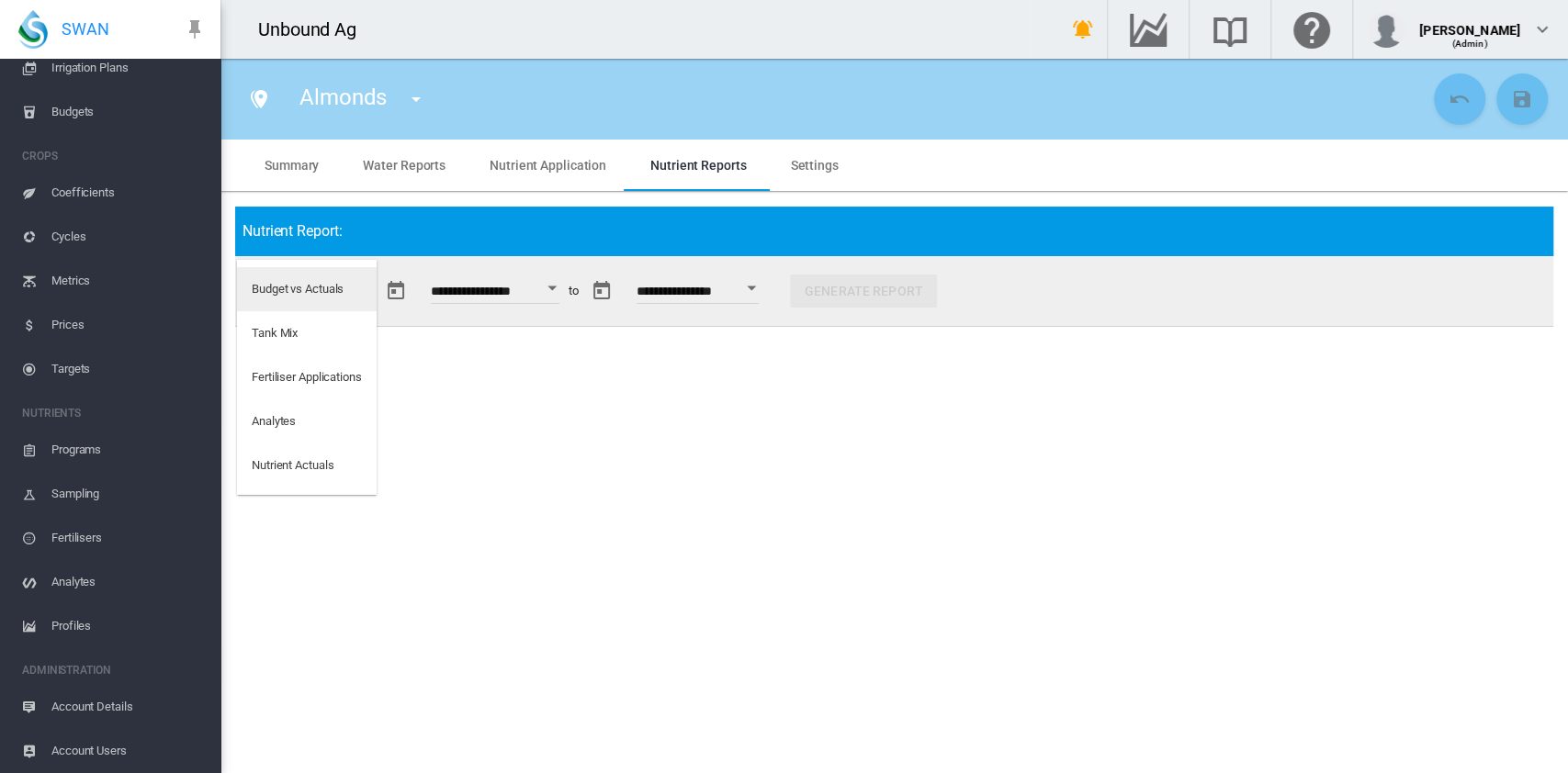 click on "Budget vs Actuals" at bounding box center (307, 289) 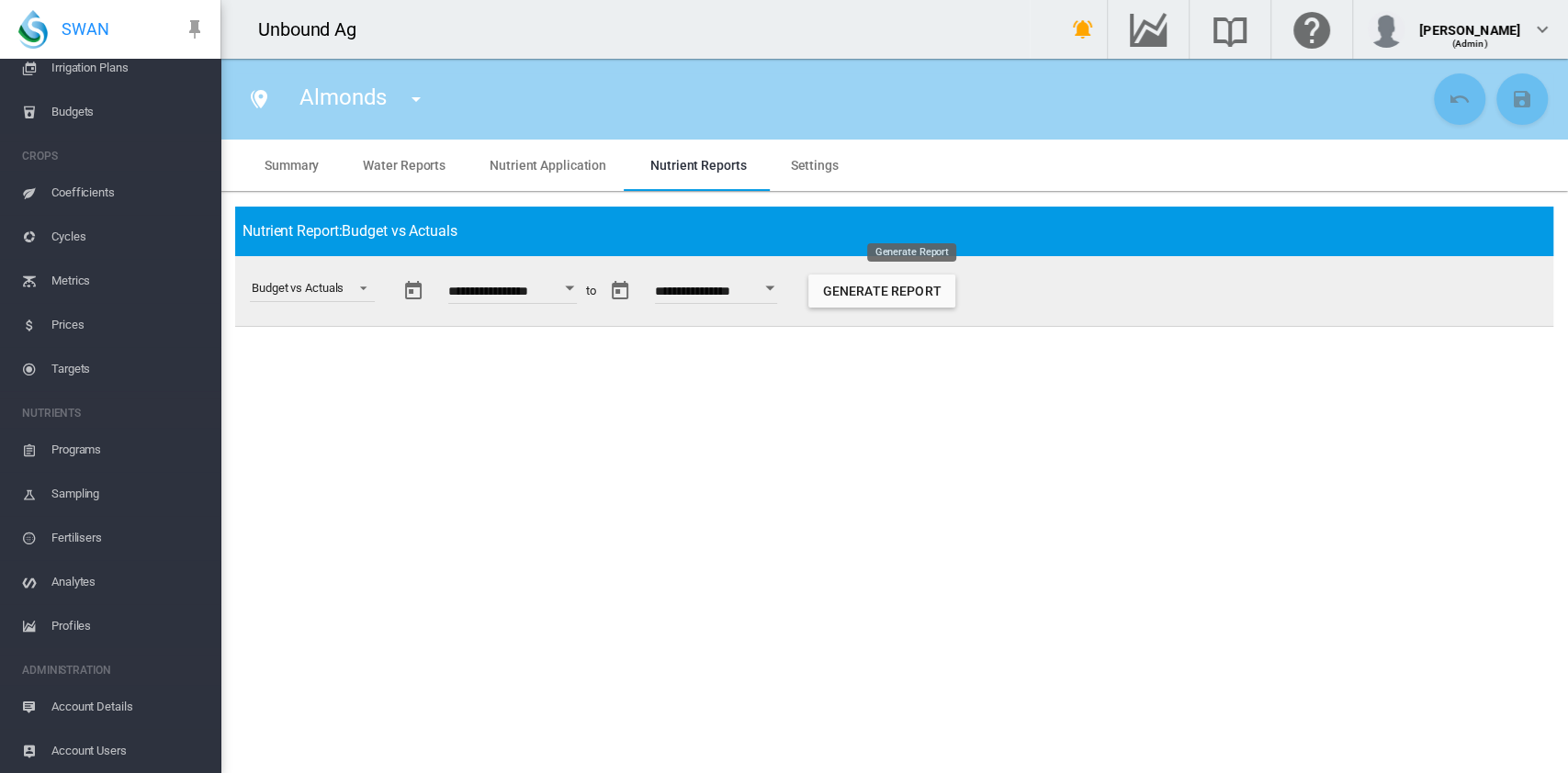 click on "Generate Report" at bounding box center (882, 291) 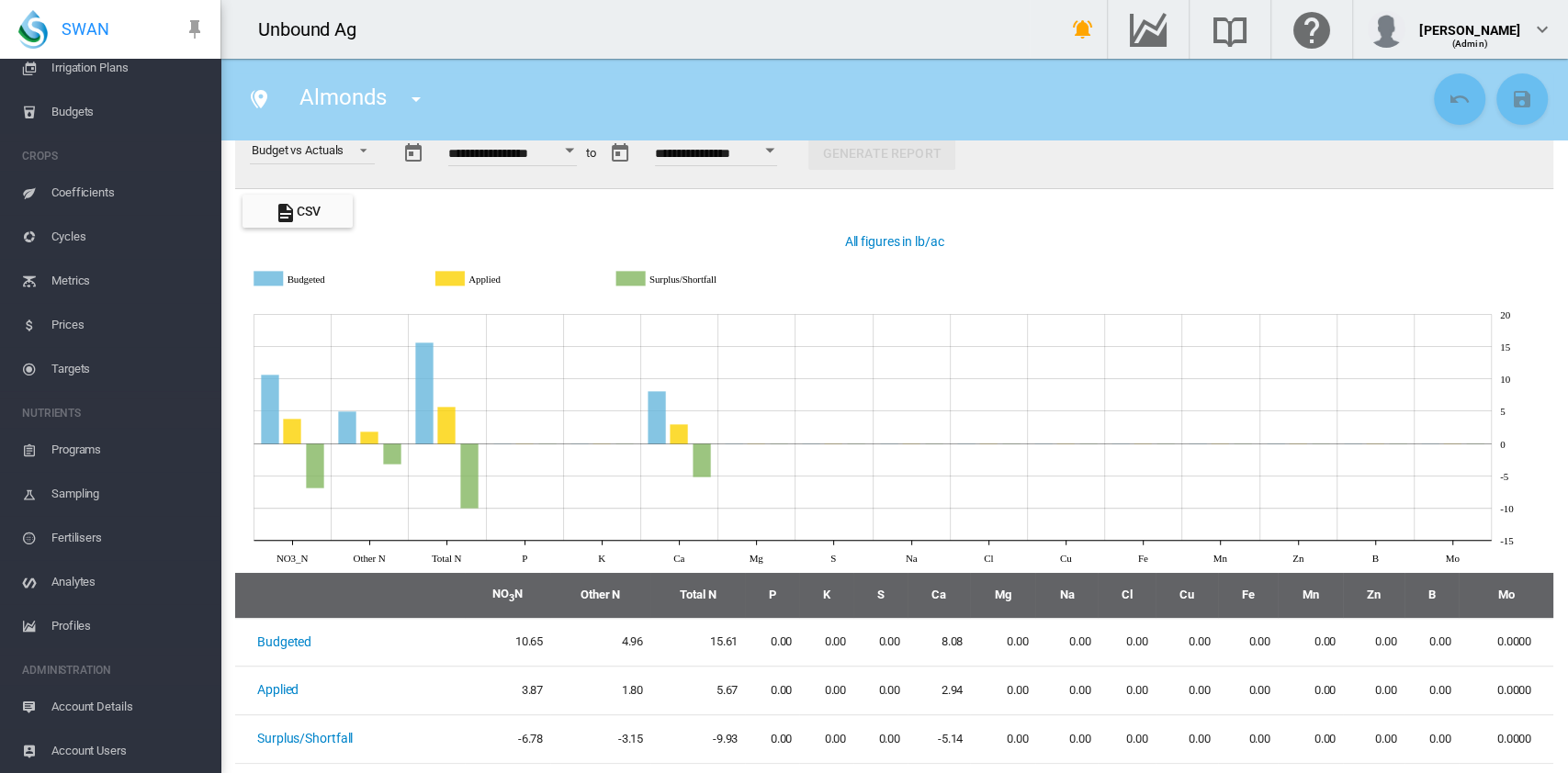 scroll, scrollTop: 141, scrollLeft: 0, axis: vertical 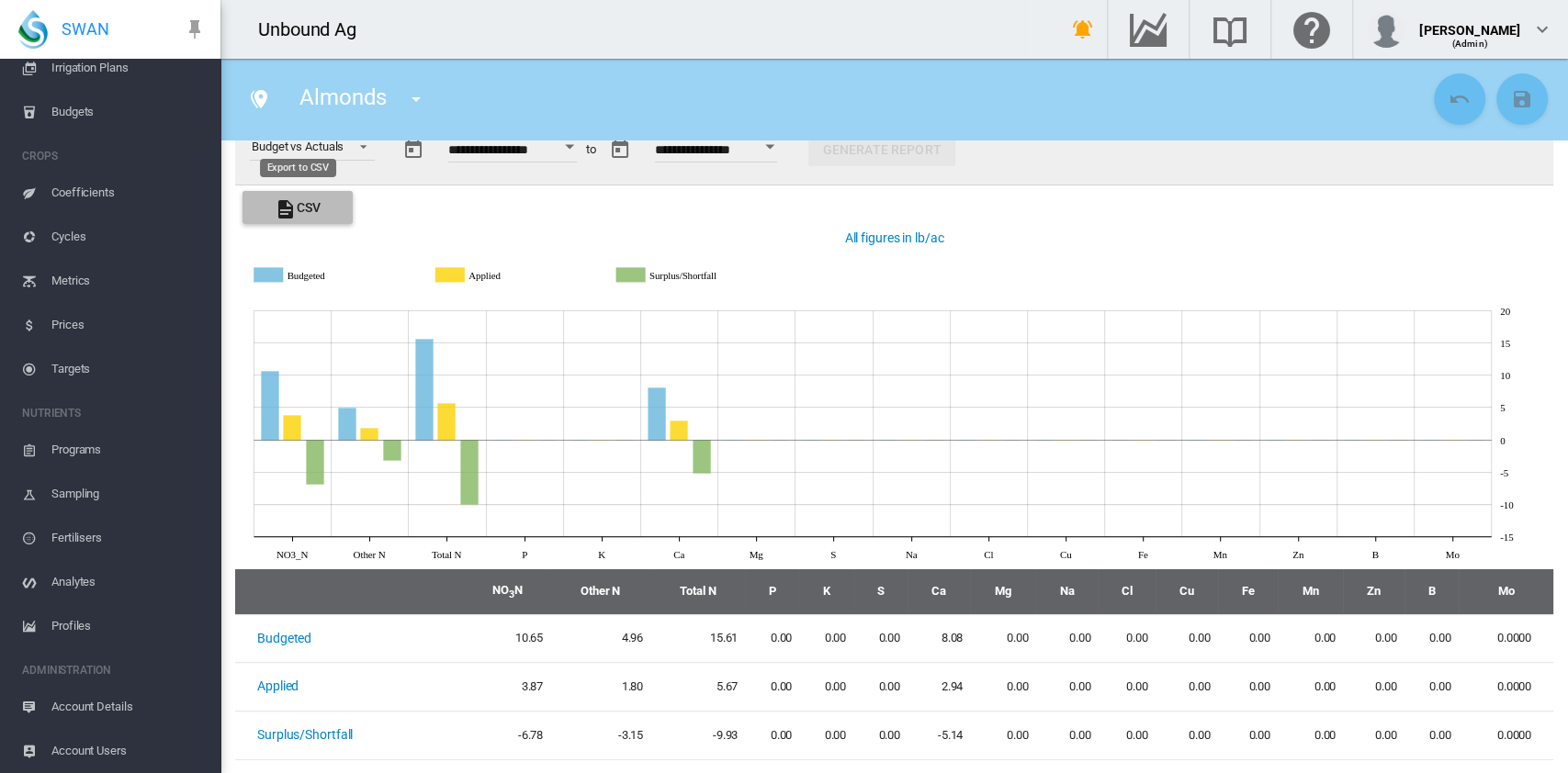 click on "CSV" at bounding box center [298, 207] 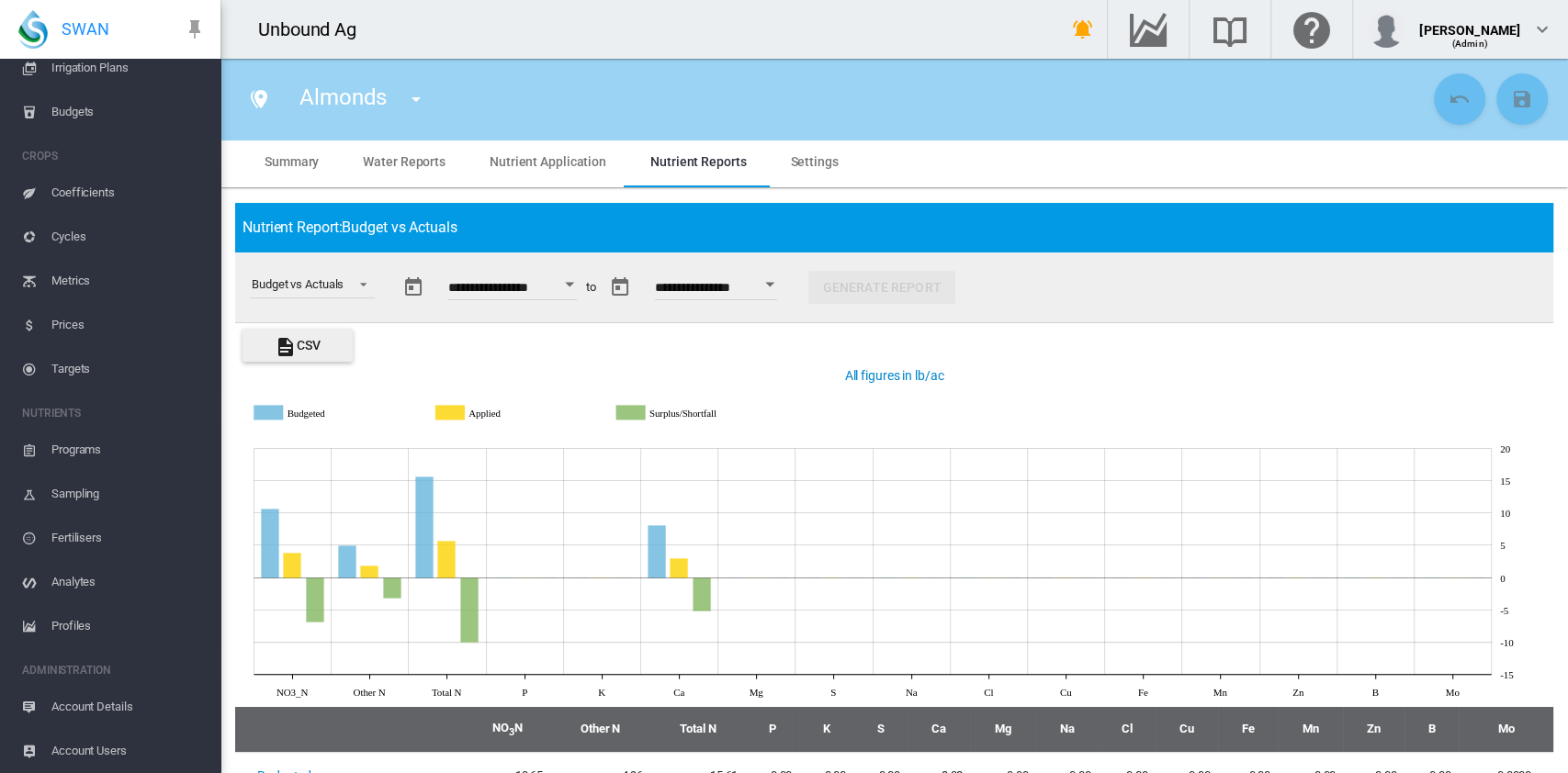 scroll, scrollTop: 0, scrollLeft: 0, axis: both 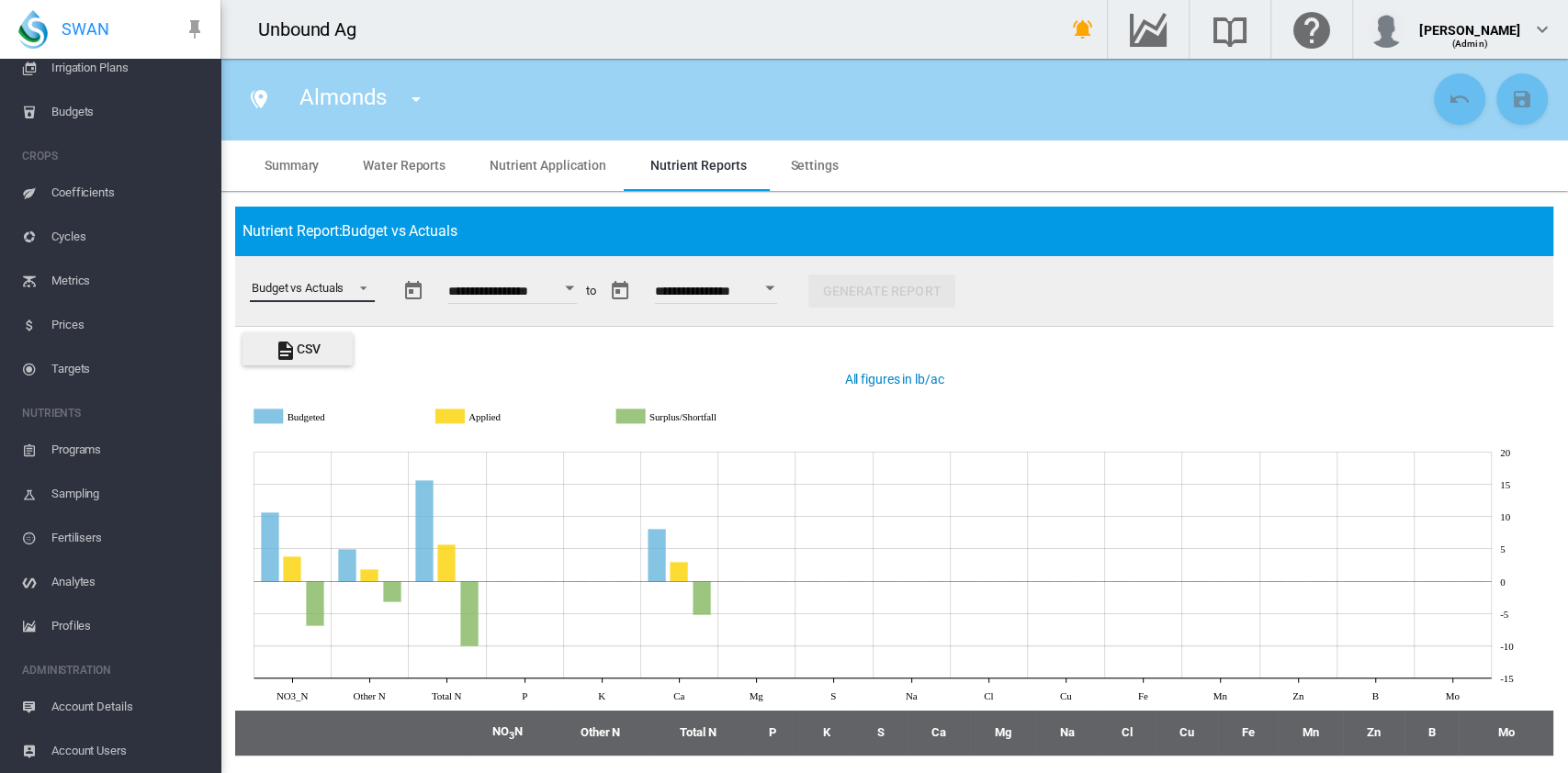 click at bounding box center (358, 286) 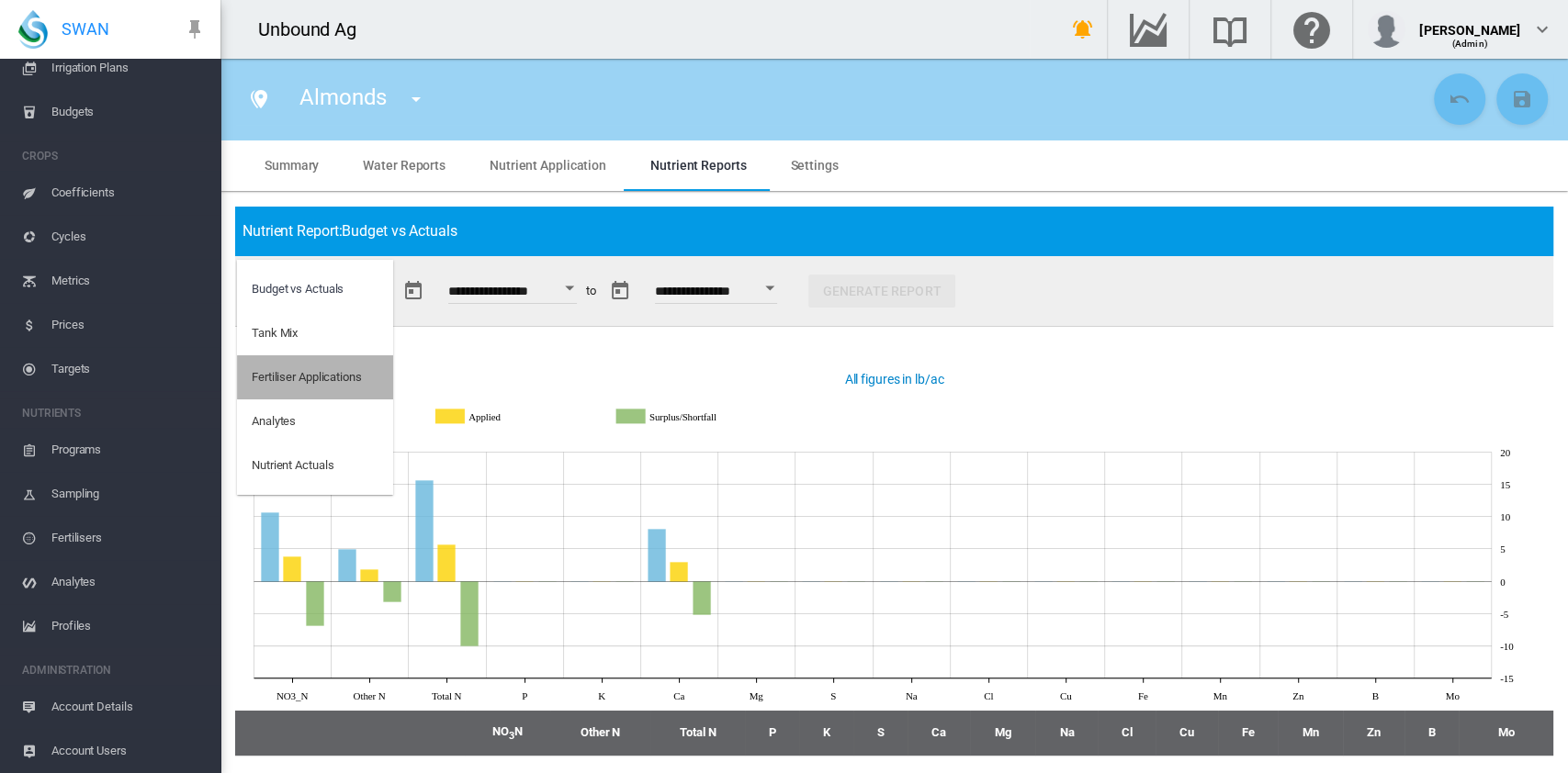 click on "Fertiliser Applications" at bounding box center (307, 377) 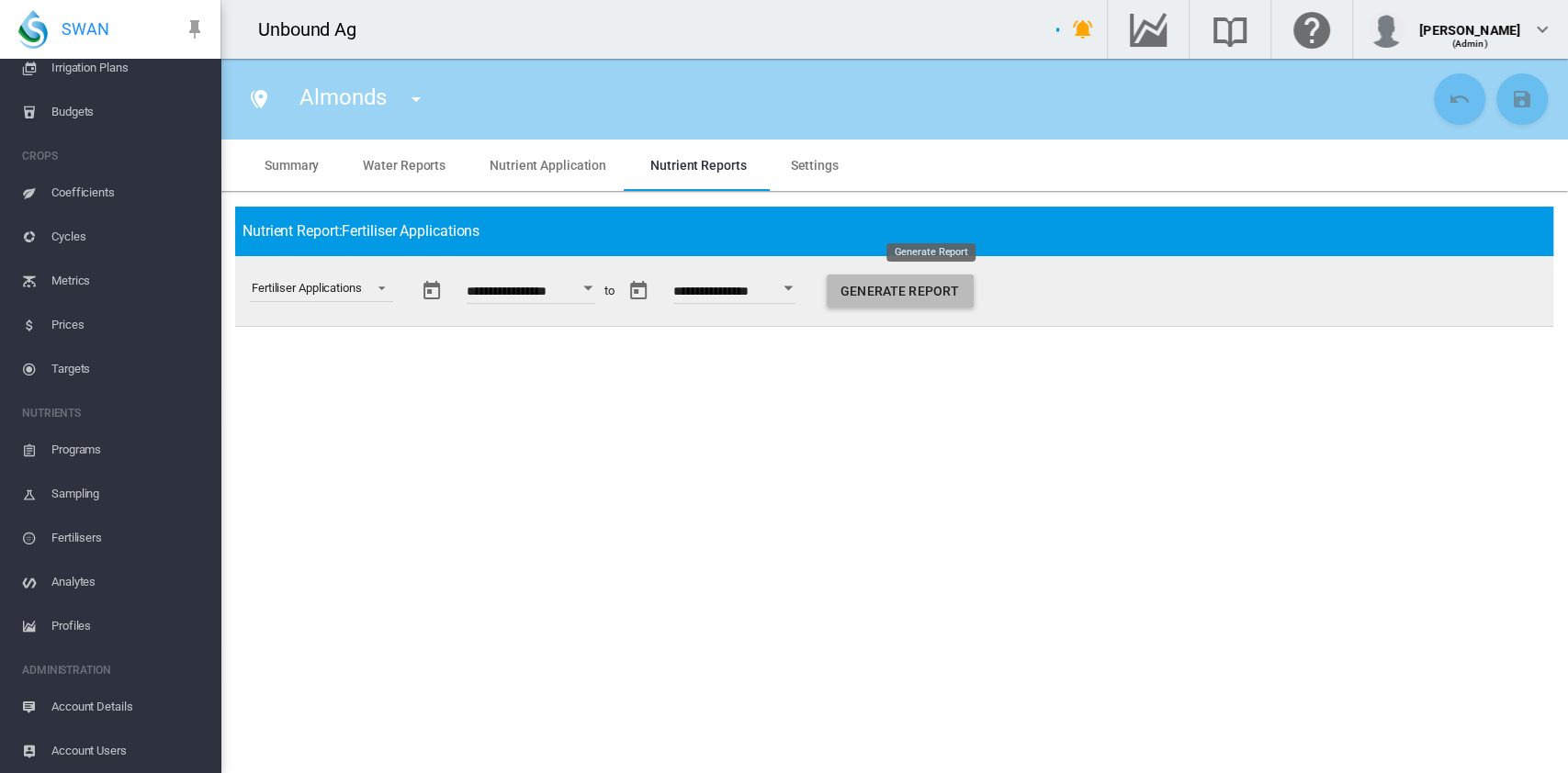 click on "Generate Report" at bounding box center (900, 291) 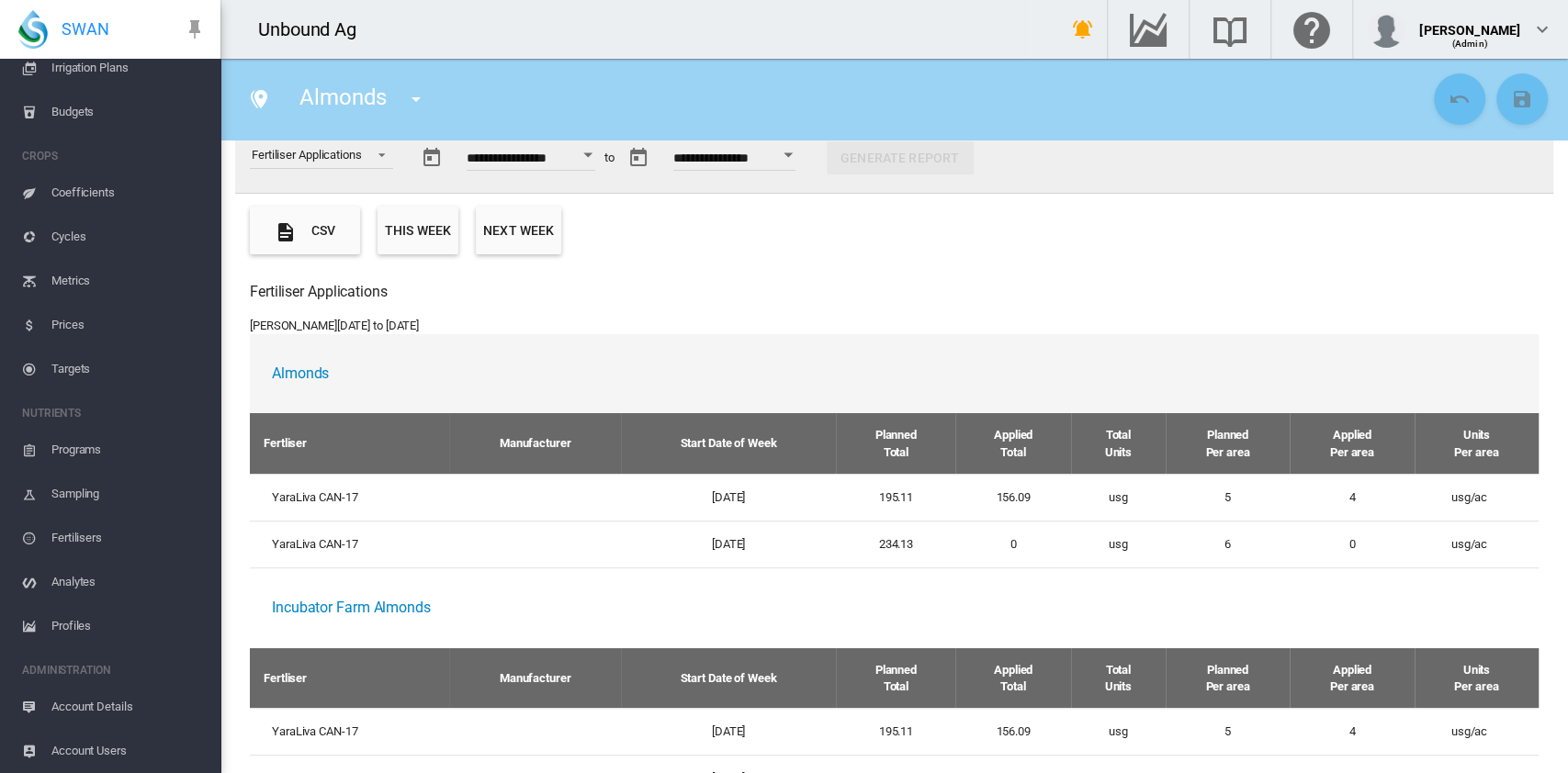 scroll, scrollTop: 191, scrollLeft: 0, axis: vertical 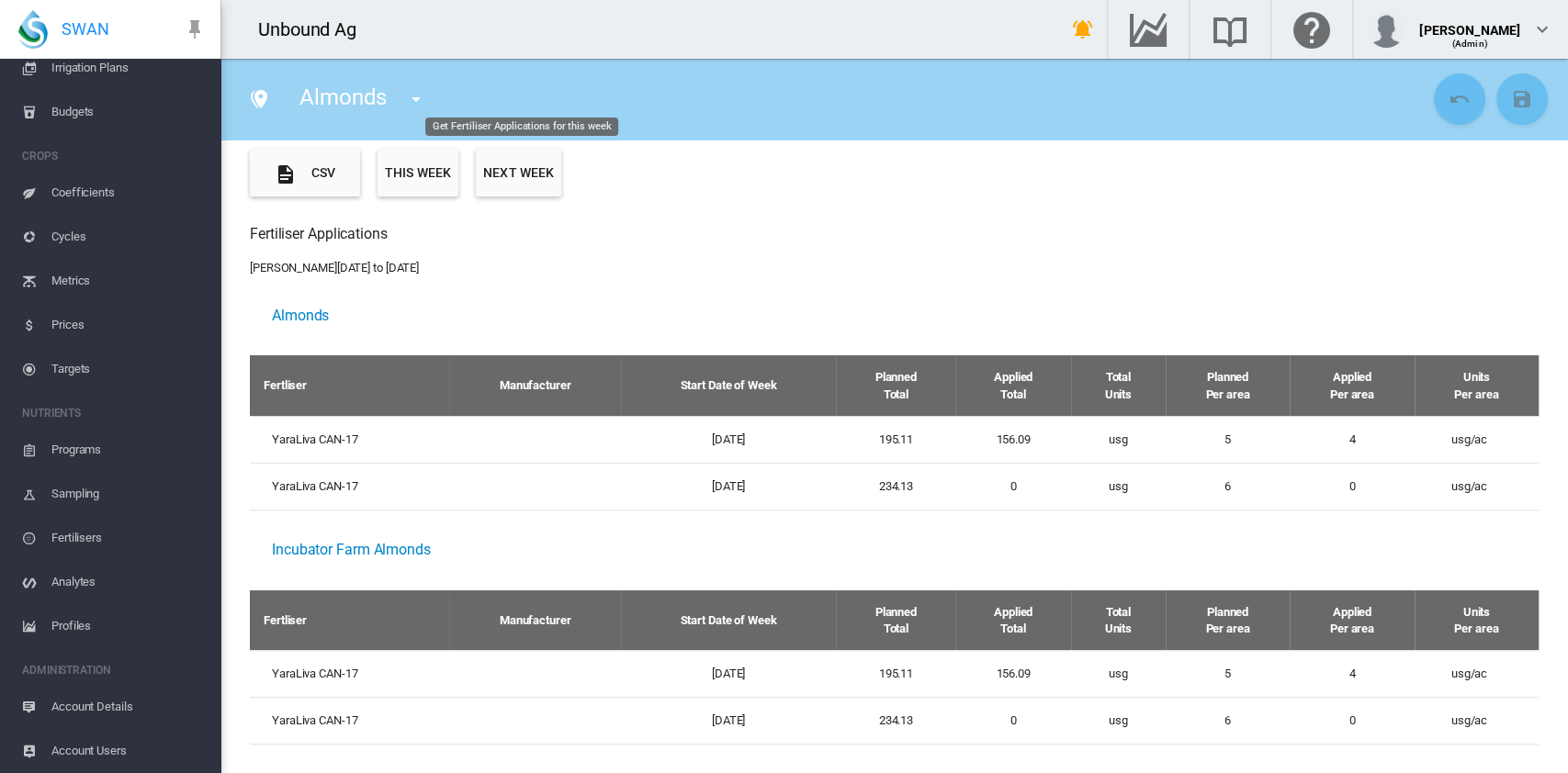 click on "Next week" at bounding box center [518, 173] 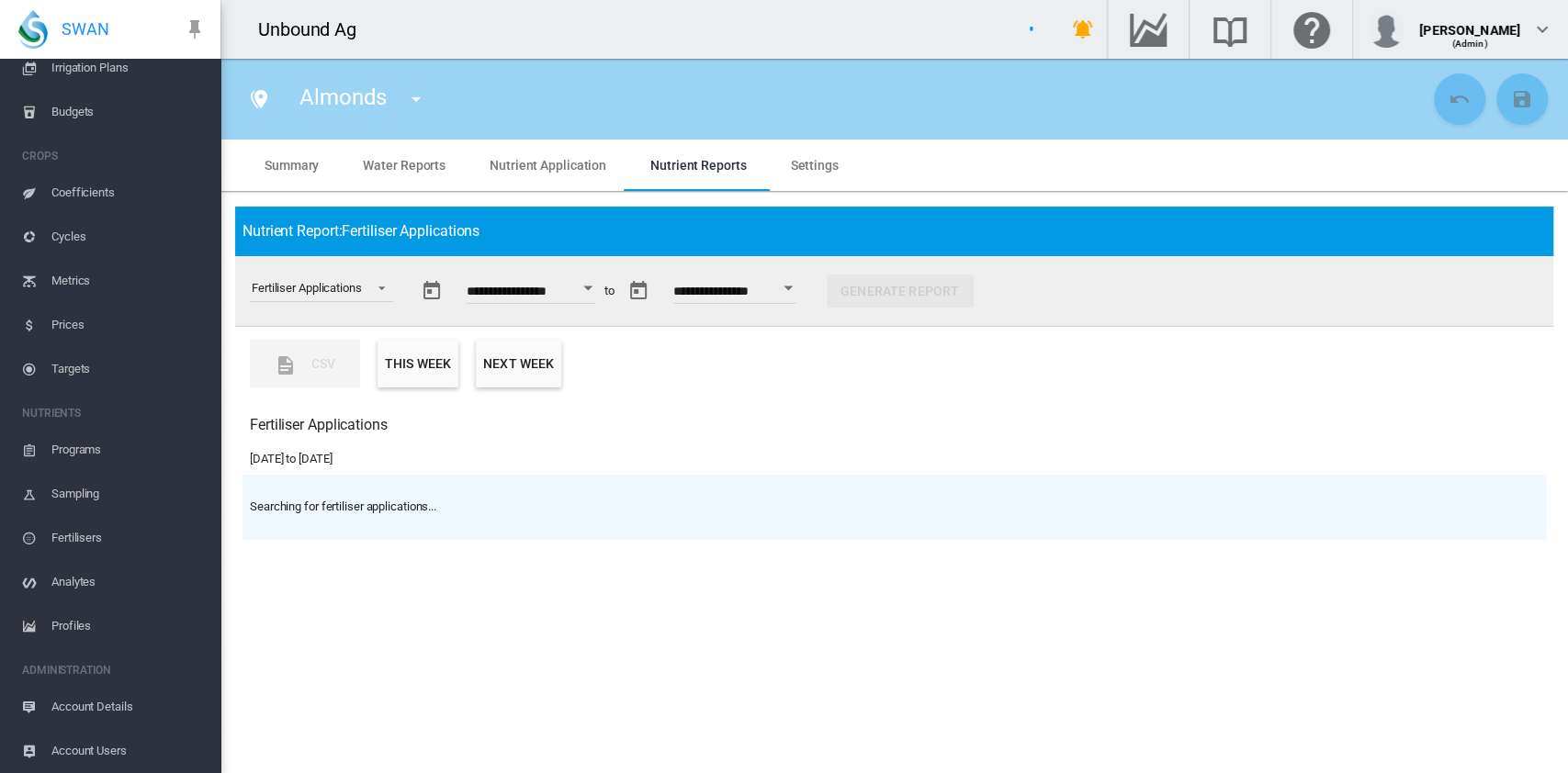 scroll, scrollTop: 0, scrollLeft: 0, axis: both 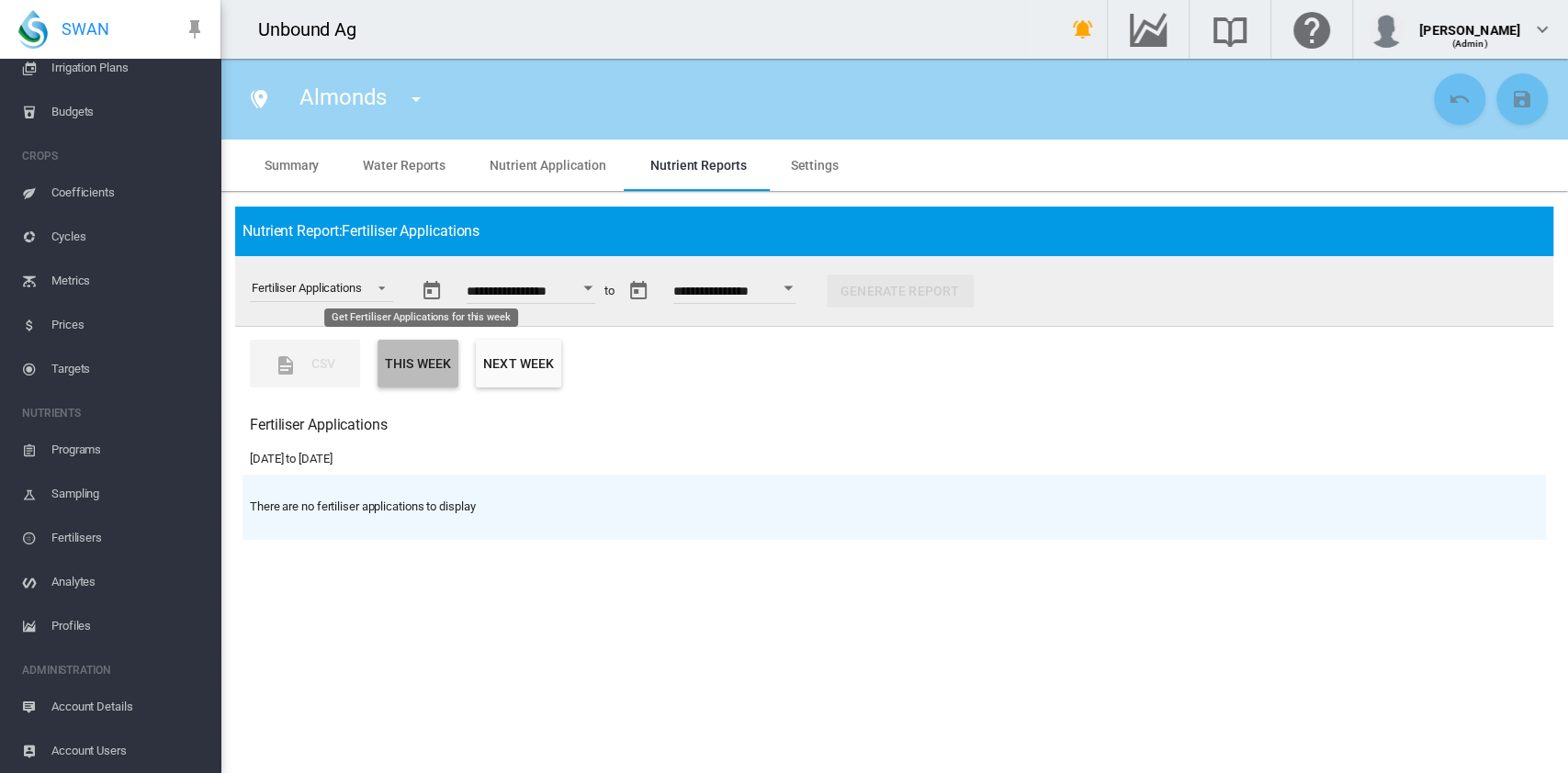 click on "This week" at bounding box center [418, 364] 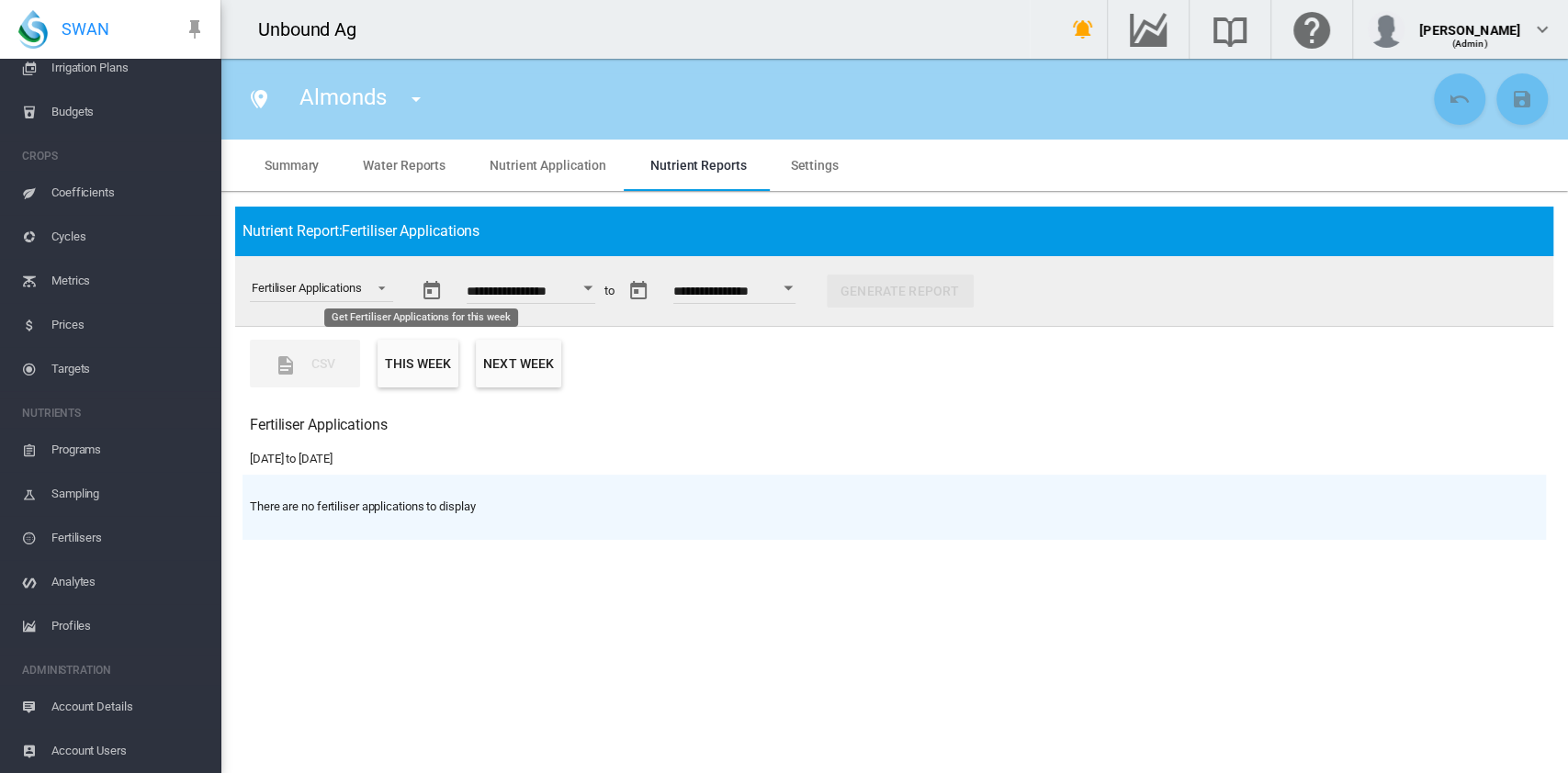 click on "Nutrient Reports" at bounding box center (698, 165) 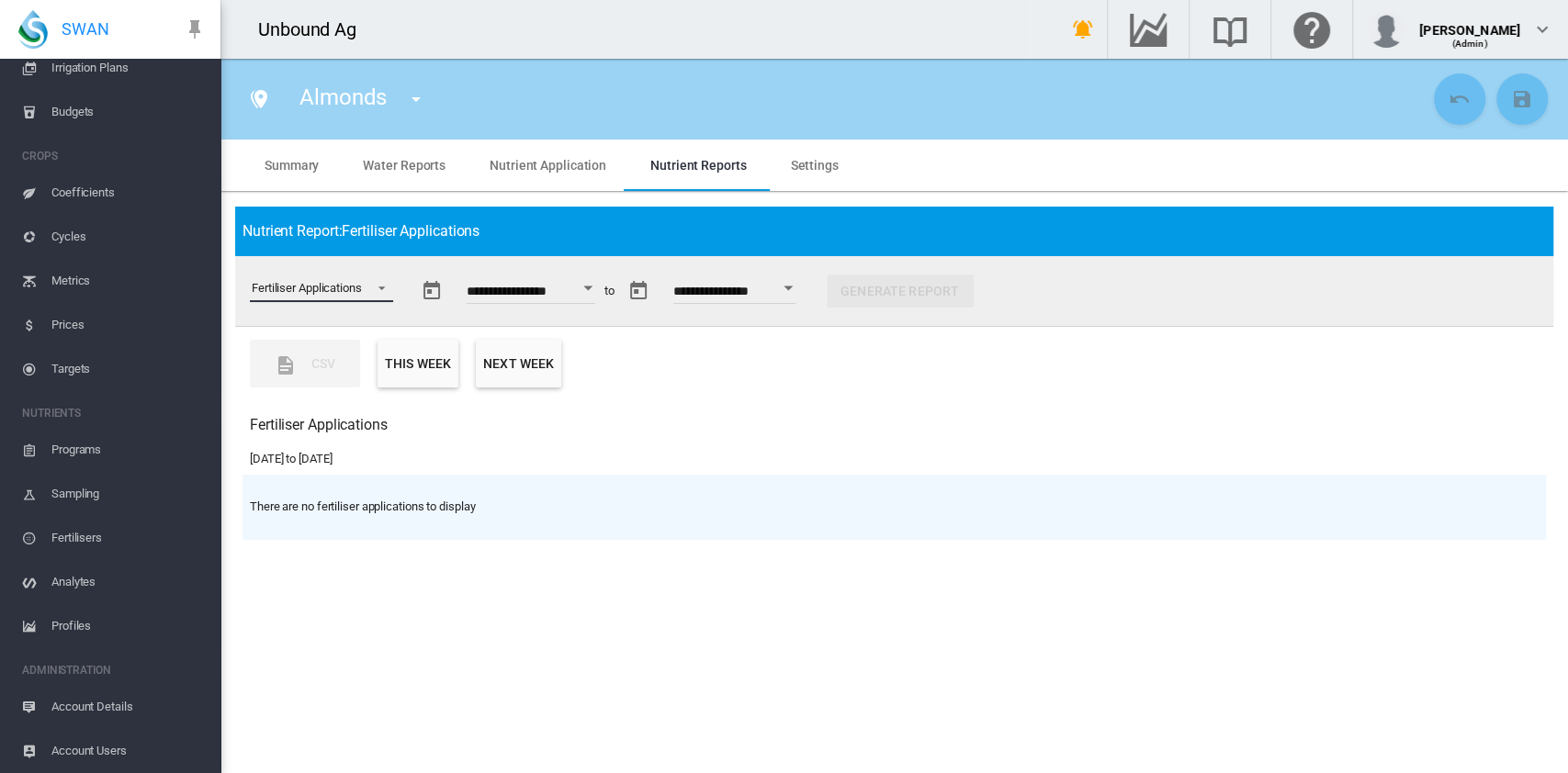 click at bounding box center (377, 286) 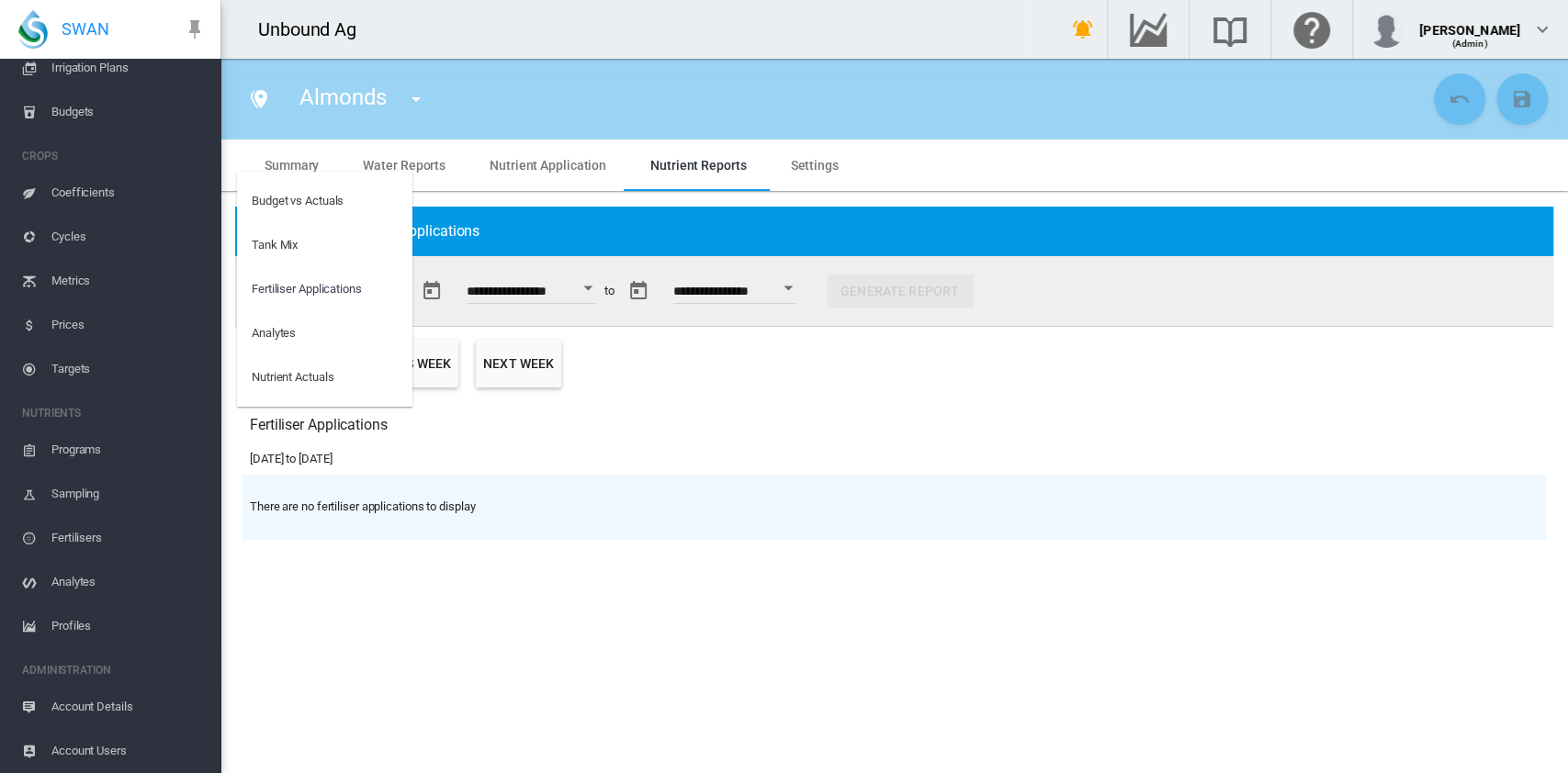 click at bounding box center (784, 386) 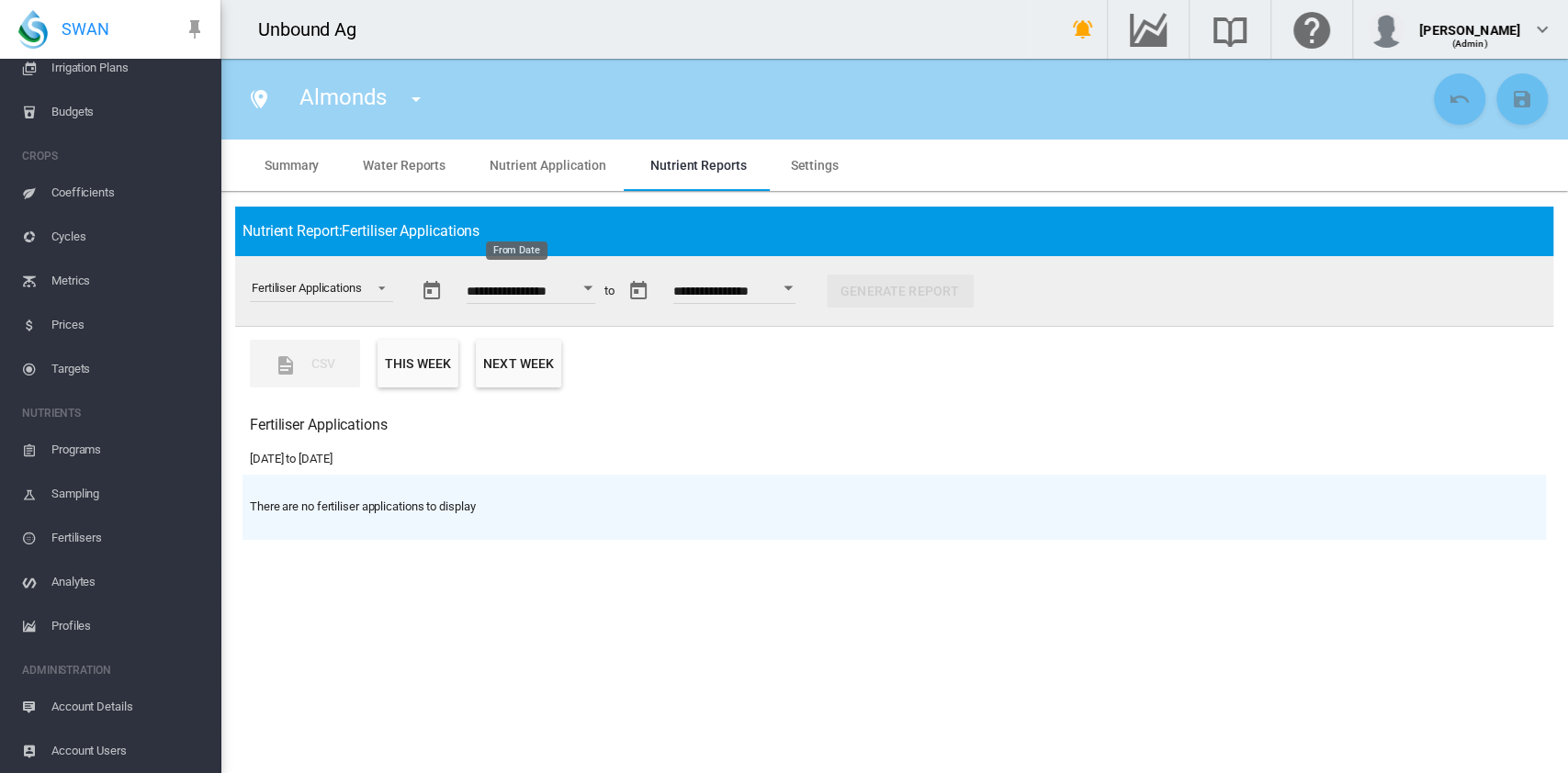 click on "**********" at bounding box center (531, 294) 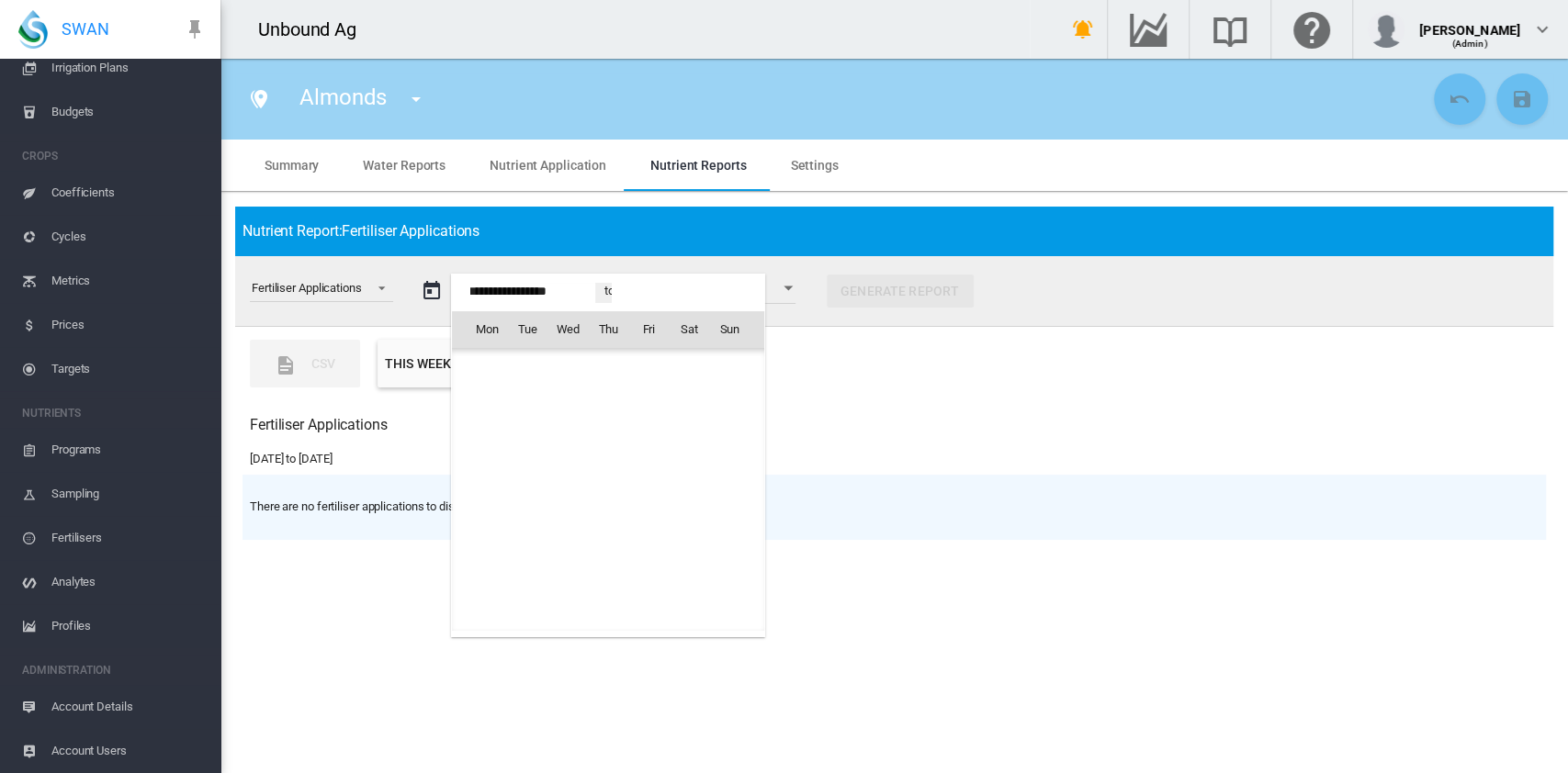 scroll, scrollTop: 45007, scrollLeft: 0, axis: vertical 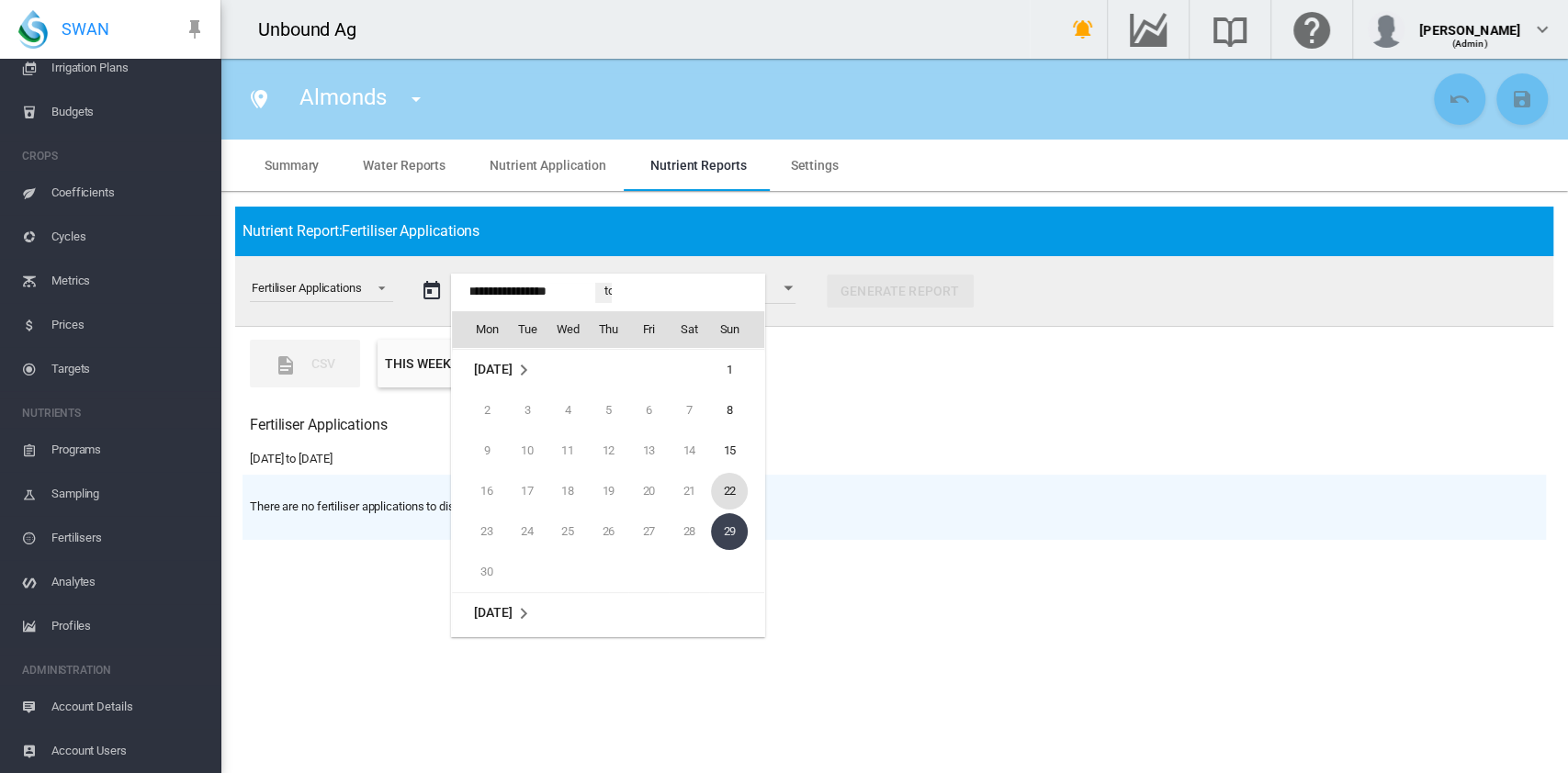 click on "22" at bounding box center (729, 491) 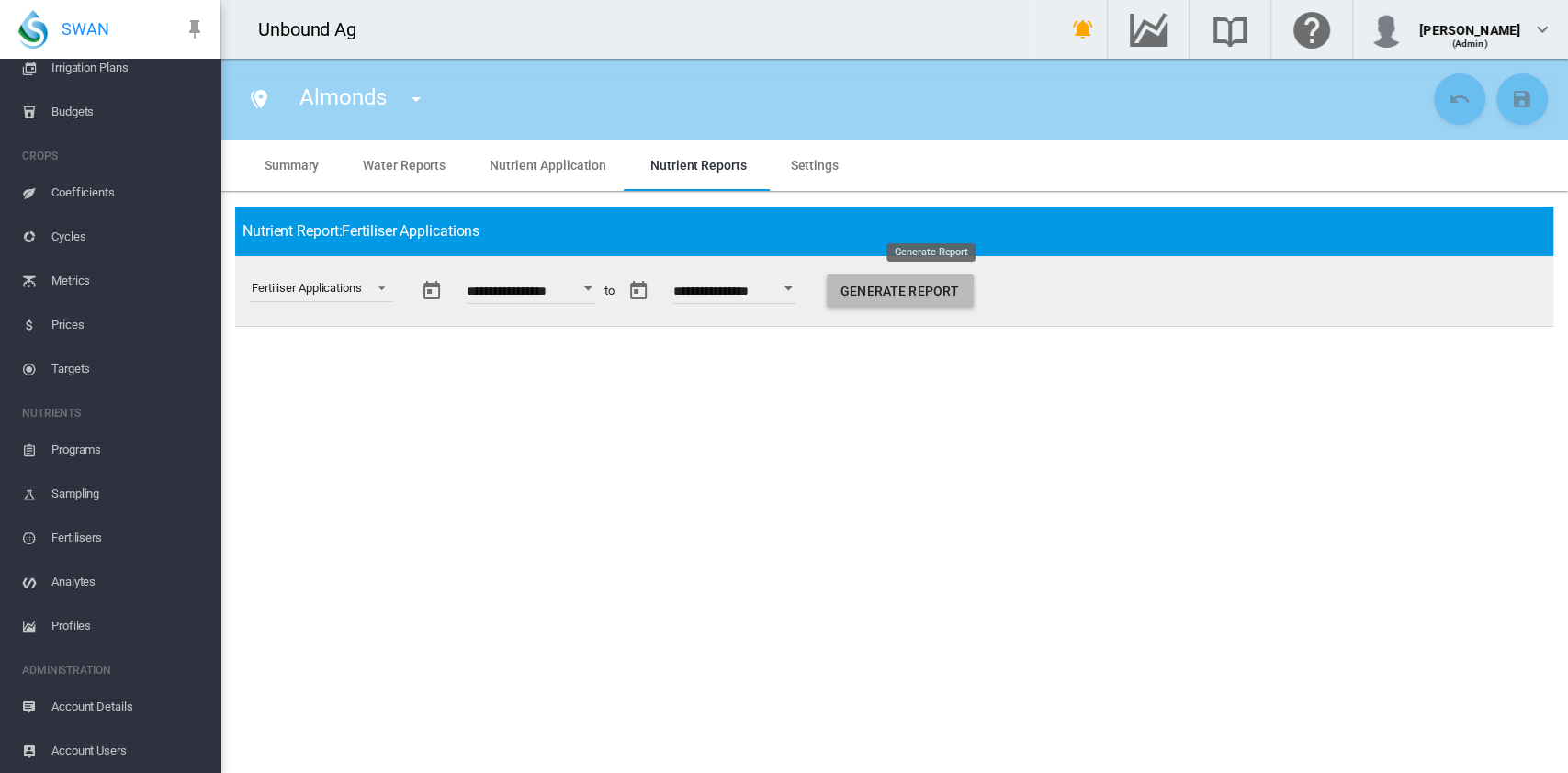 click on "Generate Report" at bounding box center (900, 291) 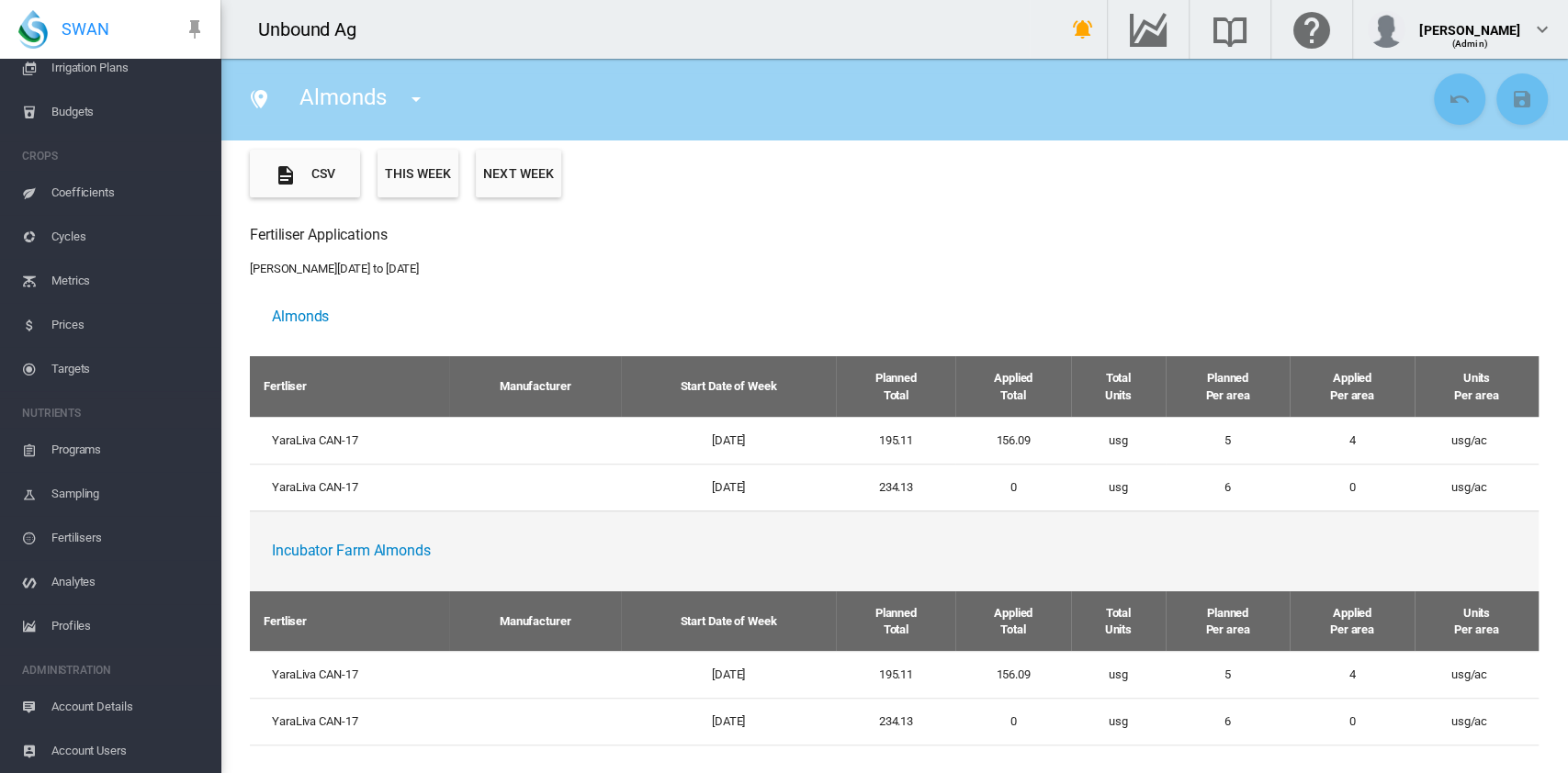 scroll, scrollTop: 191, scrollLeft: 0, axis: vertical 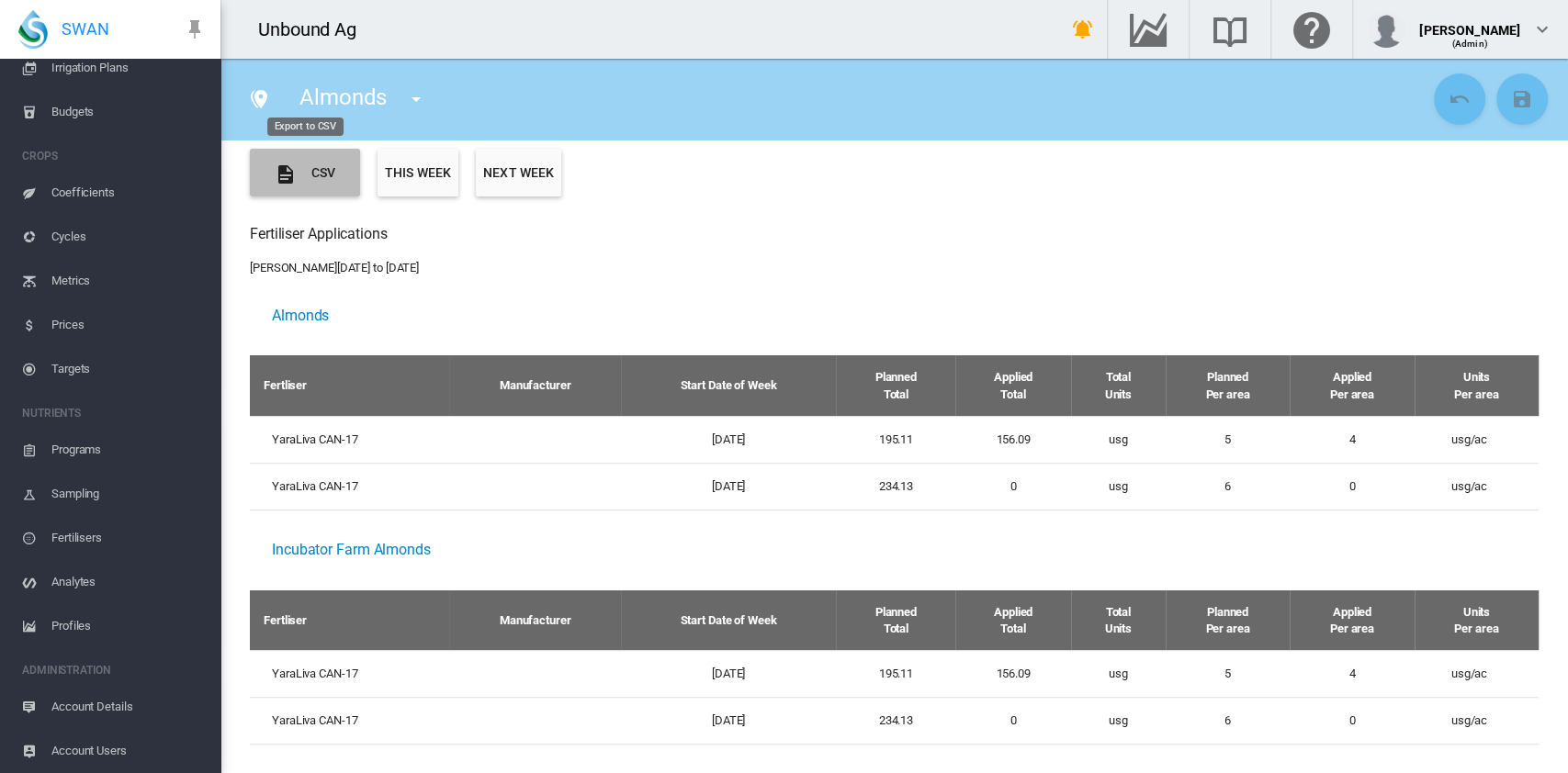 click on "CSV" at bounding box center [305, 173] 